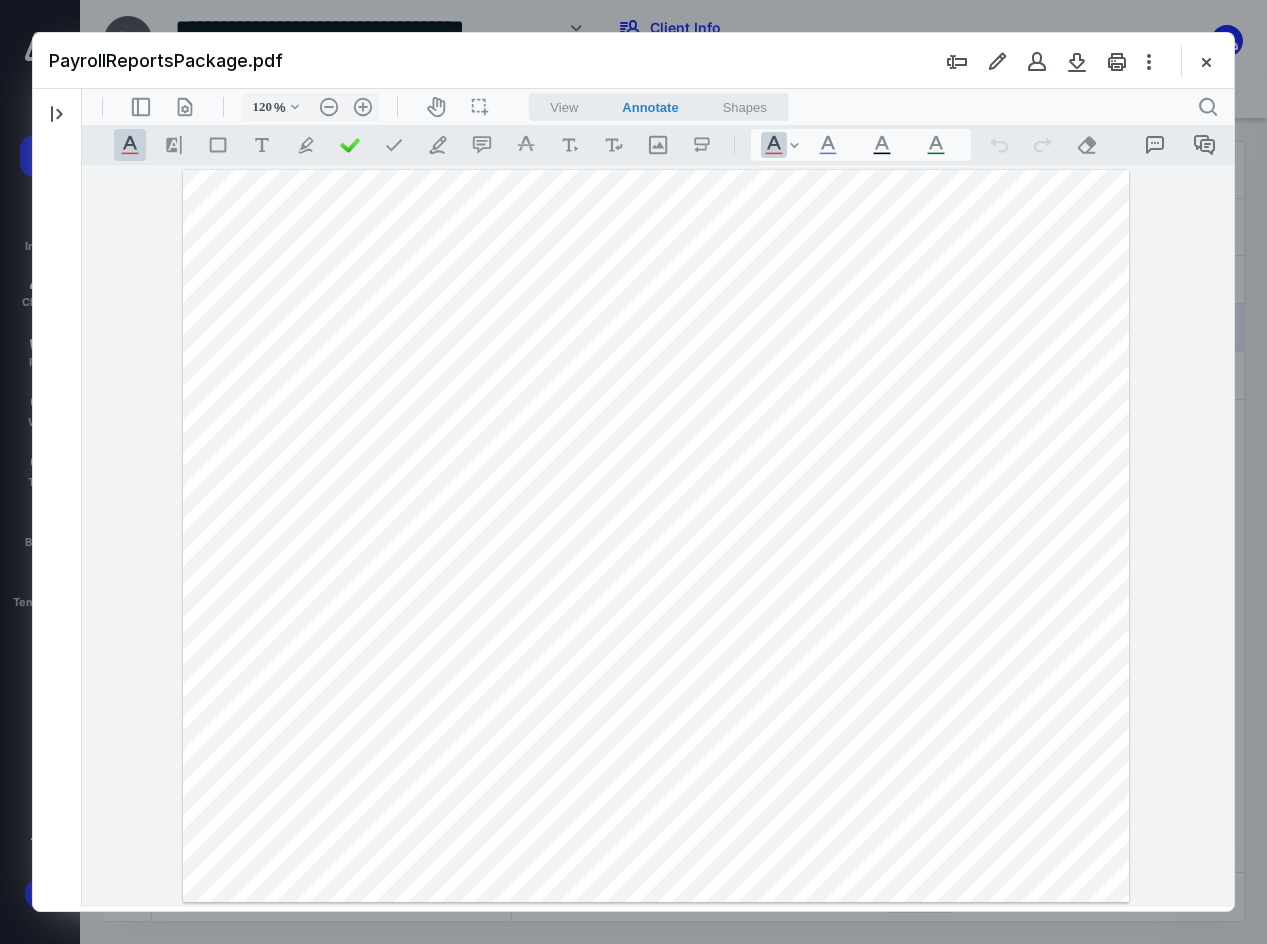 scroll, scrollTop: 0, scrollLeft: 0, axis: both 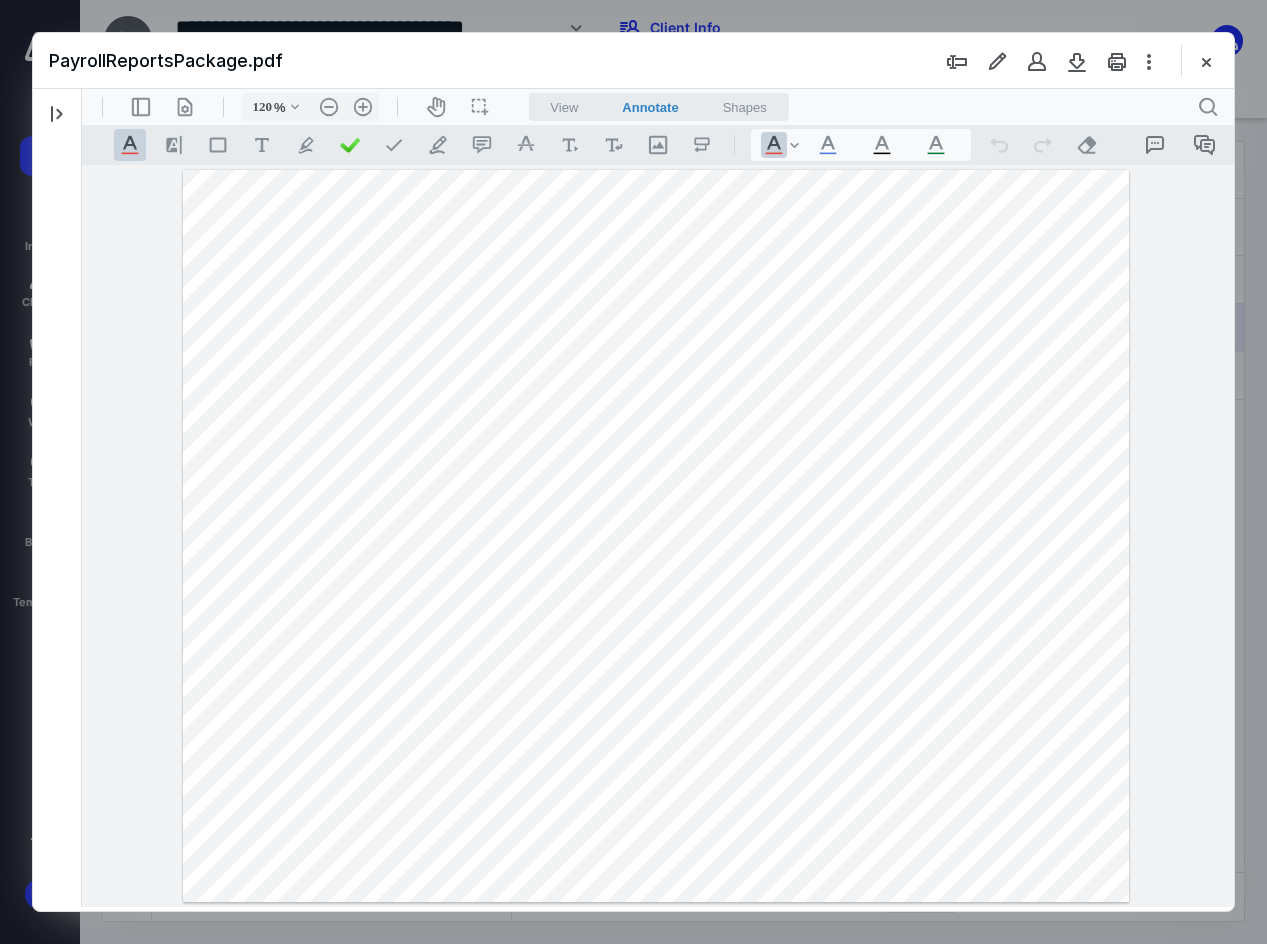 click at bounding box center (633, 472) 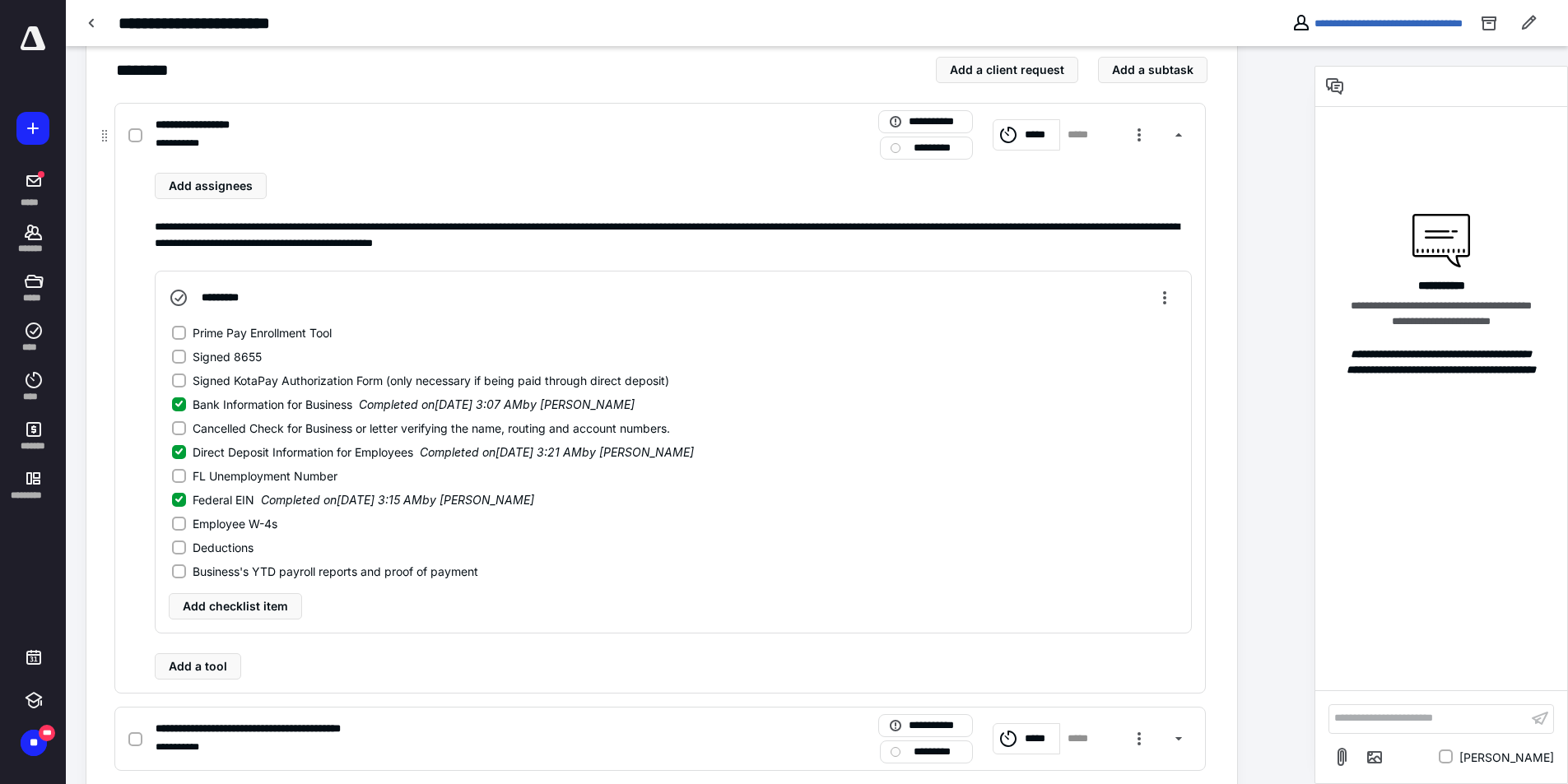 scroll, scrollTop: 411, scrollLeft: 0, axis: vertical 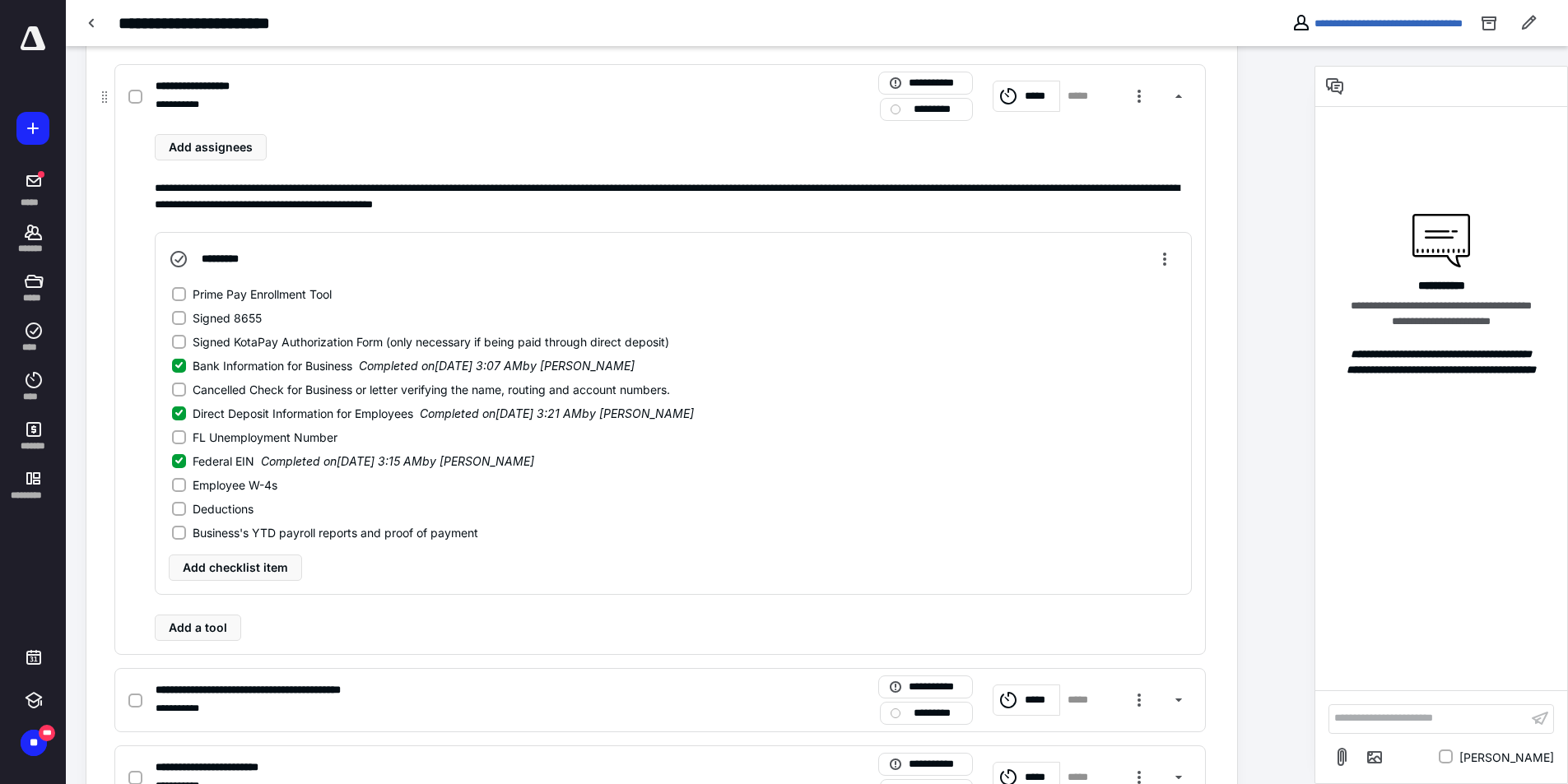 click on "Prime Pay Enrollment Tool" at bounding box center (179, 294) 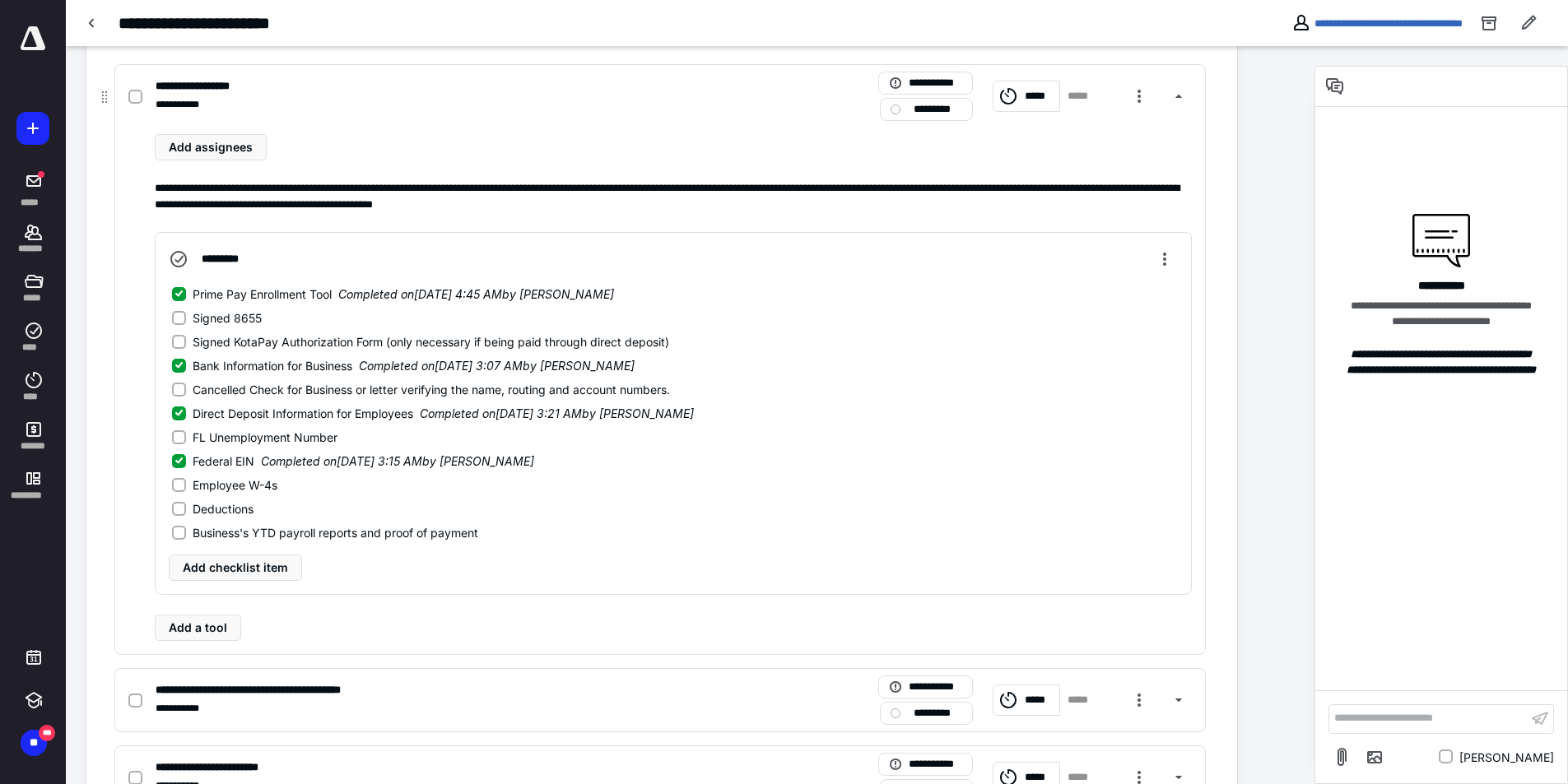 click 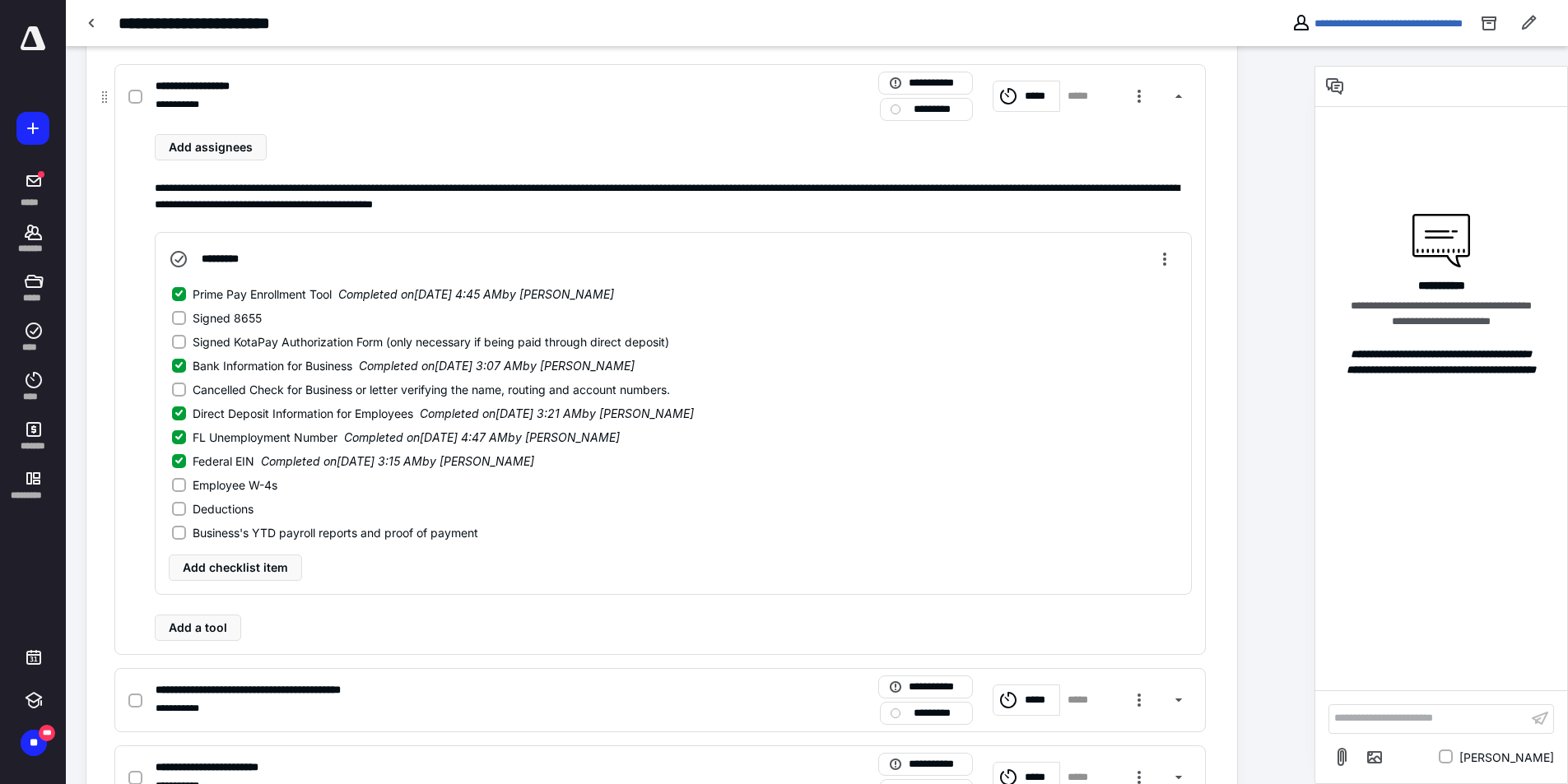 click on "Business's YTD payroll reports and proof of payment" at bounding box center (179, 532) 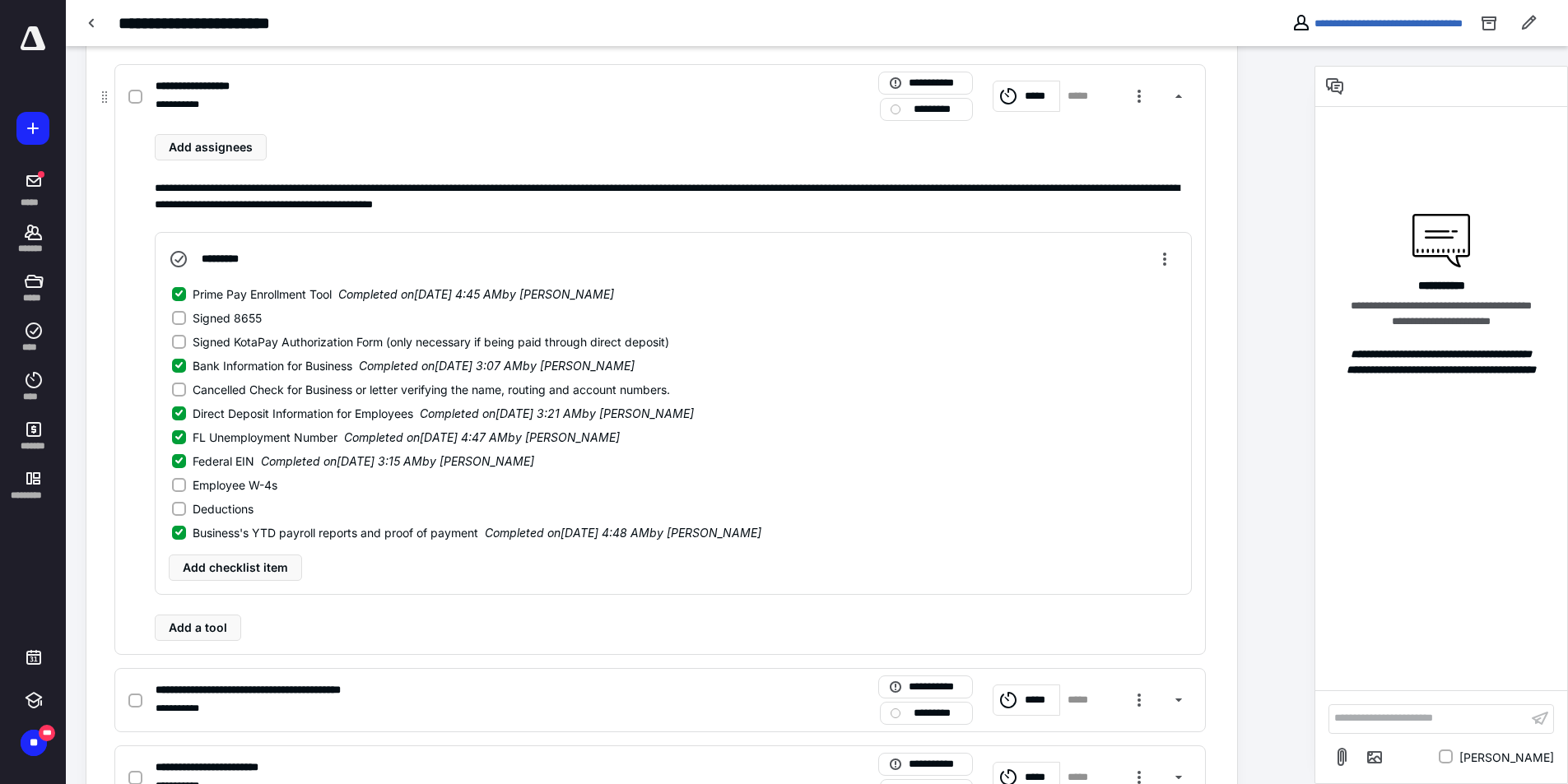 click 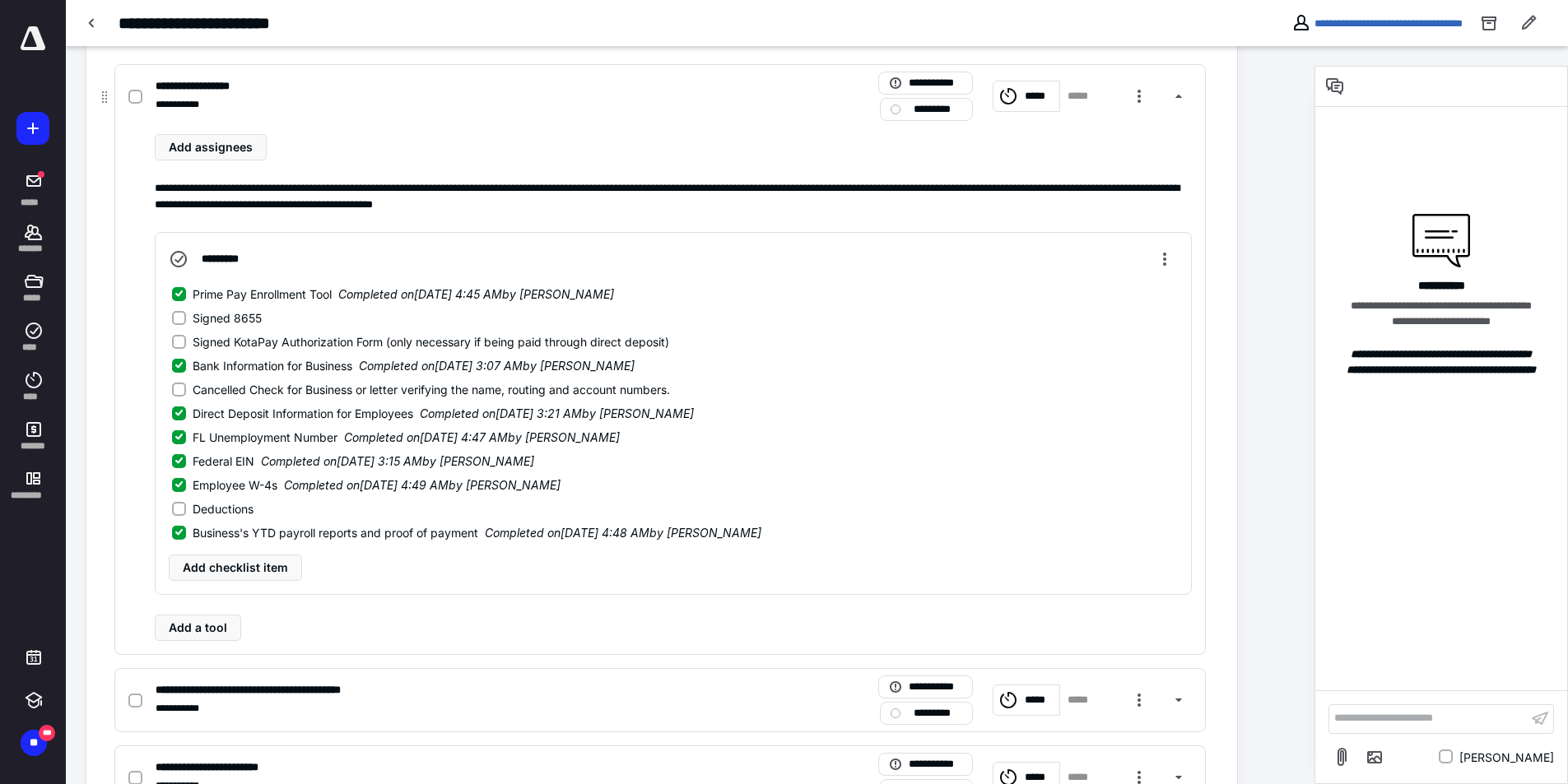 click 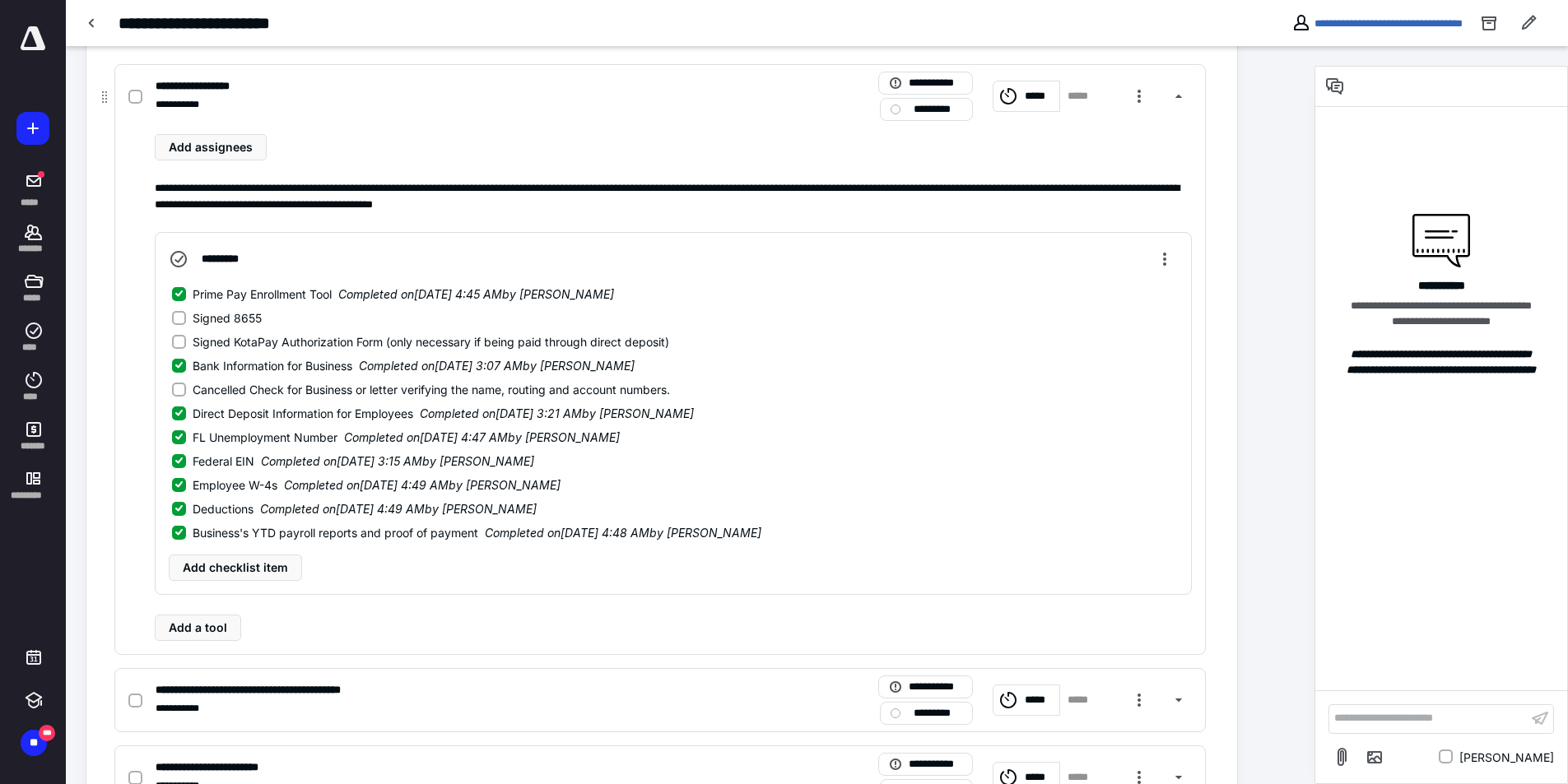 click on "Prime Pay Enrollment Tool Completed on  [DATE] 4:45 AM  by   [PERSON_NAME] Signed 8655 Signed KotaPay Authorization Form (only necessary if being paid through direct deposit) Bank Information for Business  Completed on  [DATE] 3:07 AM  by   [PERSON_NAME] Cancelled Check for Business or letter verifying the name, routing and account numbers.  Direct Deposit Information for Employees Completed on  [DATE] 3:21 AM  by   [PERSON_NAME] FL Unemployment Number Completed on  [DATE] 4:47 AM  by   [PERSON_NAME] Federal EIN Completed on  [DATE] 3:15 AM  by   [PERSON_NAME] Employee W-4s Completed on  [DATE] 4:49 AM  by   [PERSON_NAME] Deductions Completed on  [DATE] 4:49 AM  by   [PERSON_NAME] Business's YTD payroll reports and proof of payment Completed on  [DATE] 4:48 AM  by   [PERSON_NAME]" at bounding box center [675, 413] 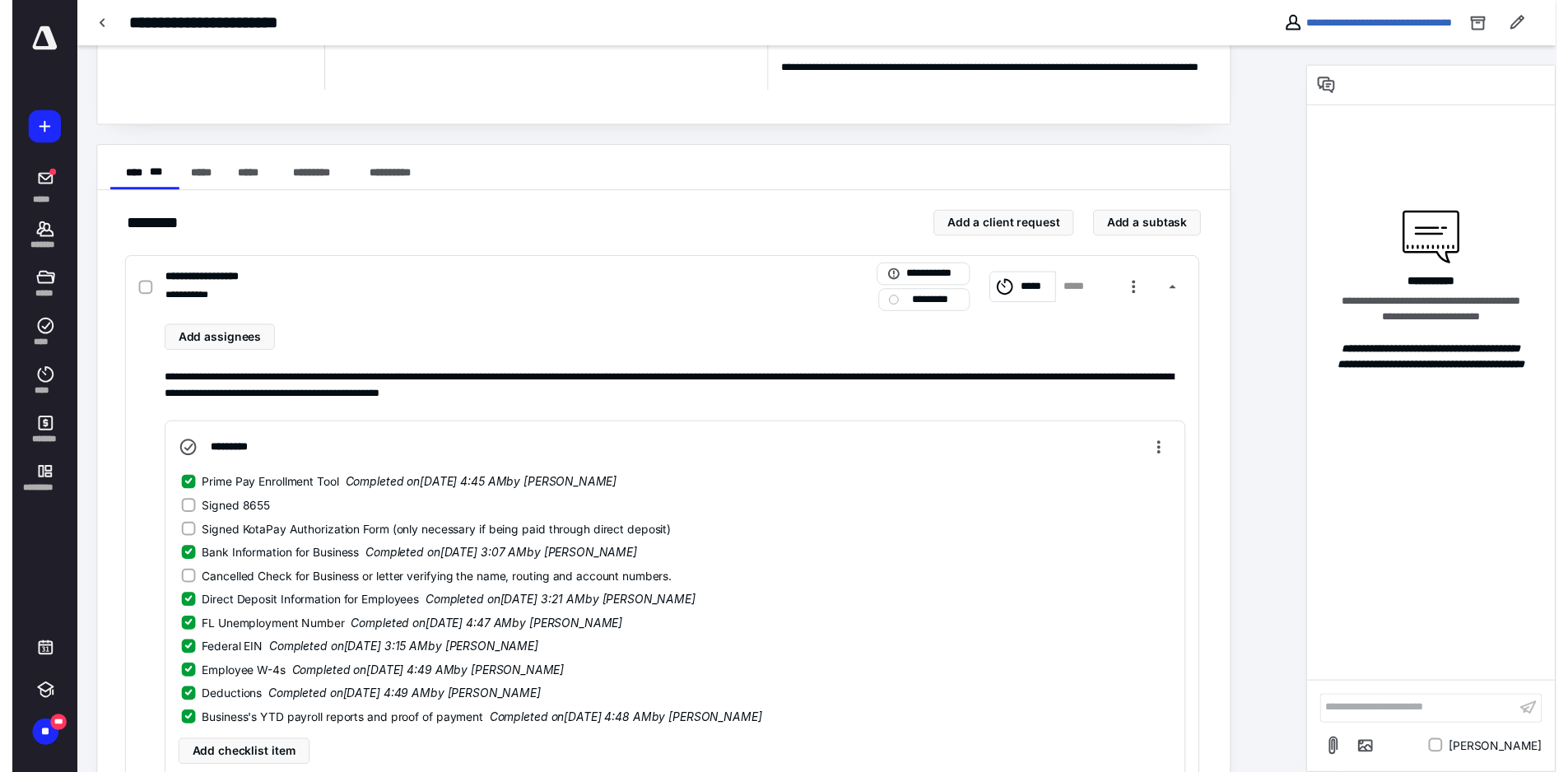 scroll, scrollTop: 0, scrollLeft: 0, axis: both 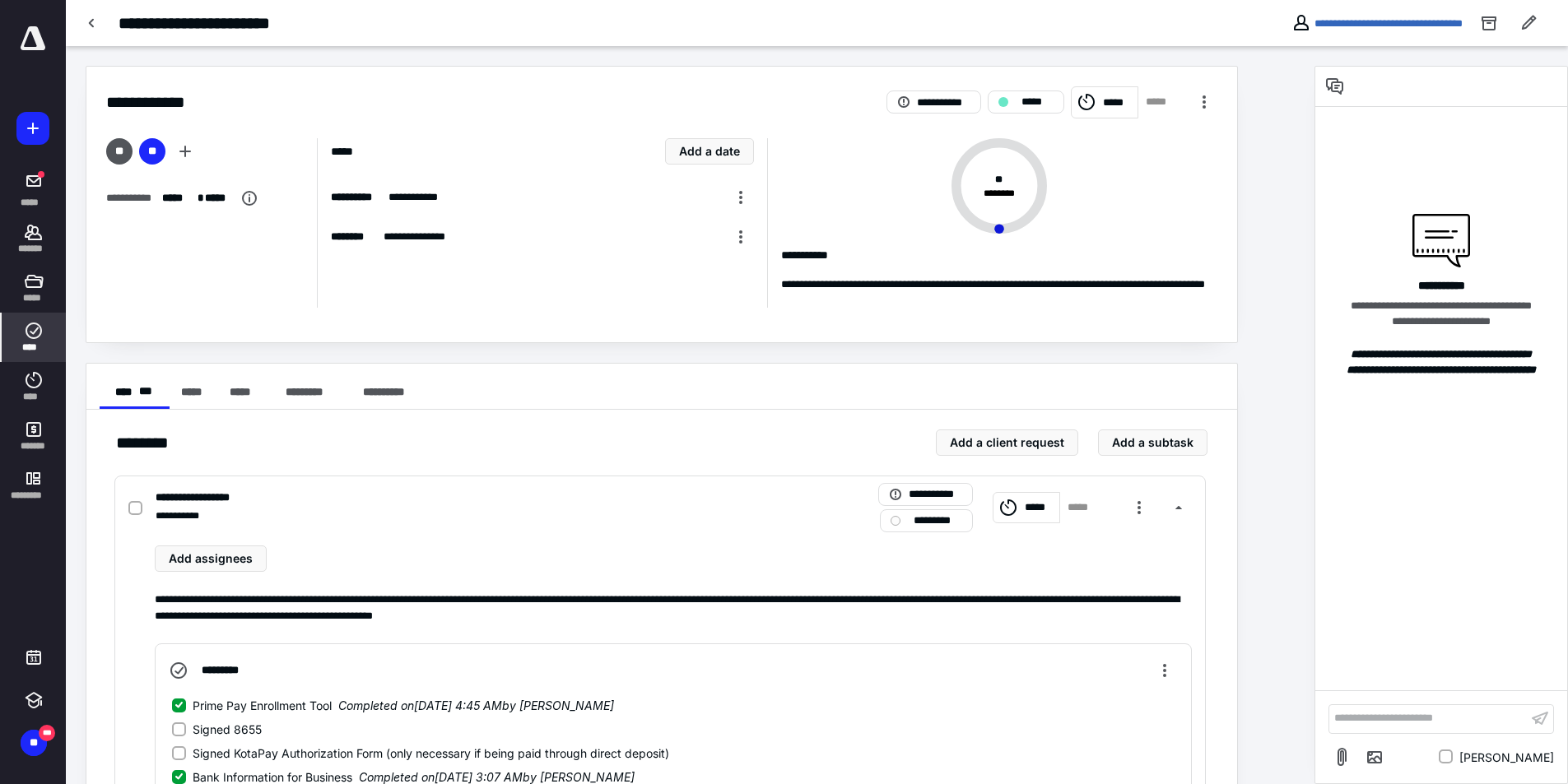 click 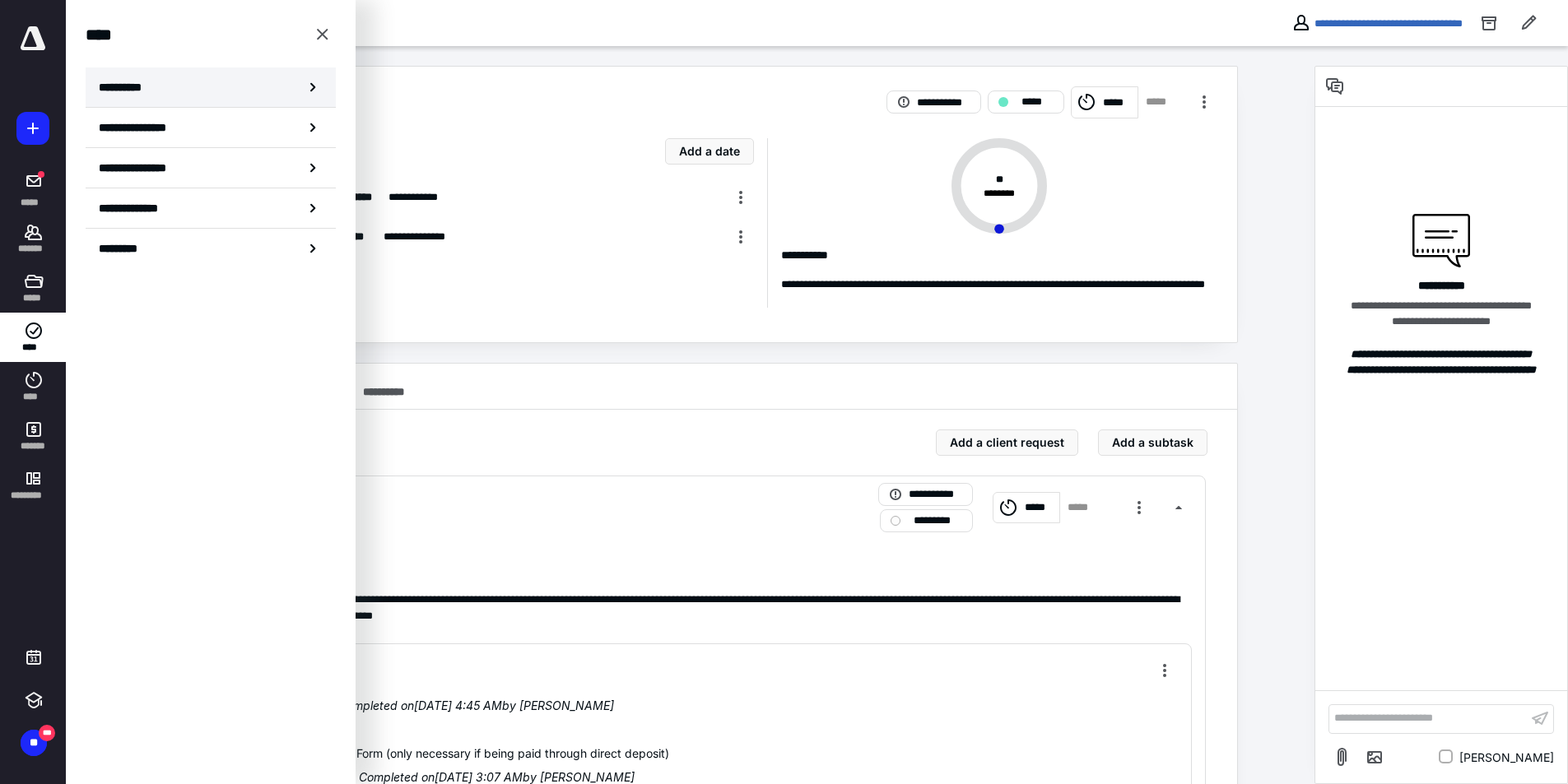 click on "**********" at bounding box center [211, 87] 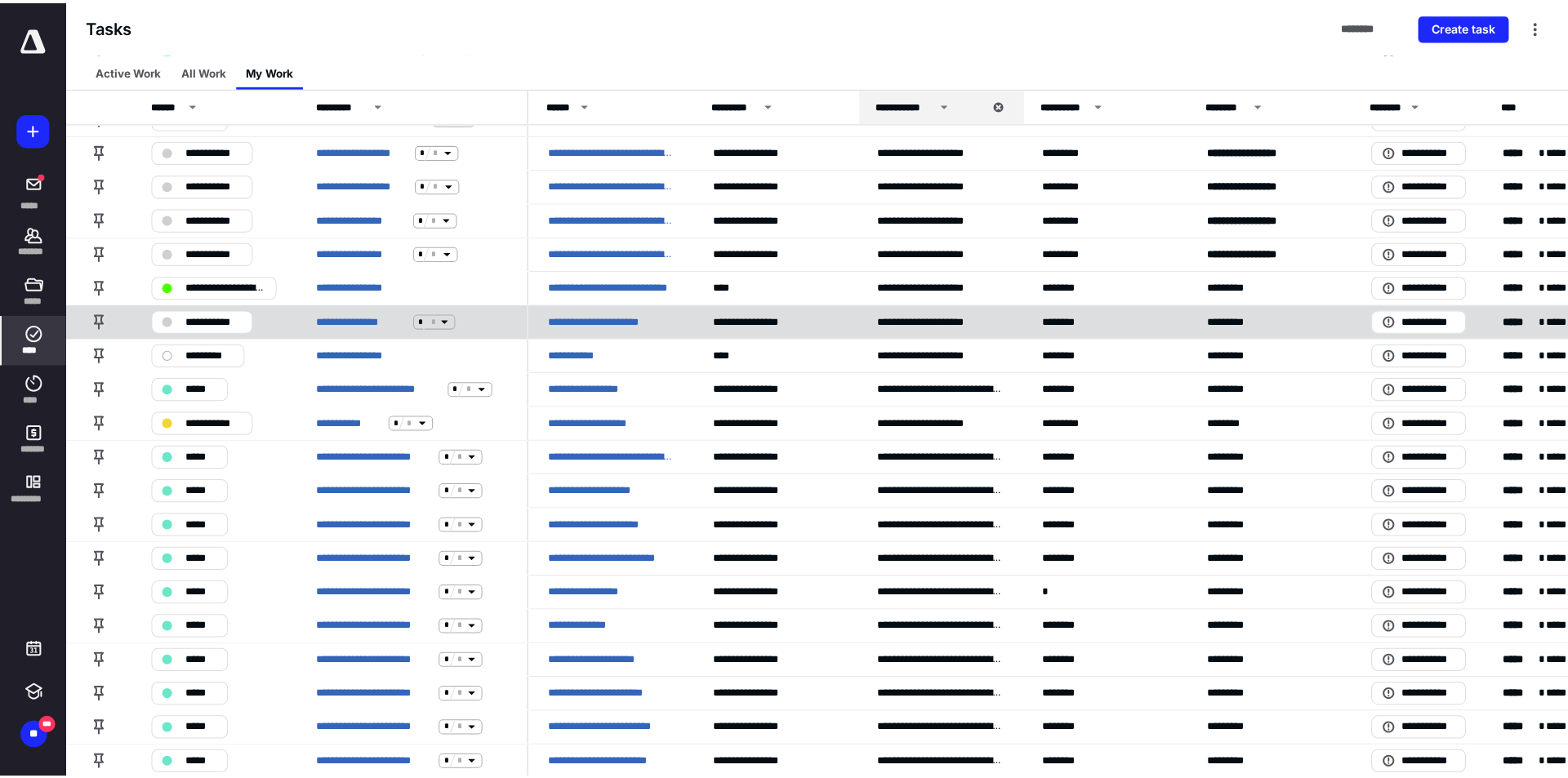 scroll, scrollTop: 0, scrollLeft: 0, axis: both 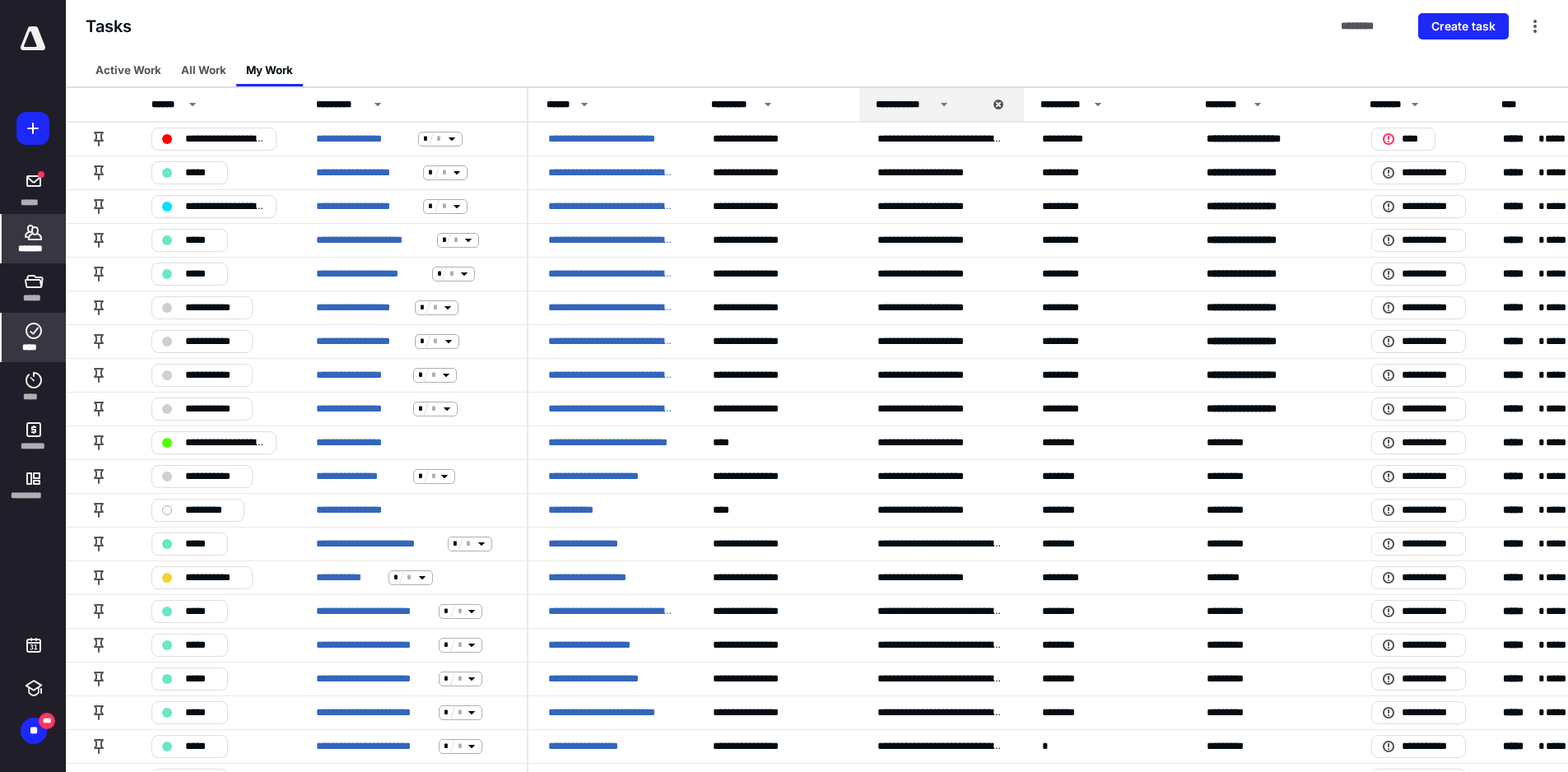 click 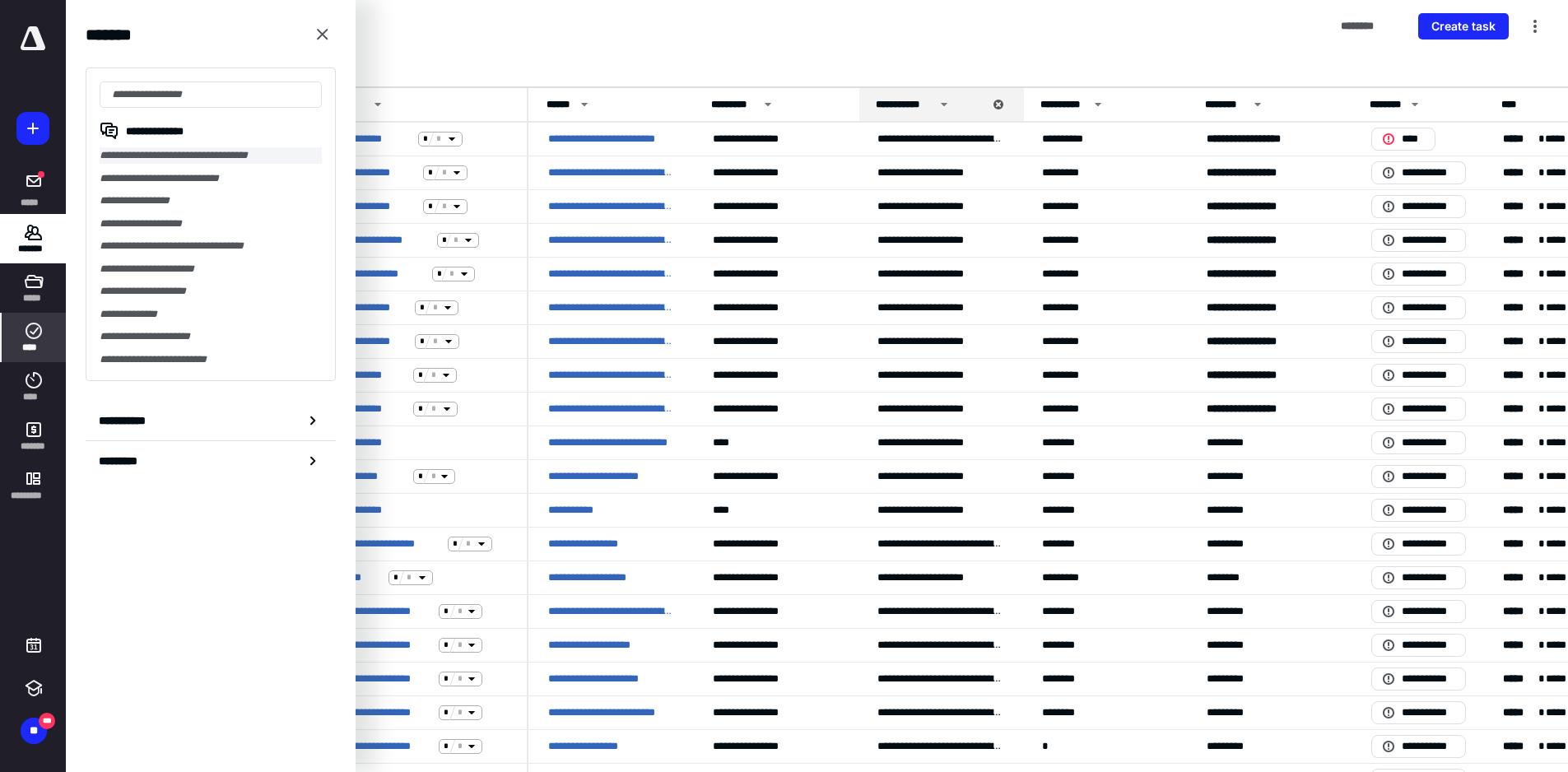 click on "**********" at bounding box center (211, 156) 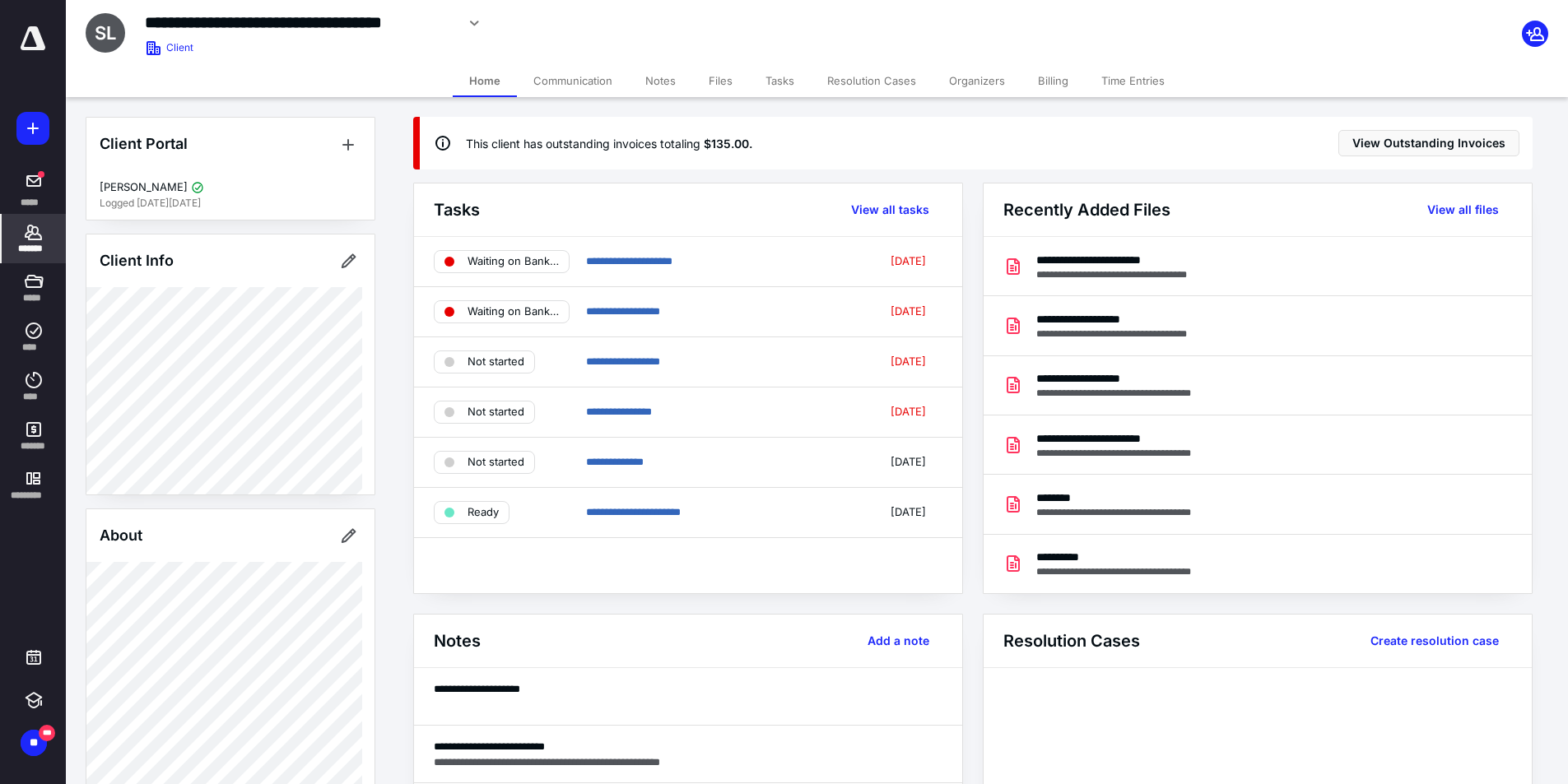 click on "Files" at bounding box center (720, 81) 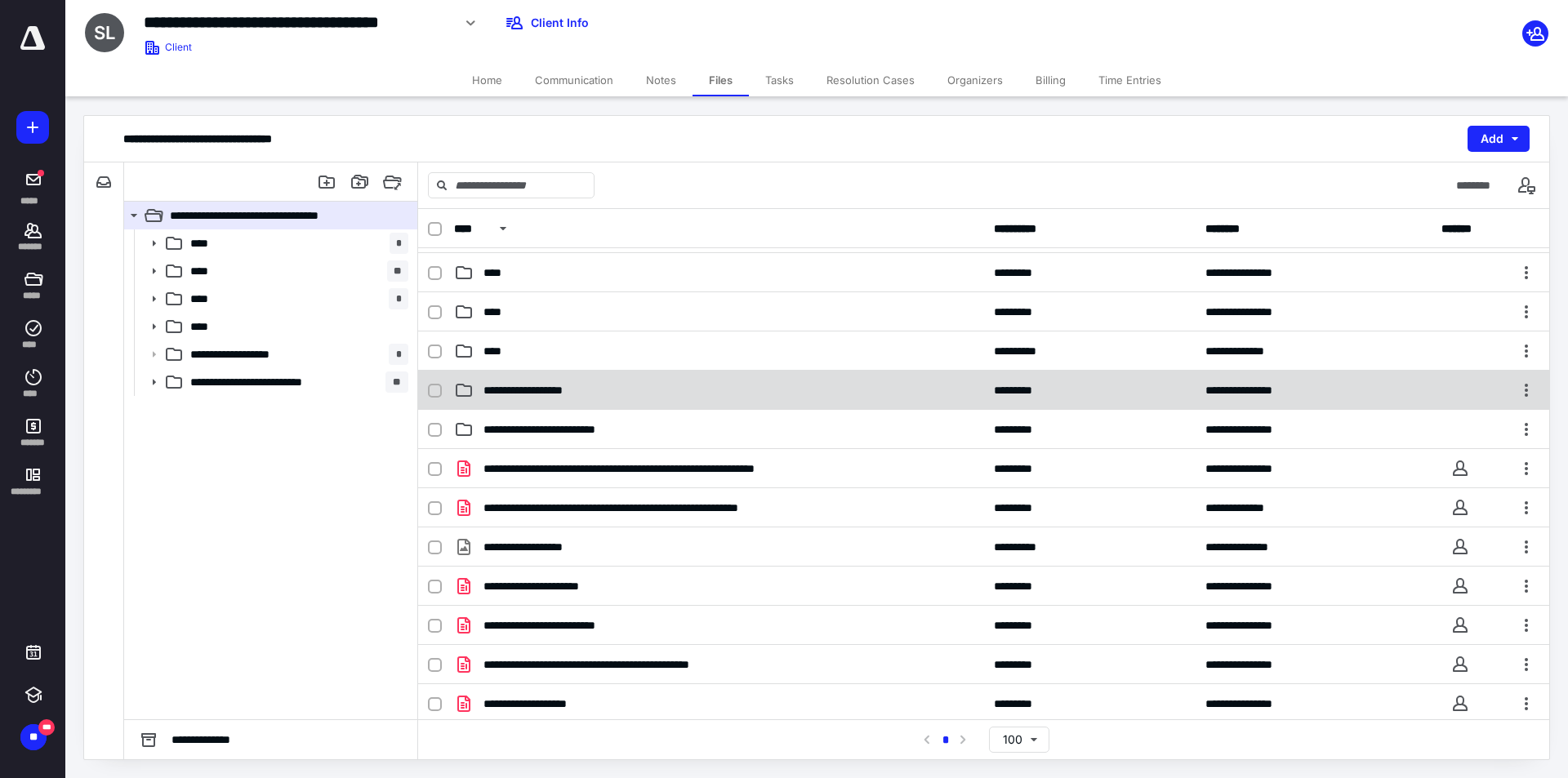 scroll, scrollTop: 0, scrollLeft: 0, axis: both 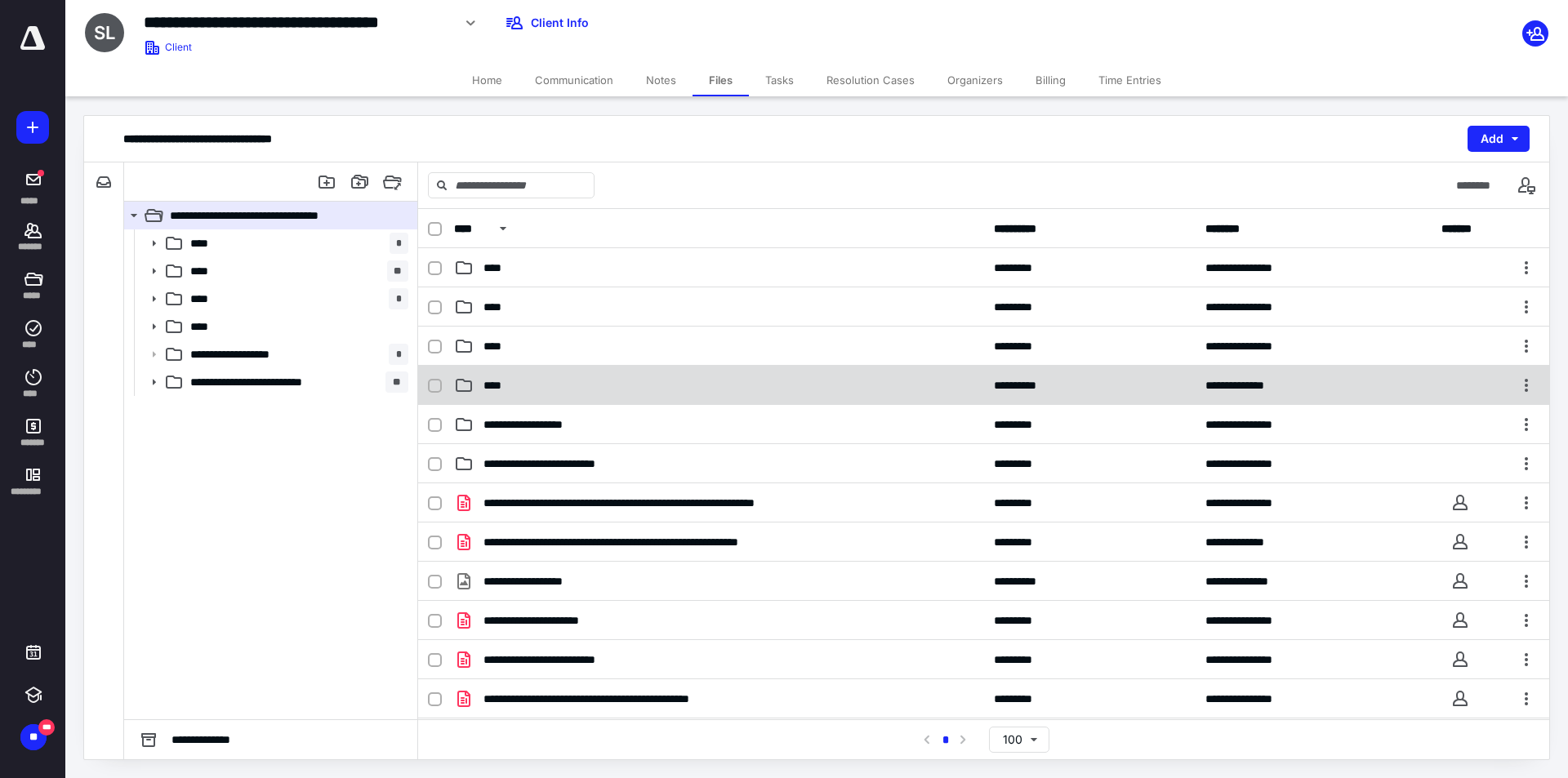 click on "**********" at bounding box center [983, 385] 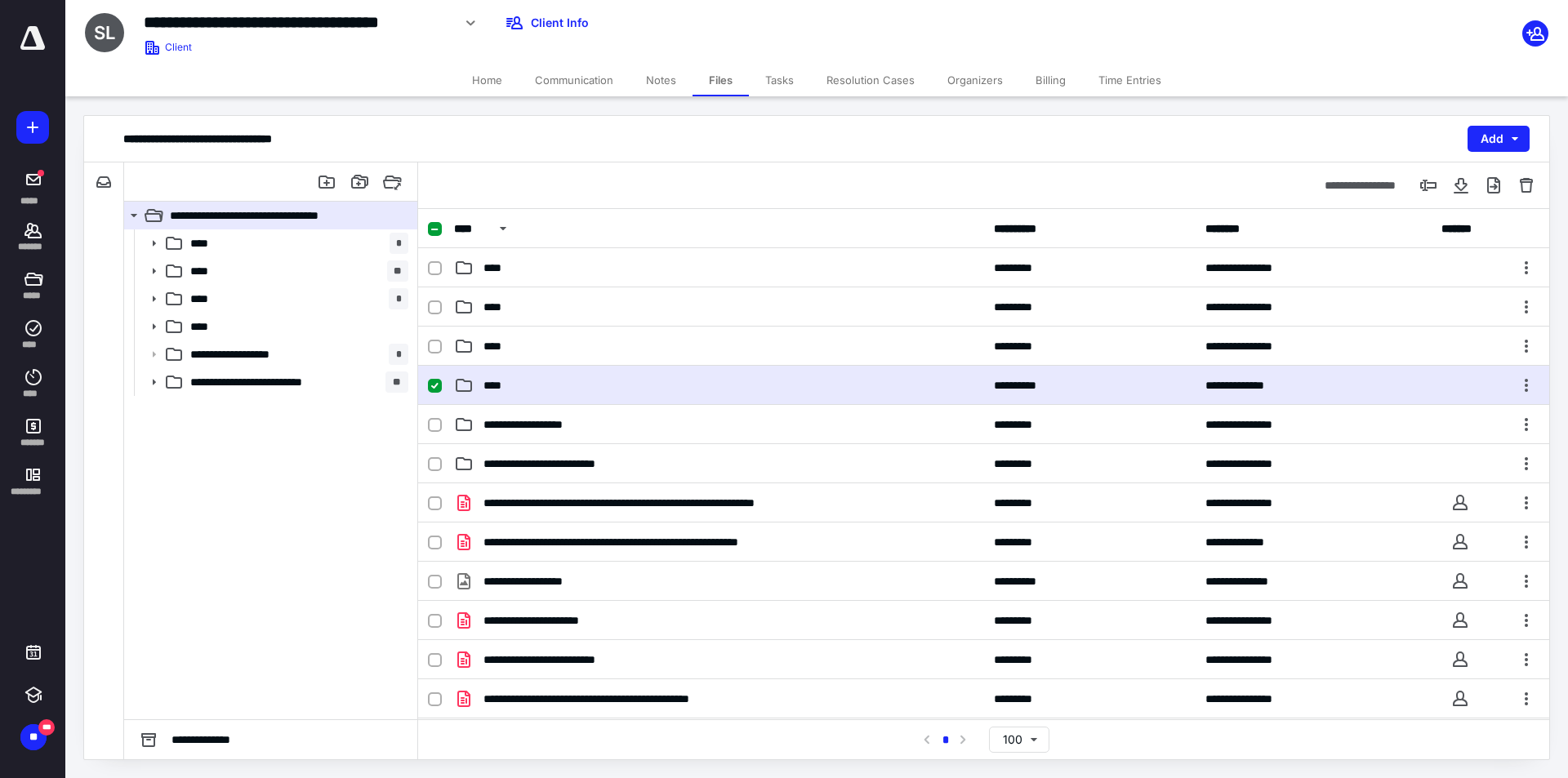 click on "**********" at bounding box center (983, 385) 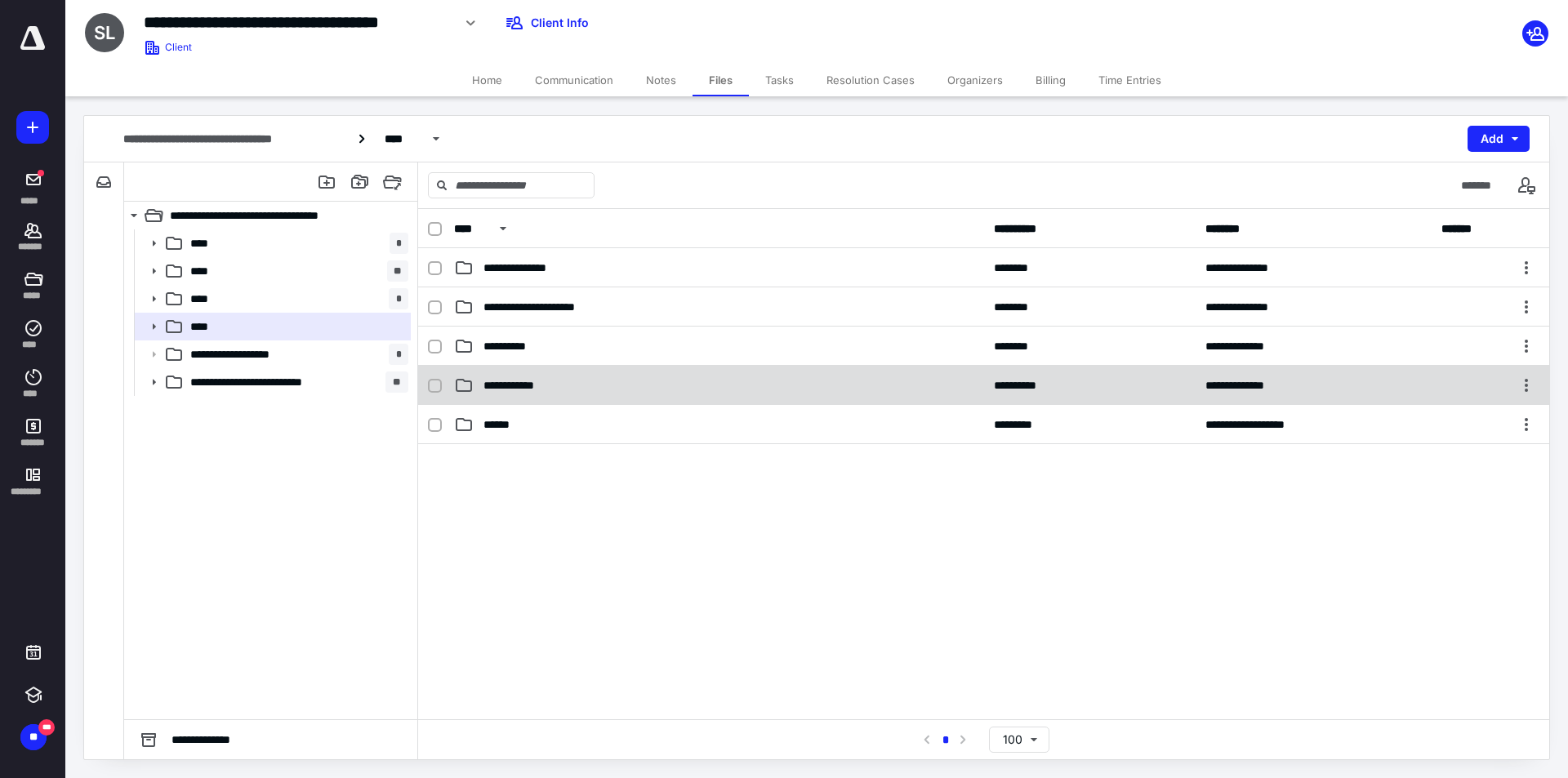 click on "**********" at bounding box center [719, 385] 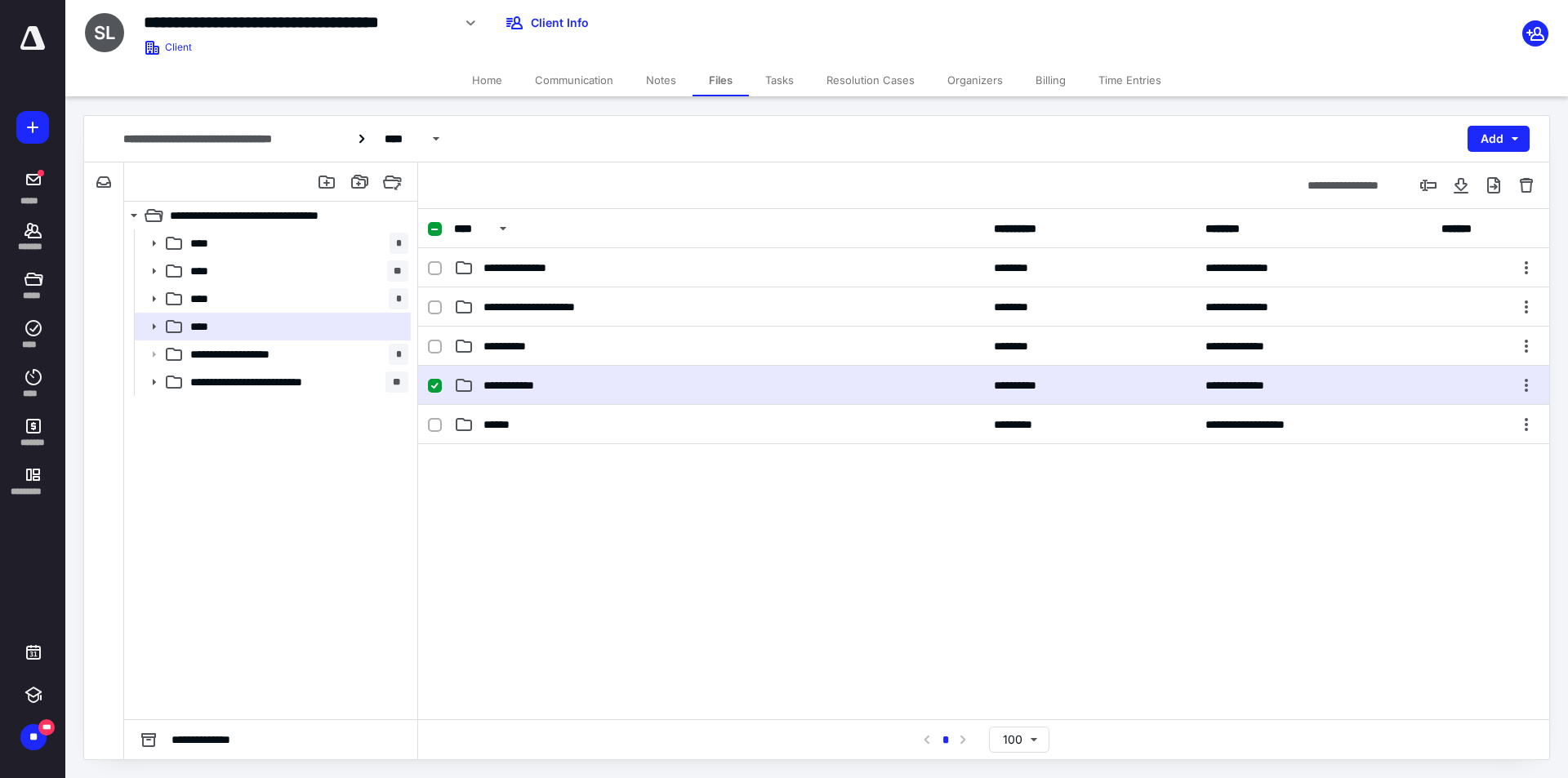 click on "**********" at bounding box center (719, 385) 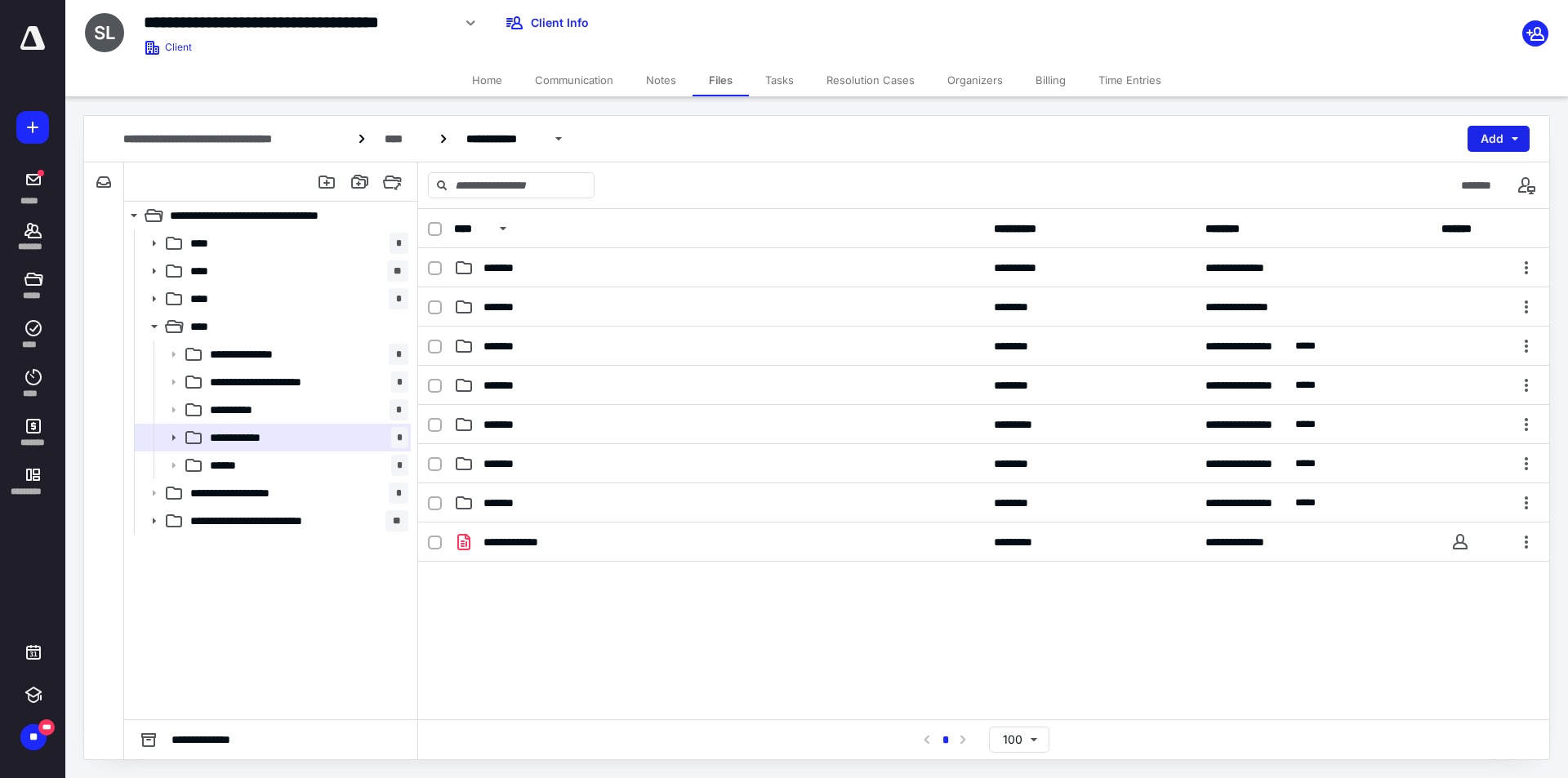 click on "Add" at bounding box center [1499, 139] 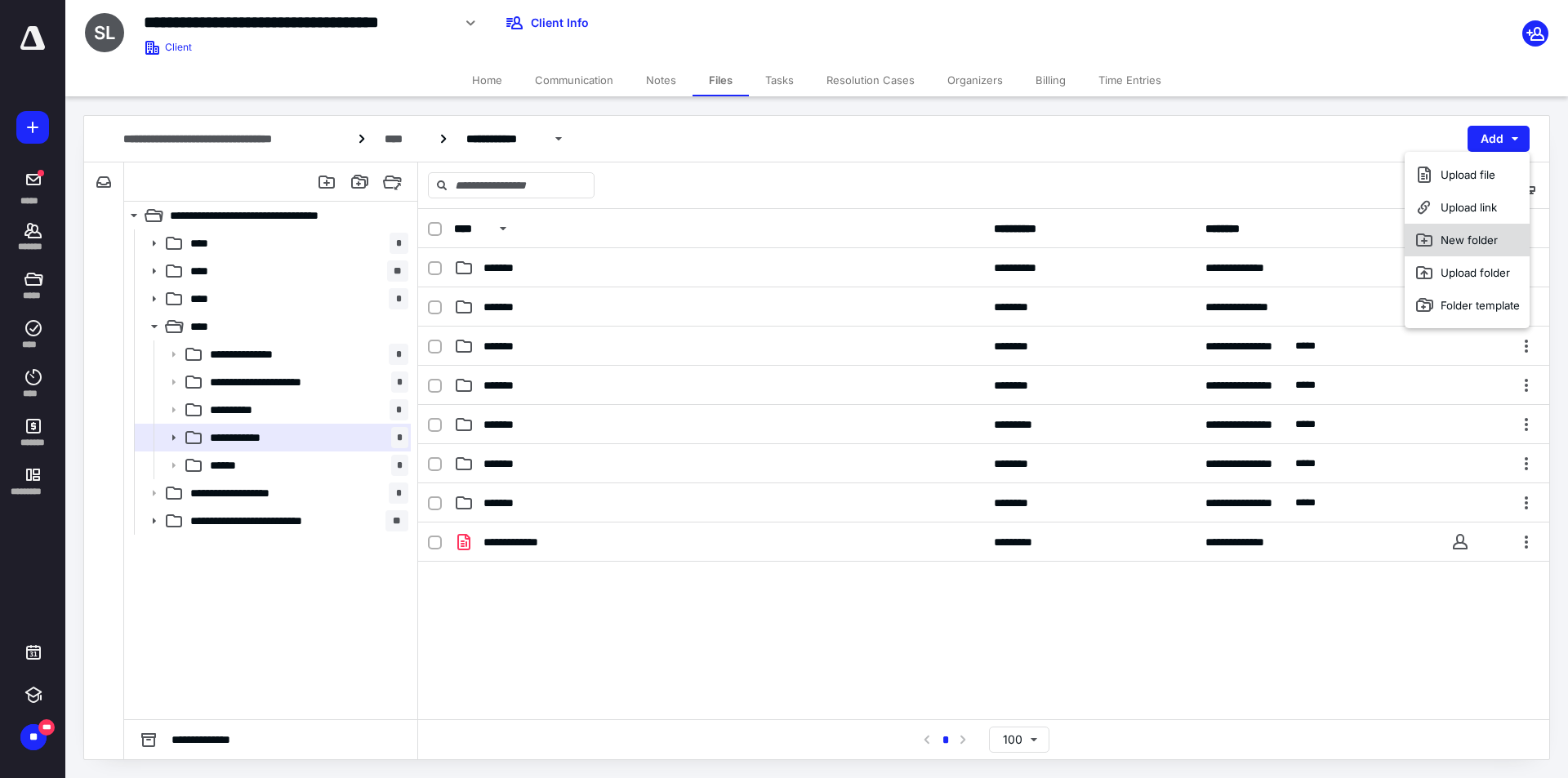 click on "New folder" at bounding box center [1467, 240] 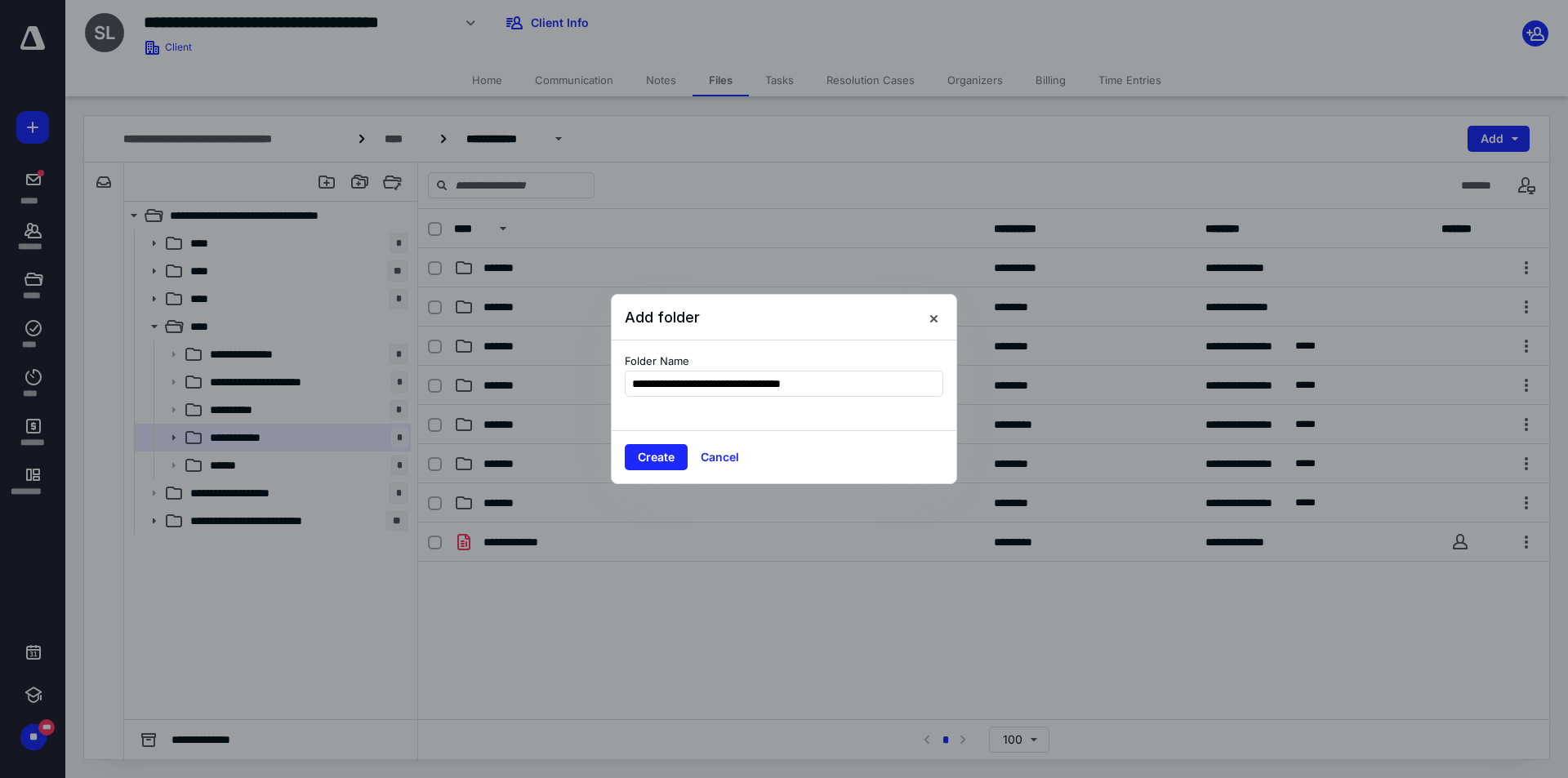 type on "**********" 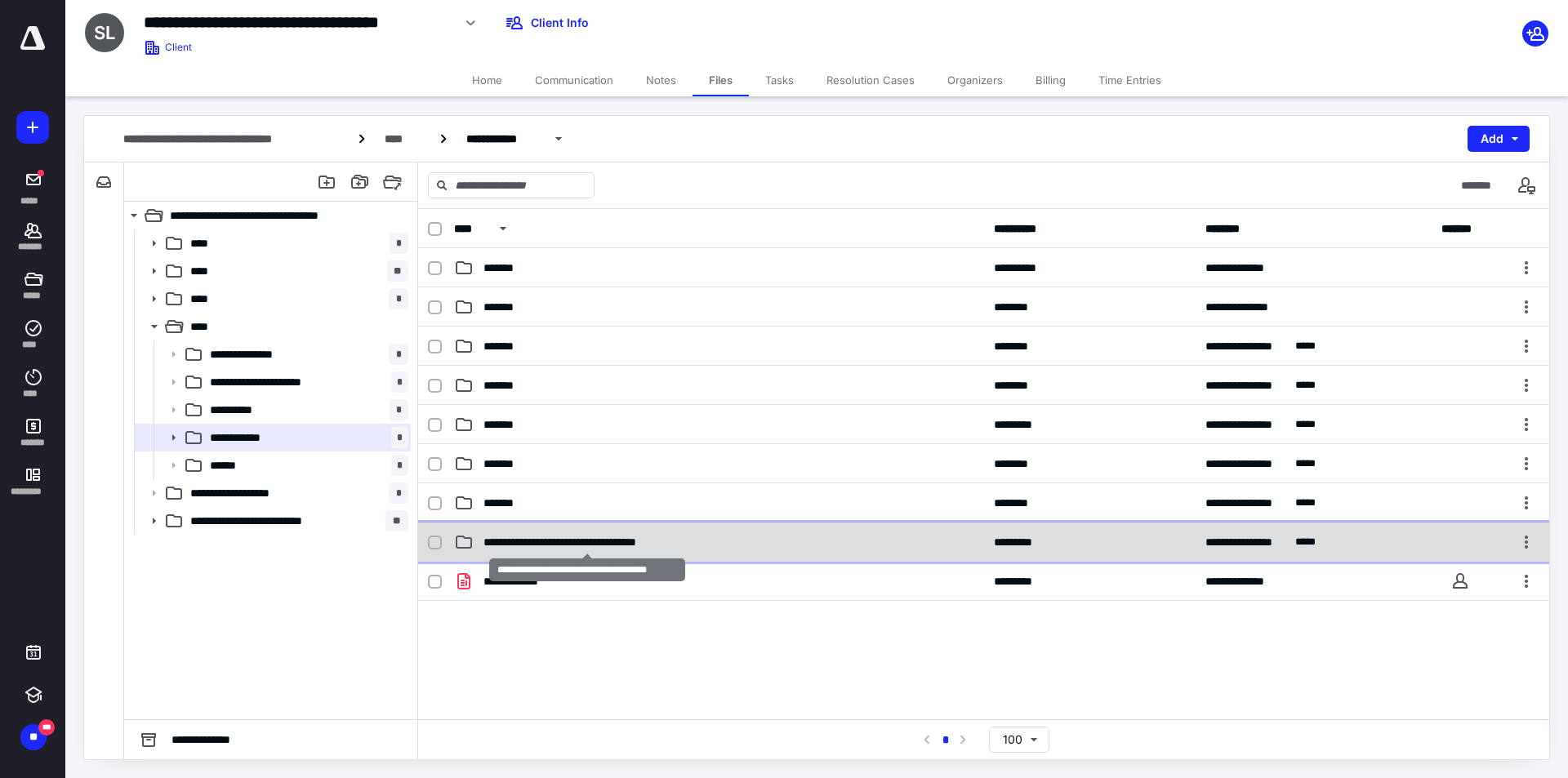 click on "**********" at bounding box center (587, 542) 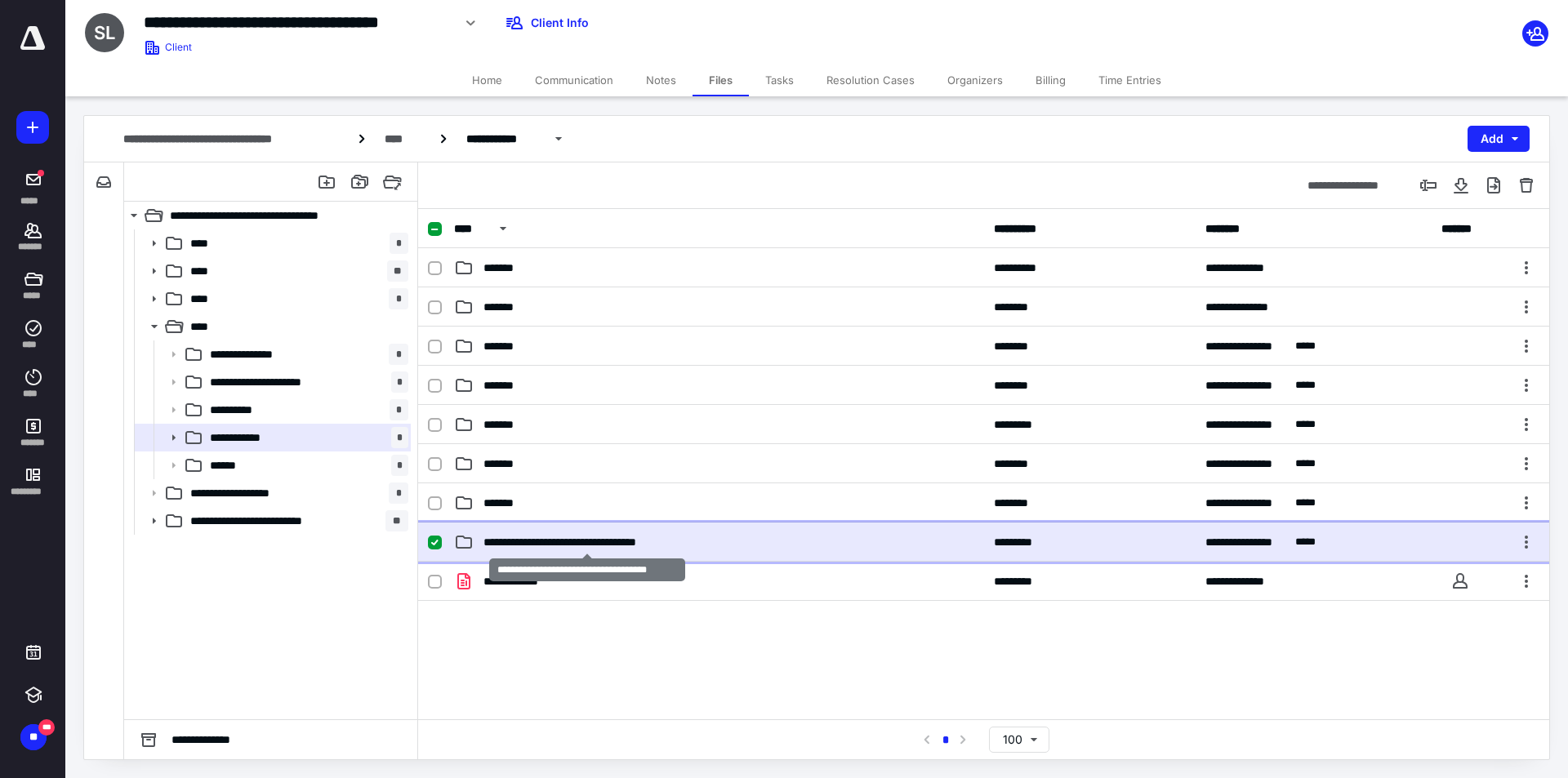 click on "**********" at bounding box center (587, 542) 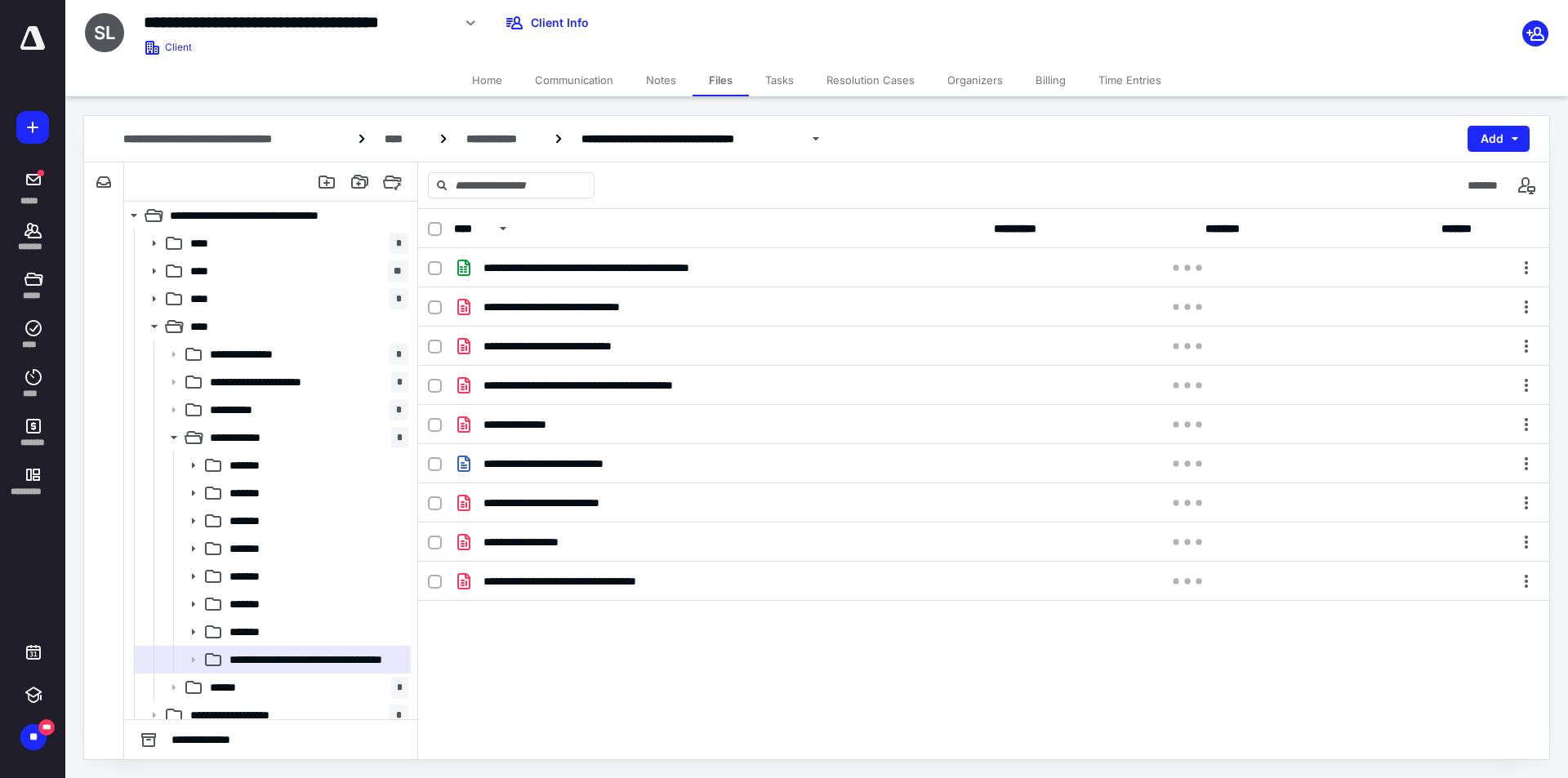 click on "**********" at bounding box center [983, 484] 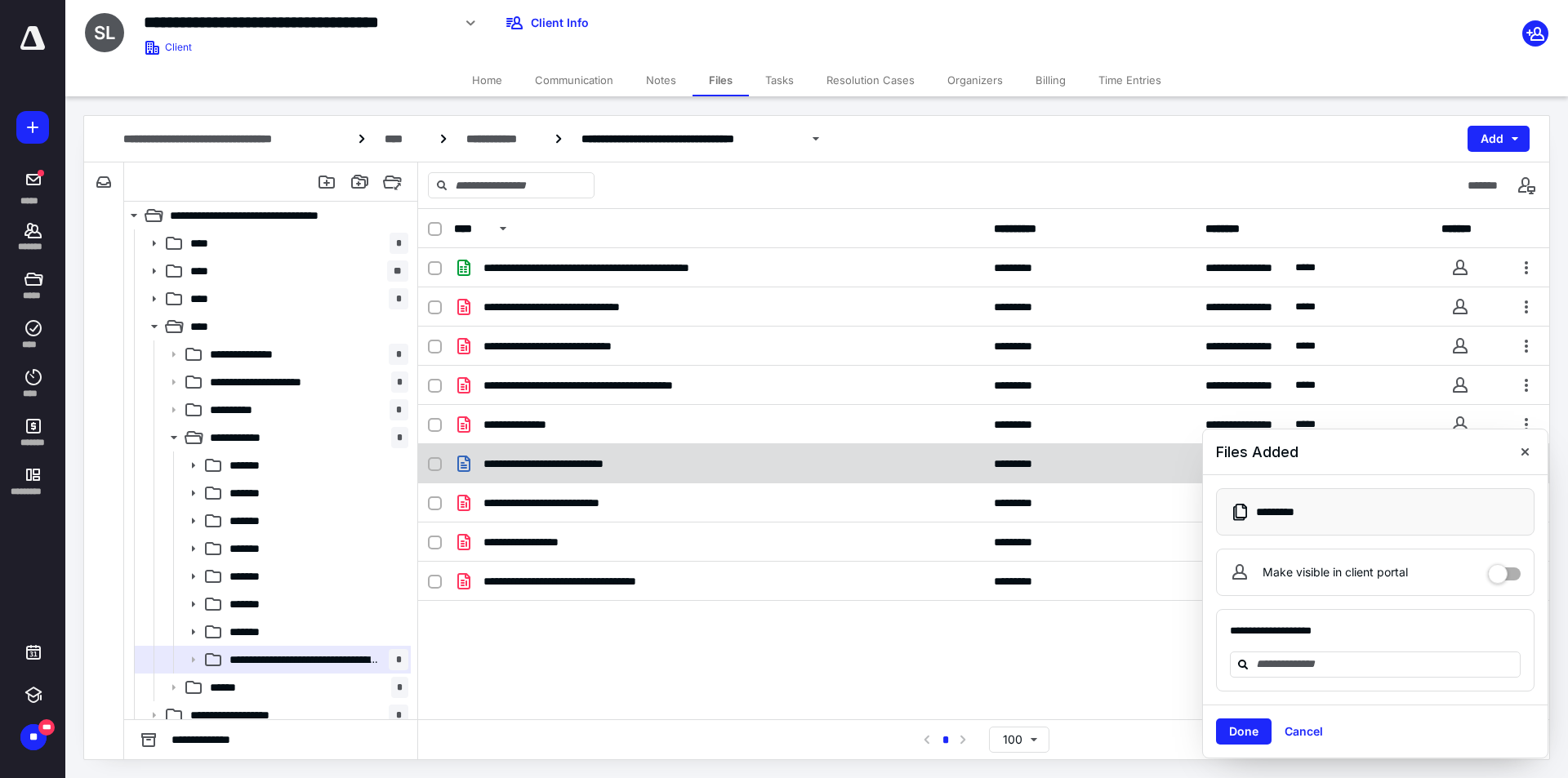 click on "**********" at bounding box center (719, 464) 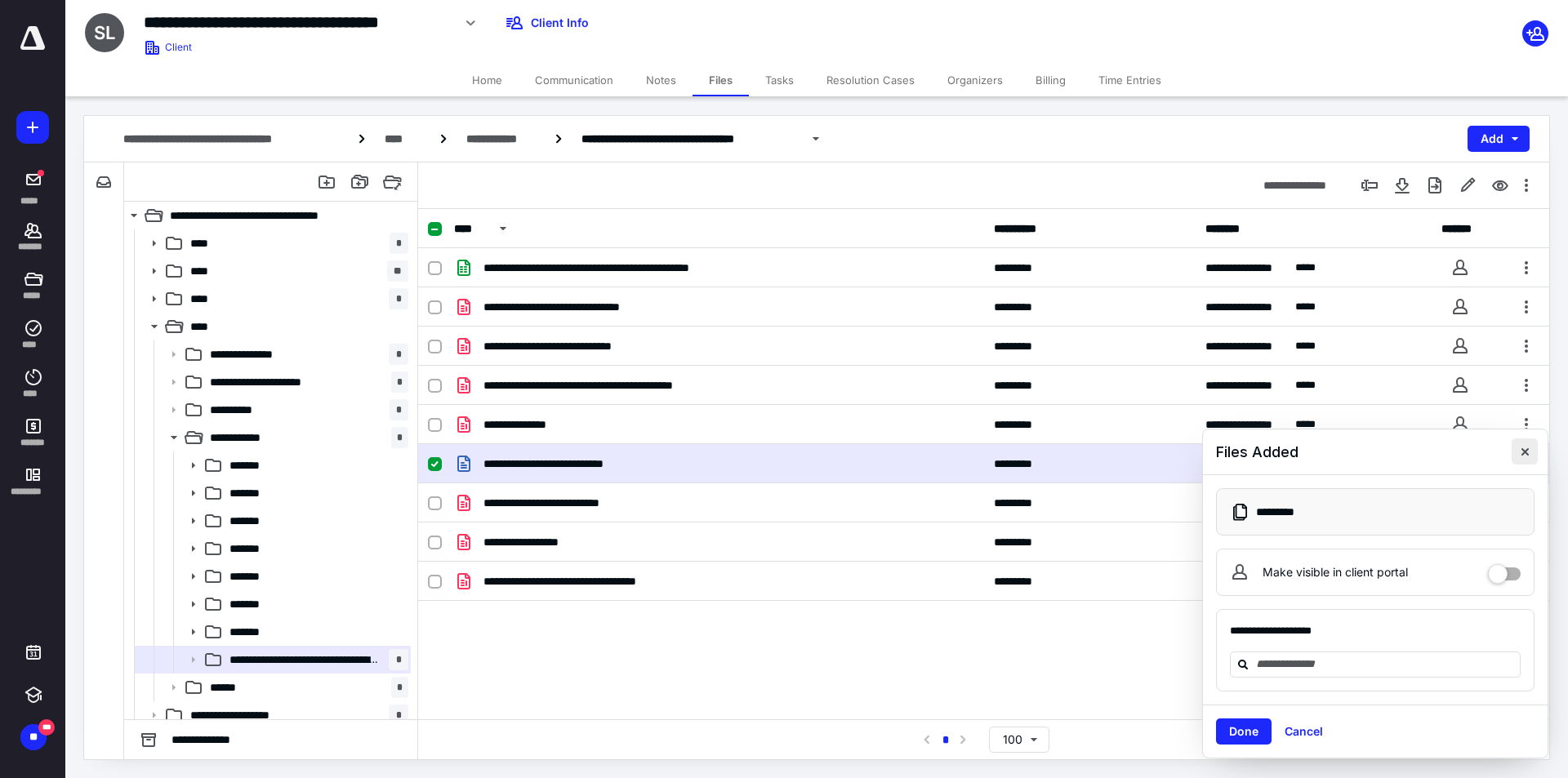 click at bounding box center (1525, 451) 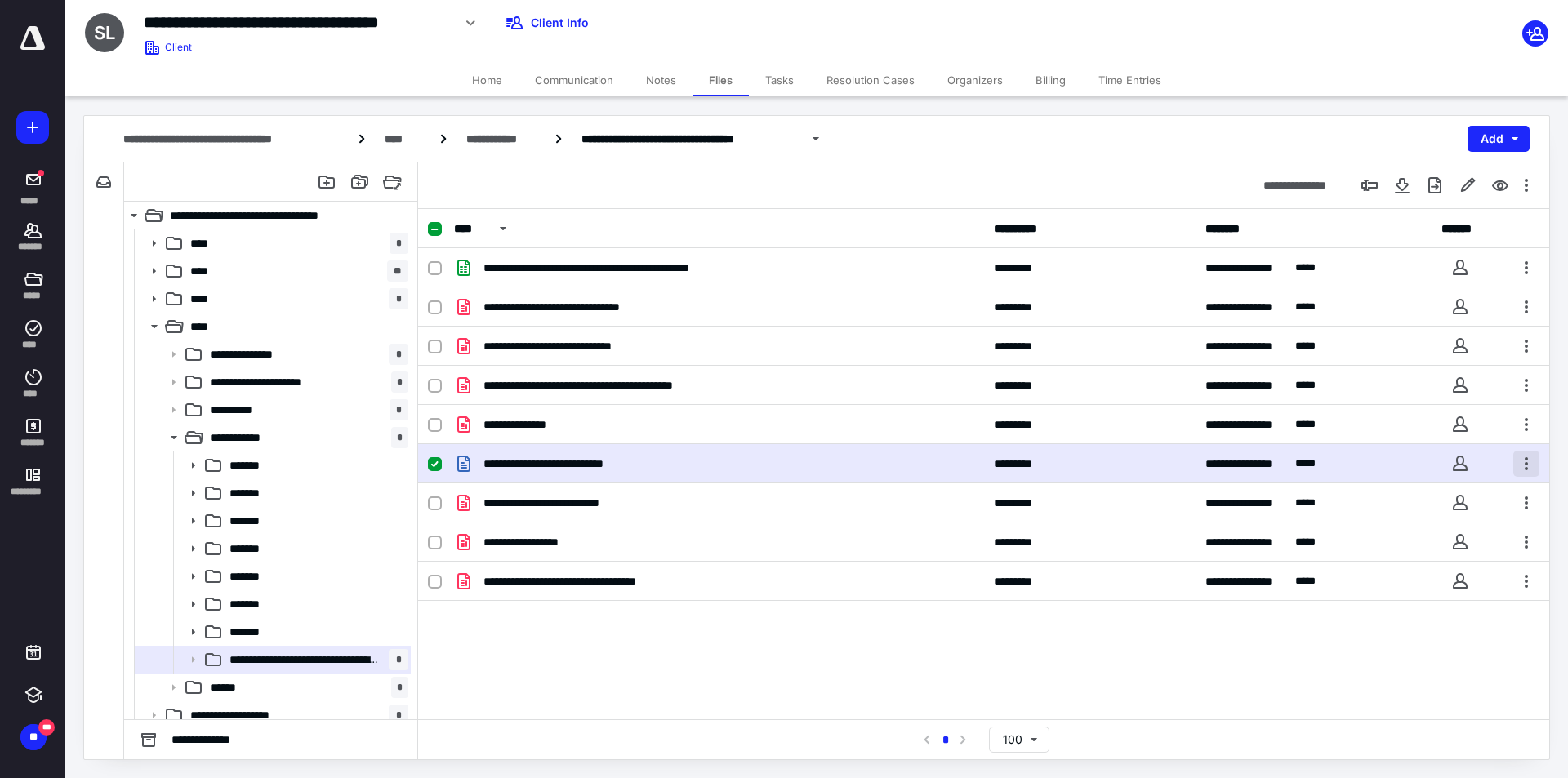 click at bounding box center (1526, 464) 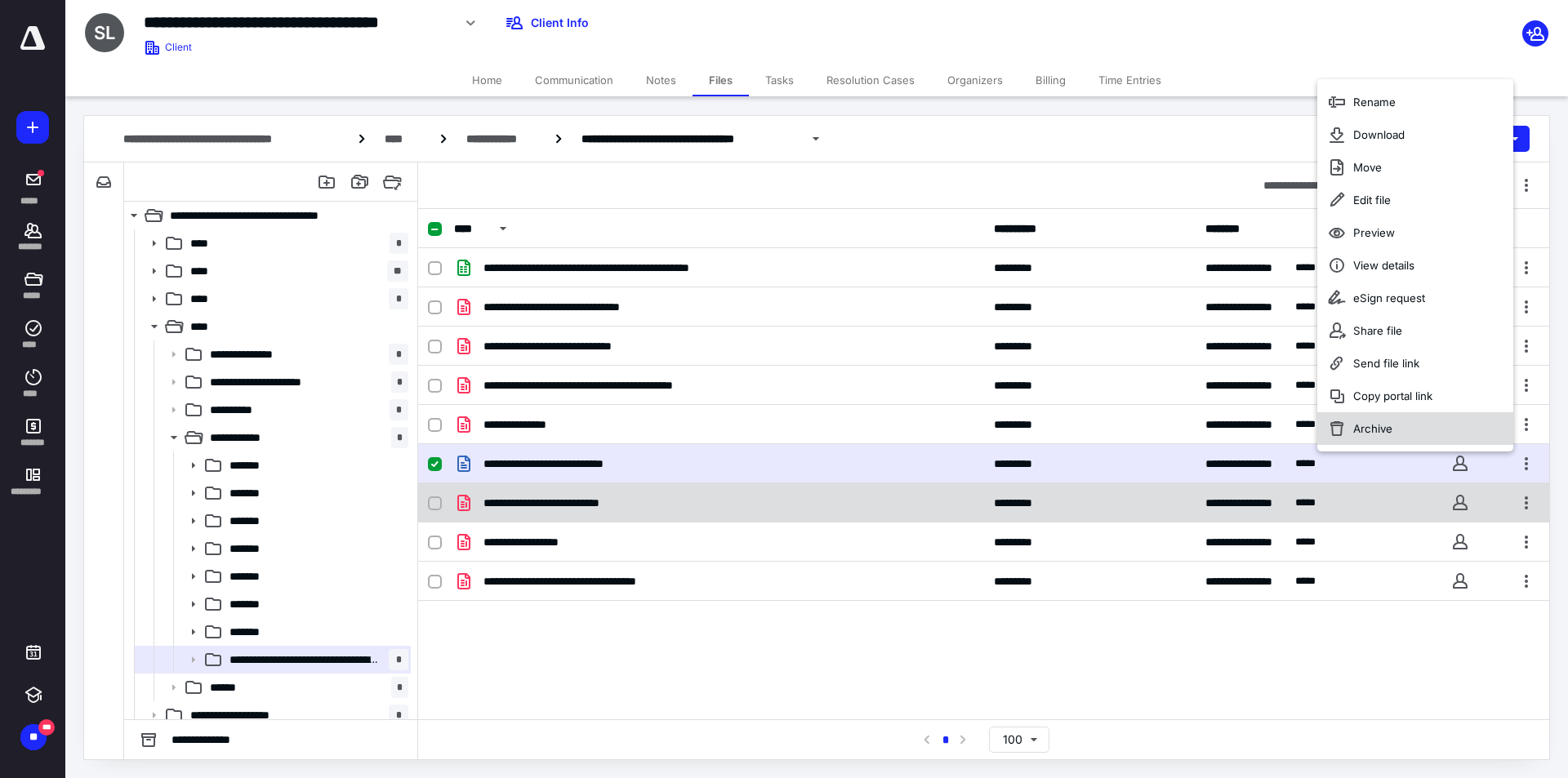 click on "Archive" at bounding box center (1415, 429) 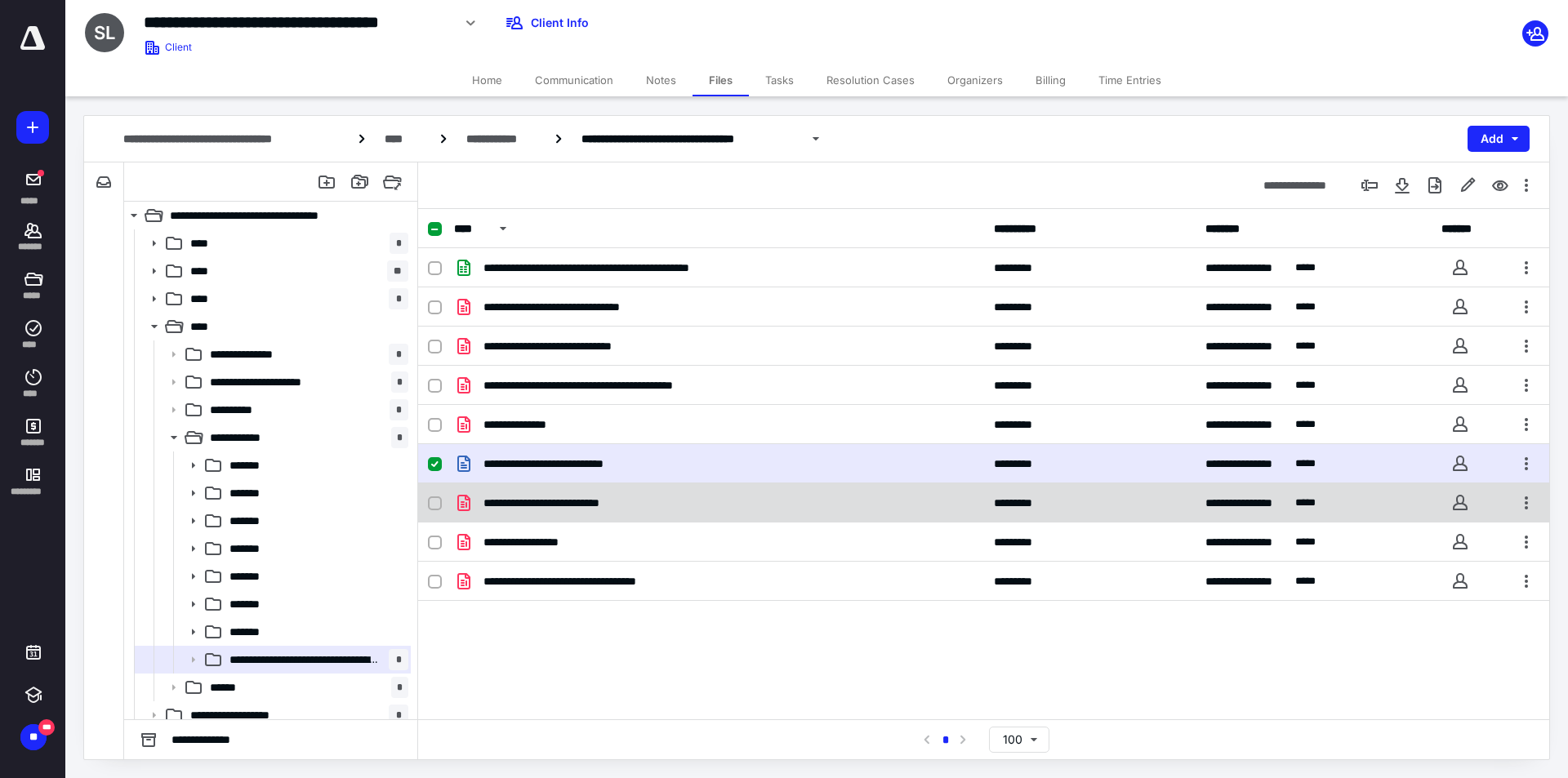 checkbox on "false" 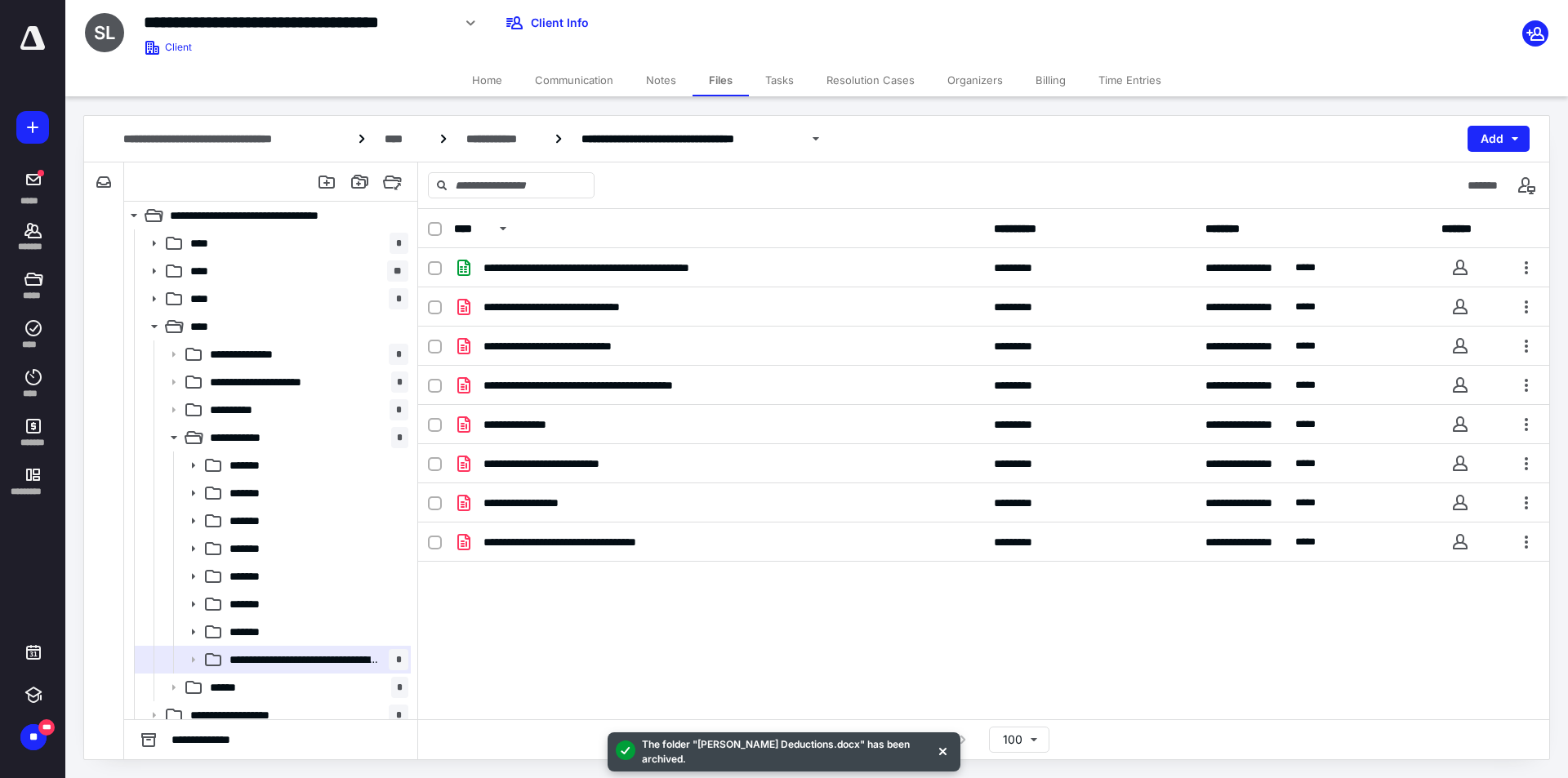 click on "**********" at bounding box center [983, 464] 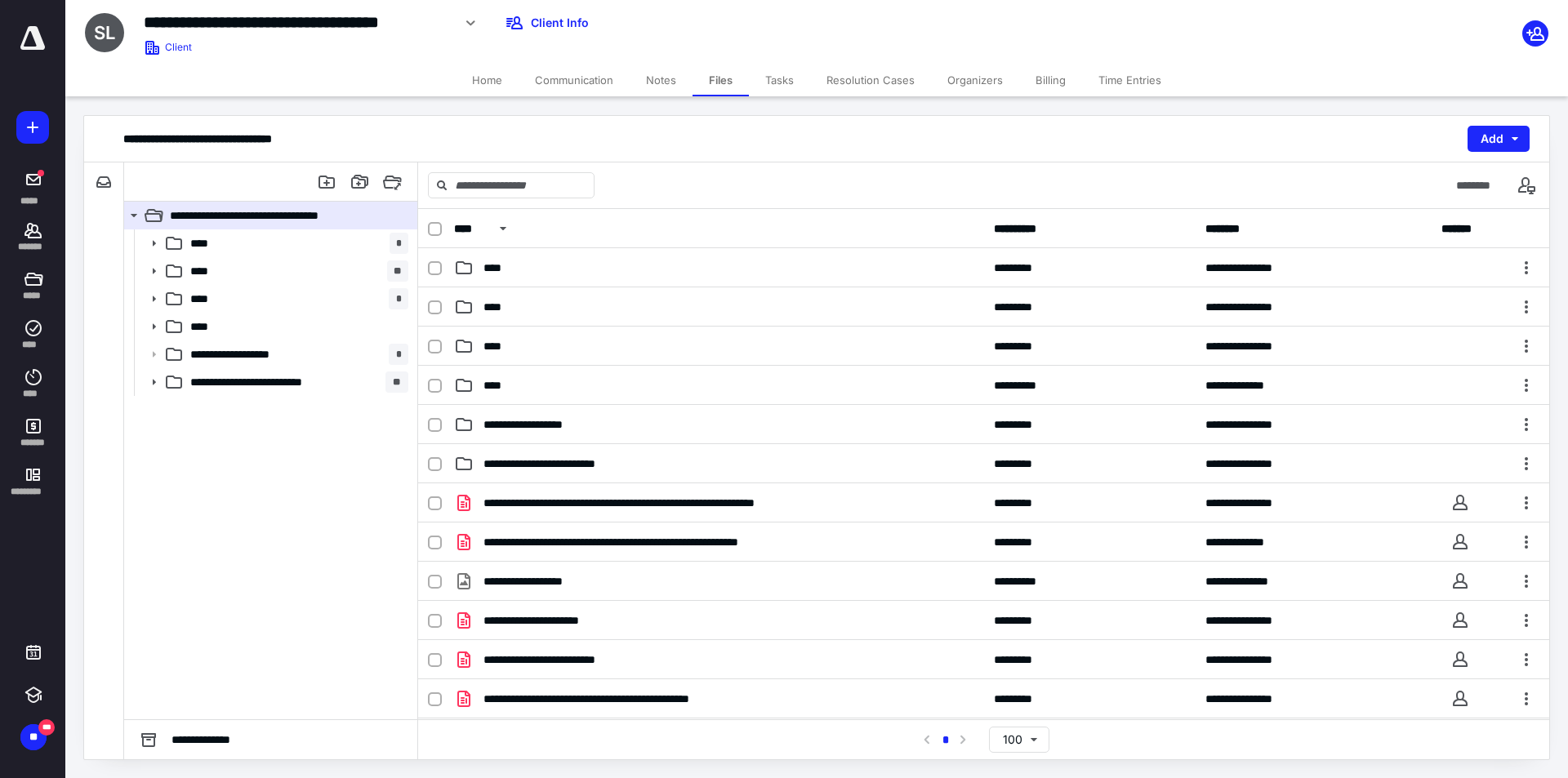 scroll, scrollTop: 0, scrollLeft: 0, axis: both 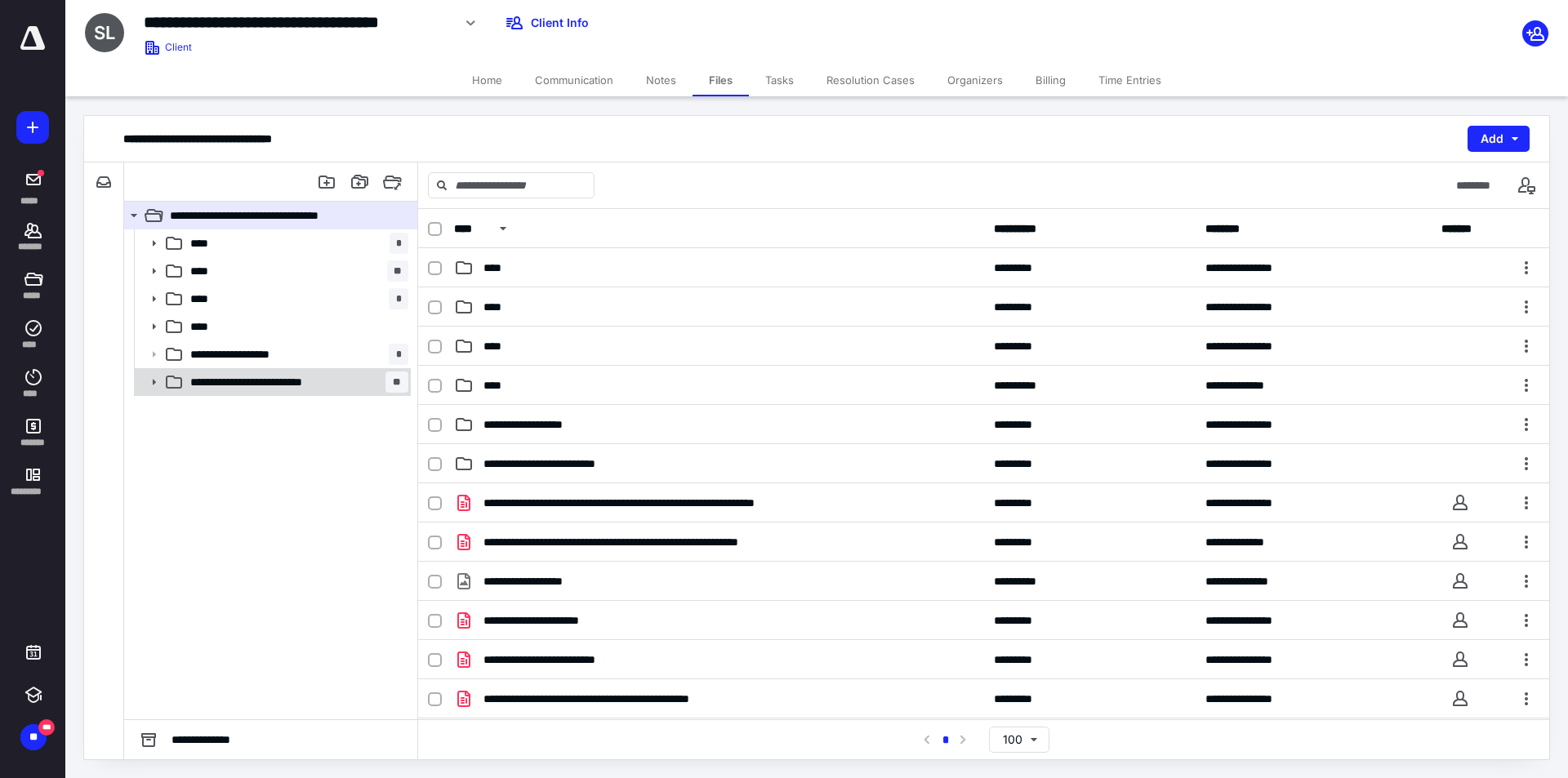 click on "**********" at bounding box center [296, 382] 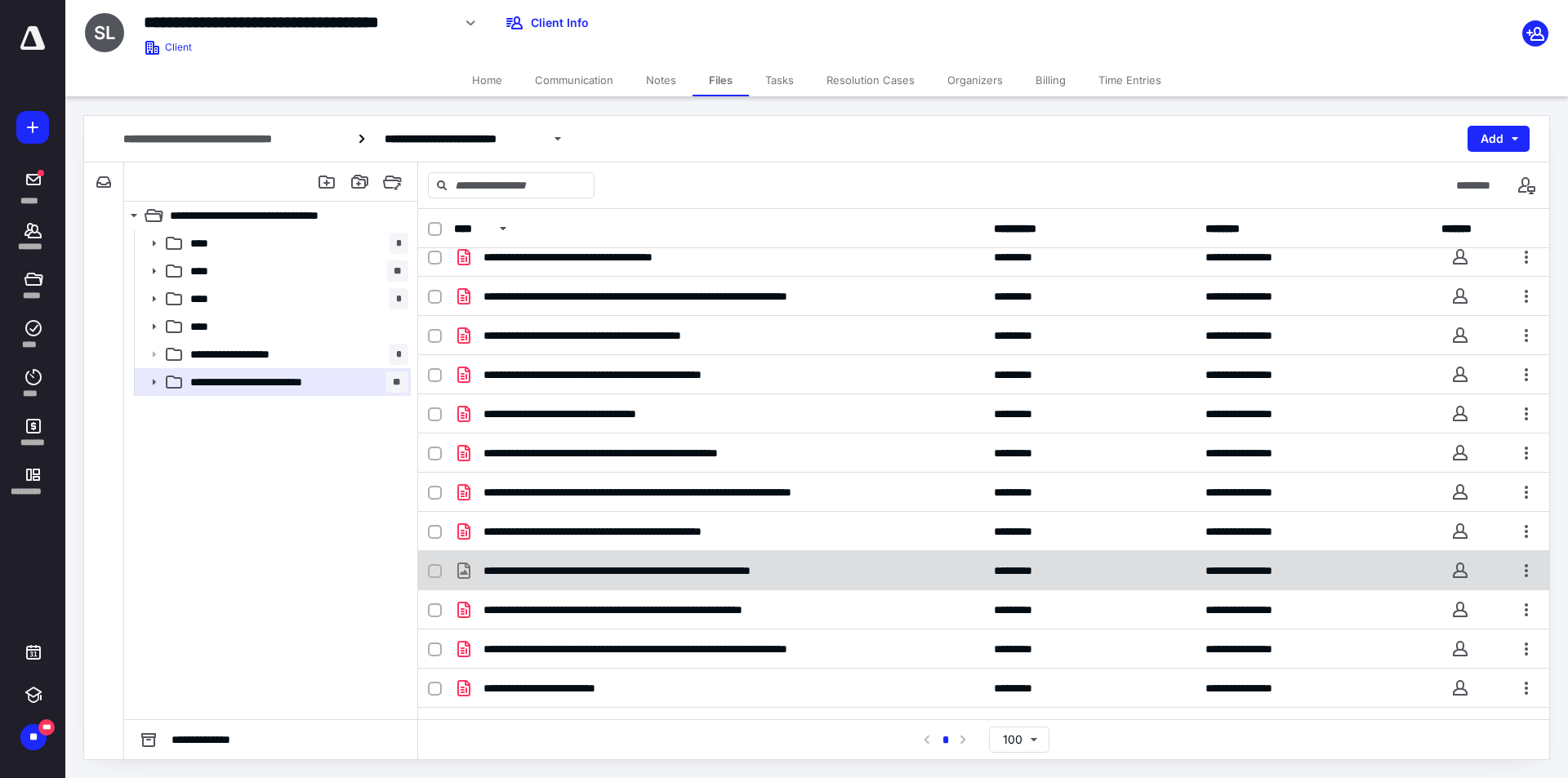 scroll, scrollTop: 156, scrollLeft: 0, axis: vertical 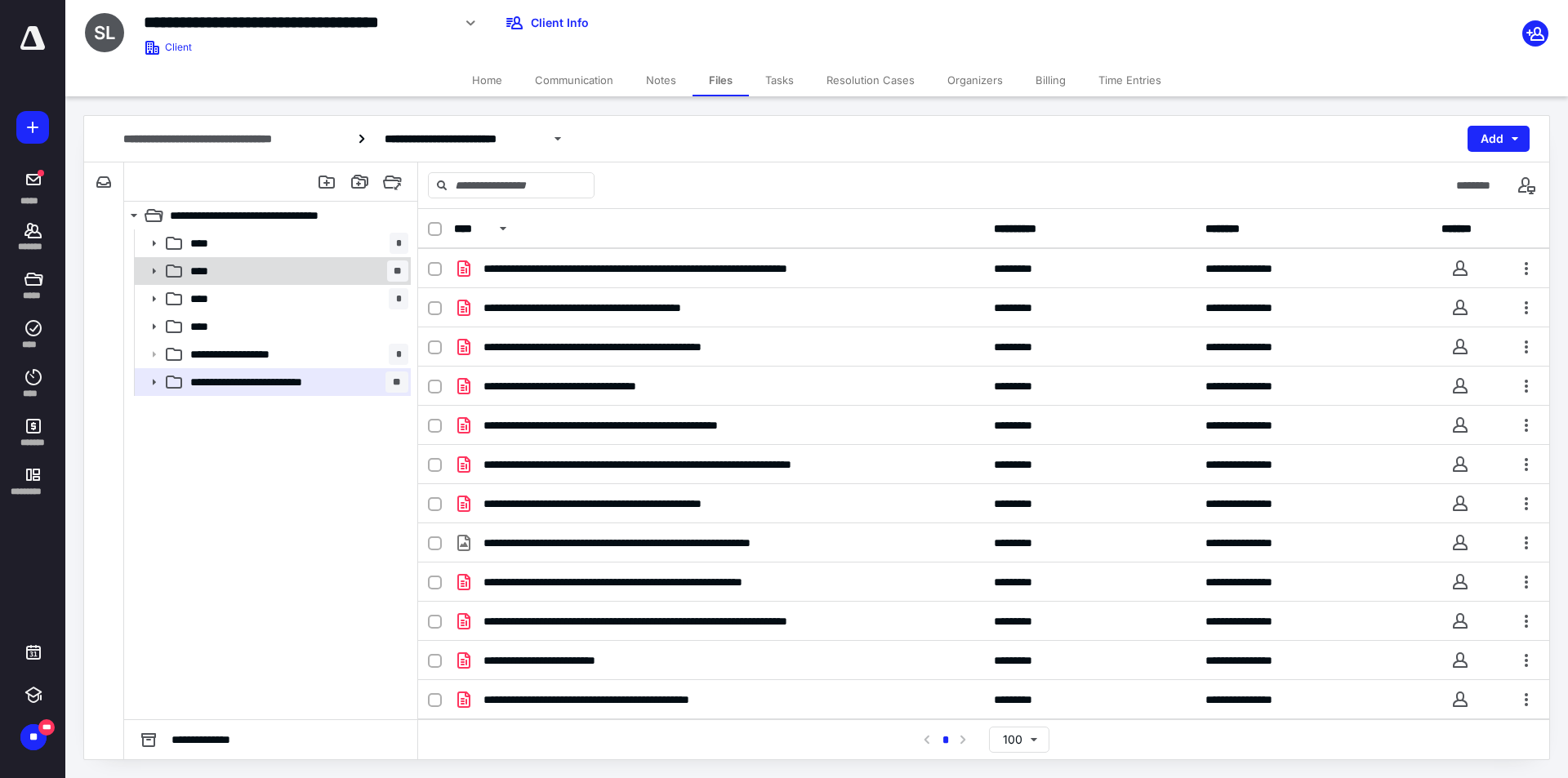 click on "**** **" at bounding box center (296, 271) 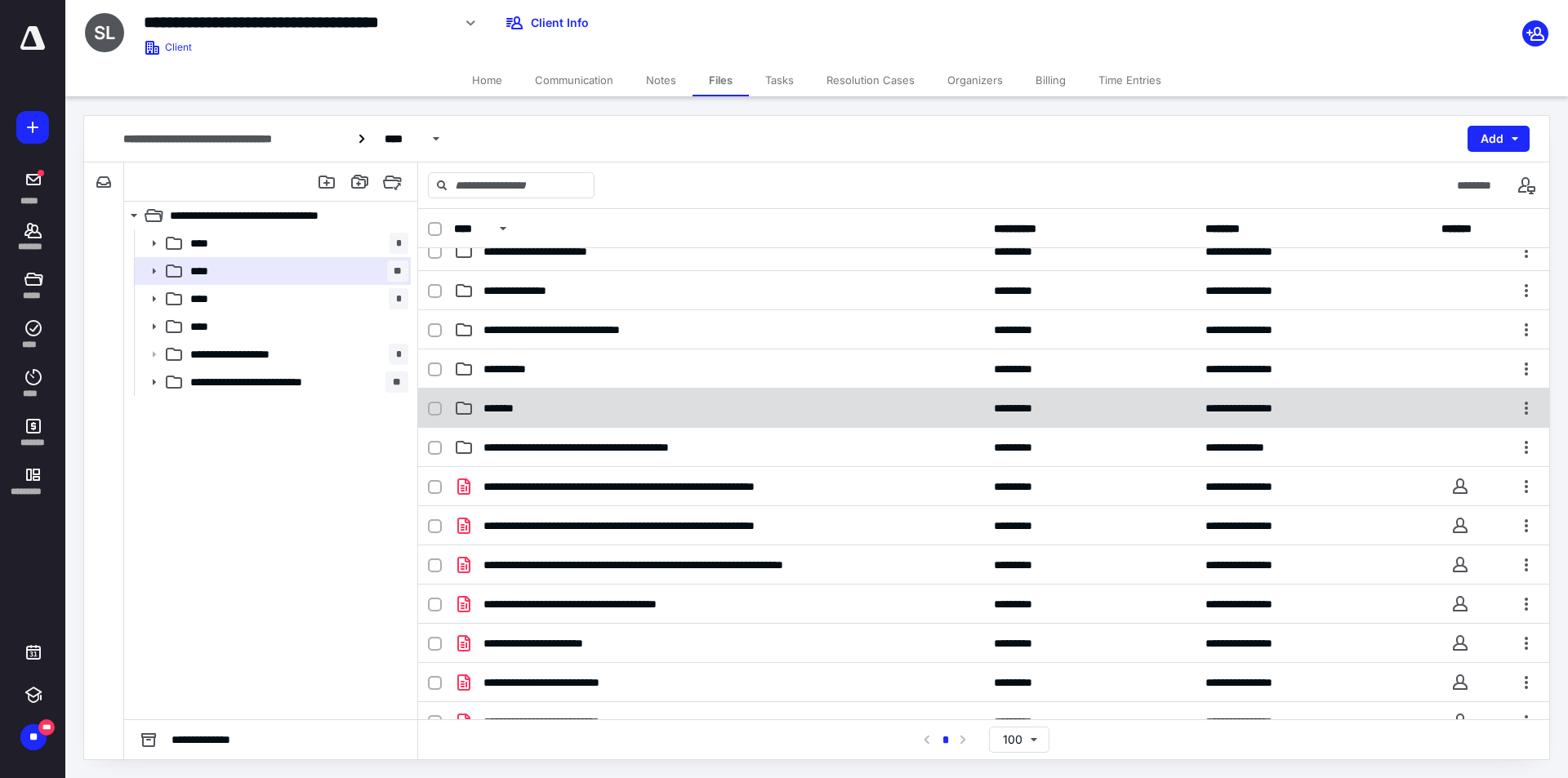 scroll, scrollTop: 0, scrollLeft: 0, axis: both 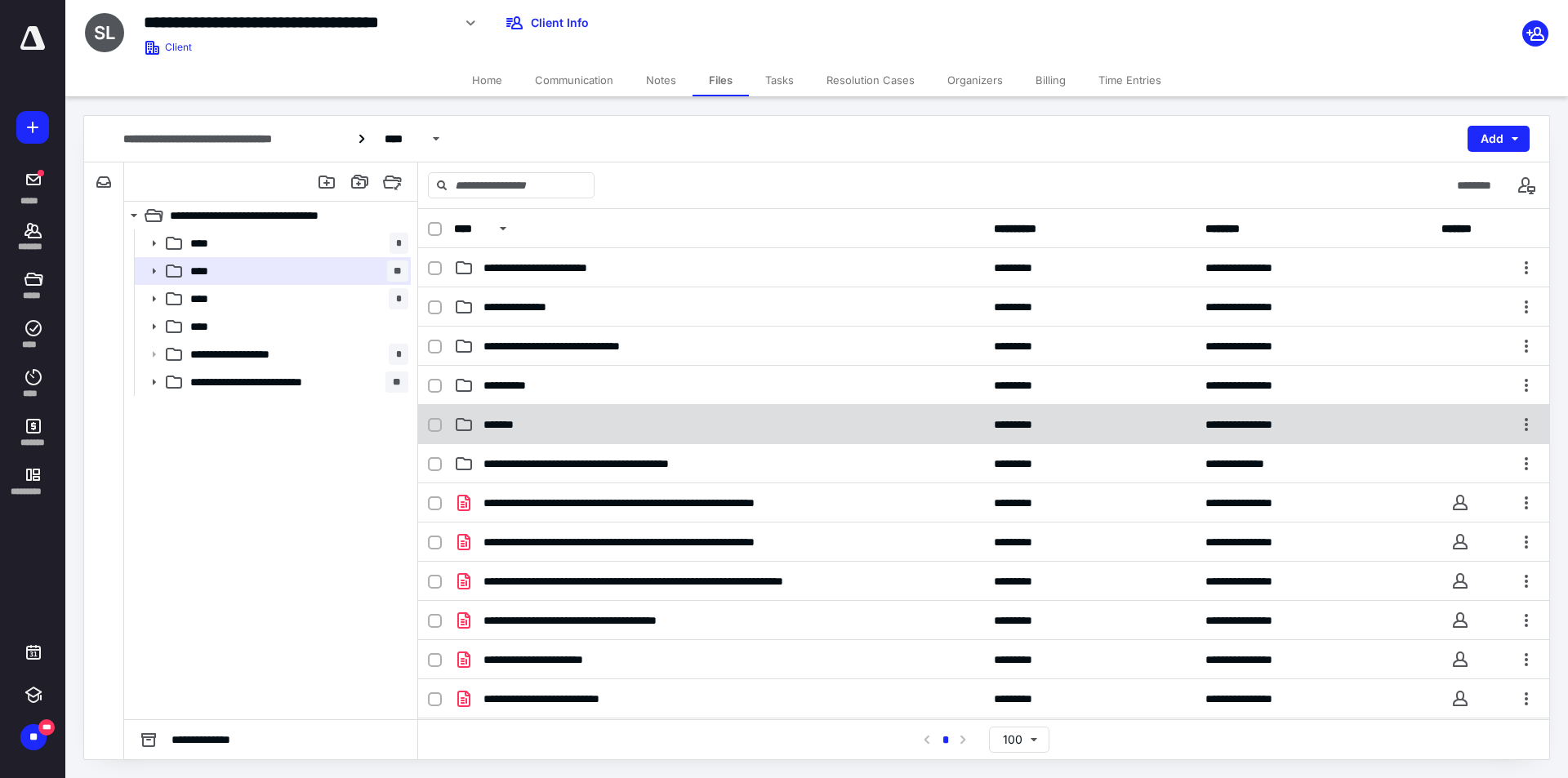 click on "**********" at bounding box center [983, 425] 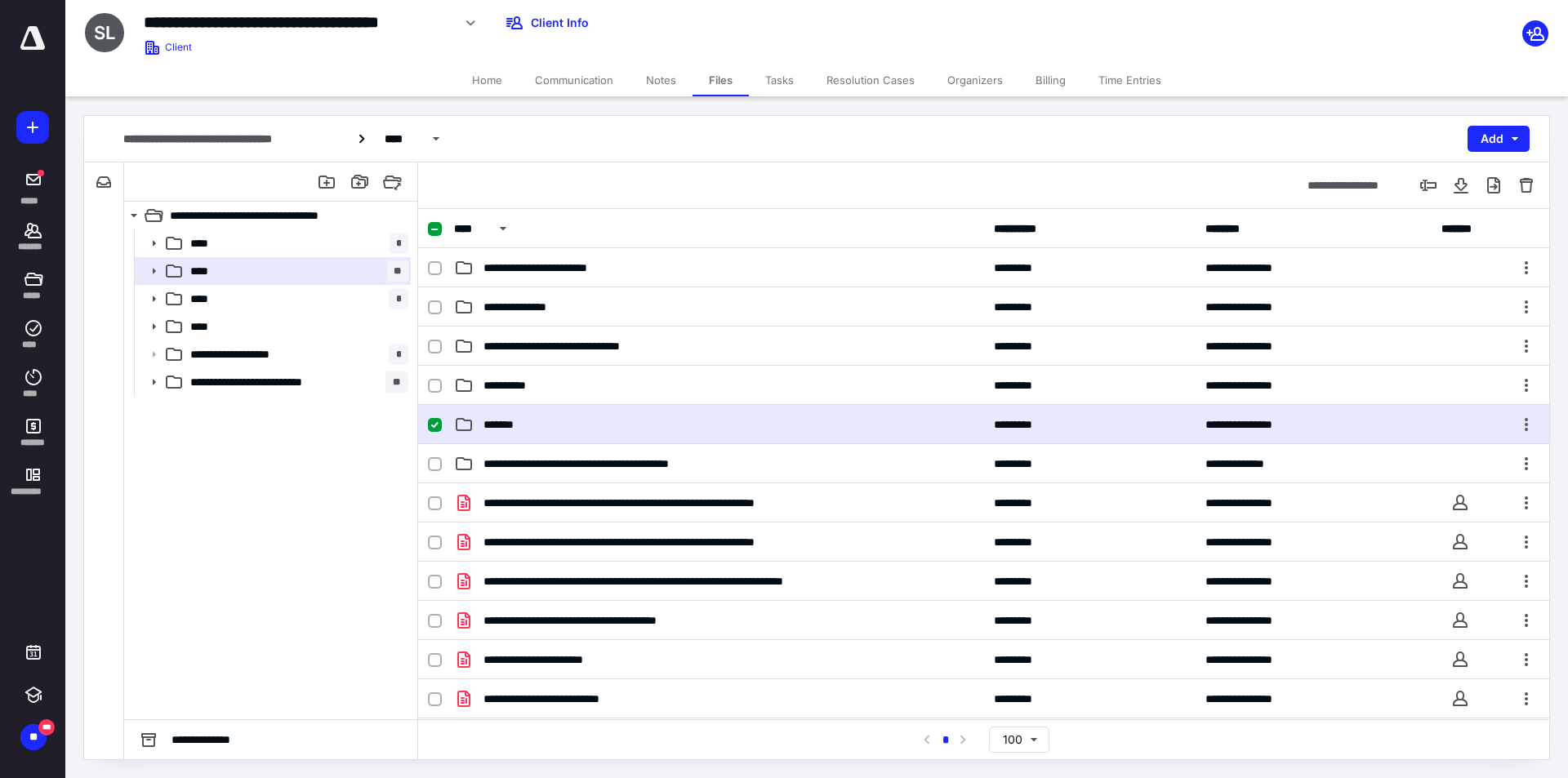 click on "**********" at bounding box center (983, 425) 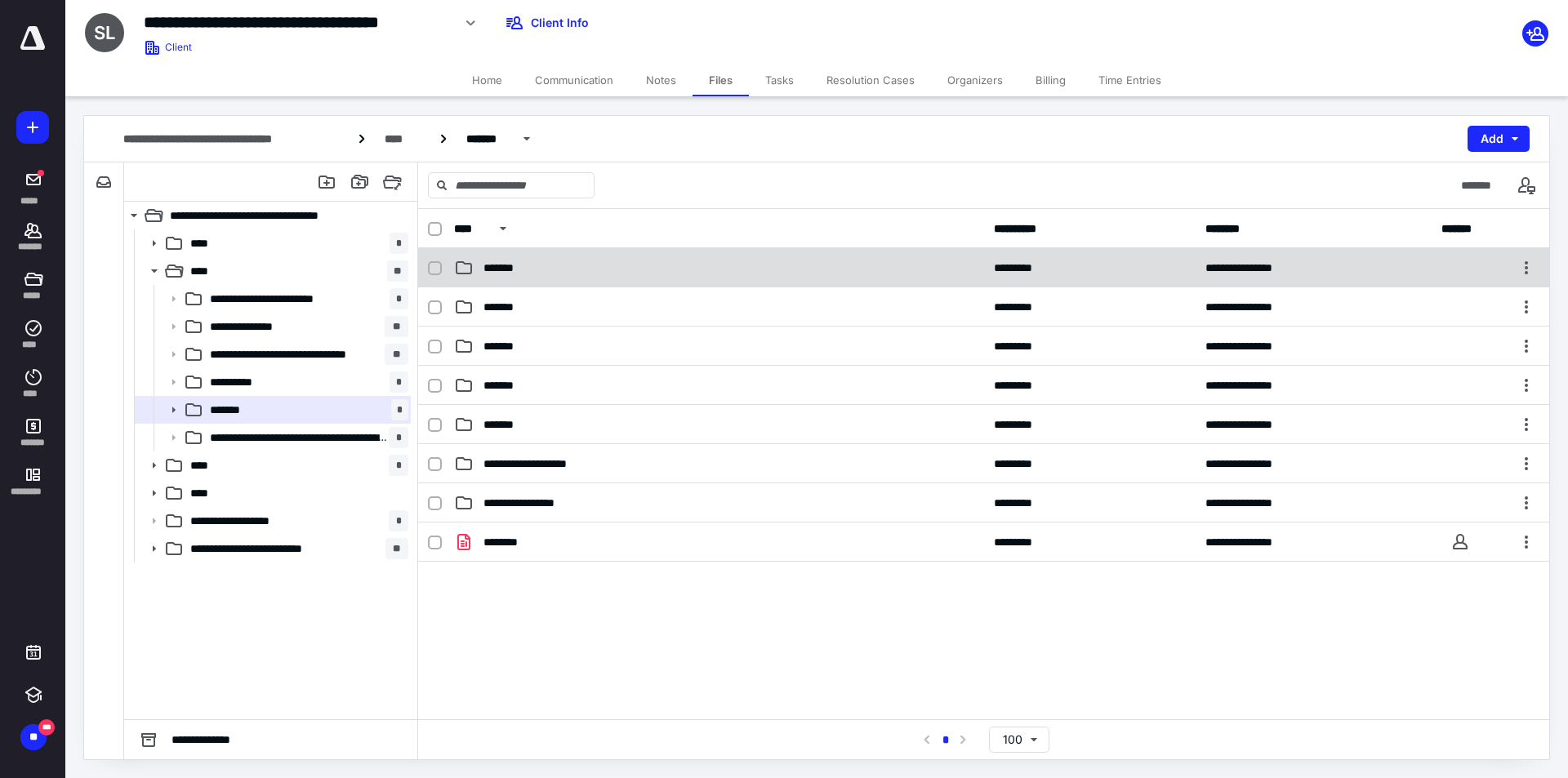 click on "*******" at bounding box center (719, 268) 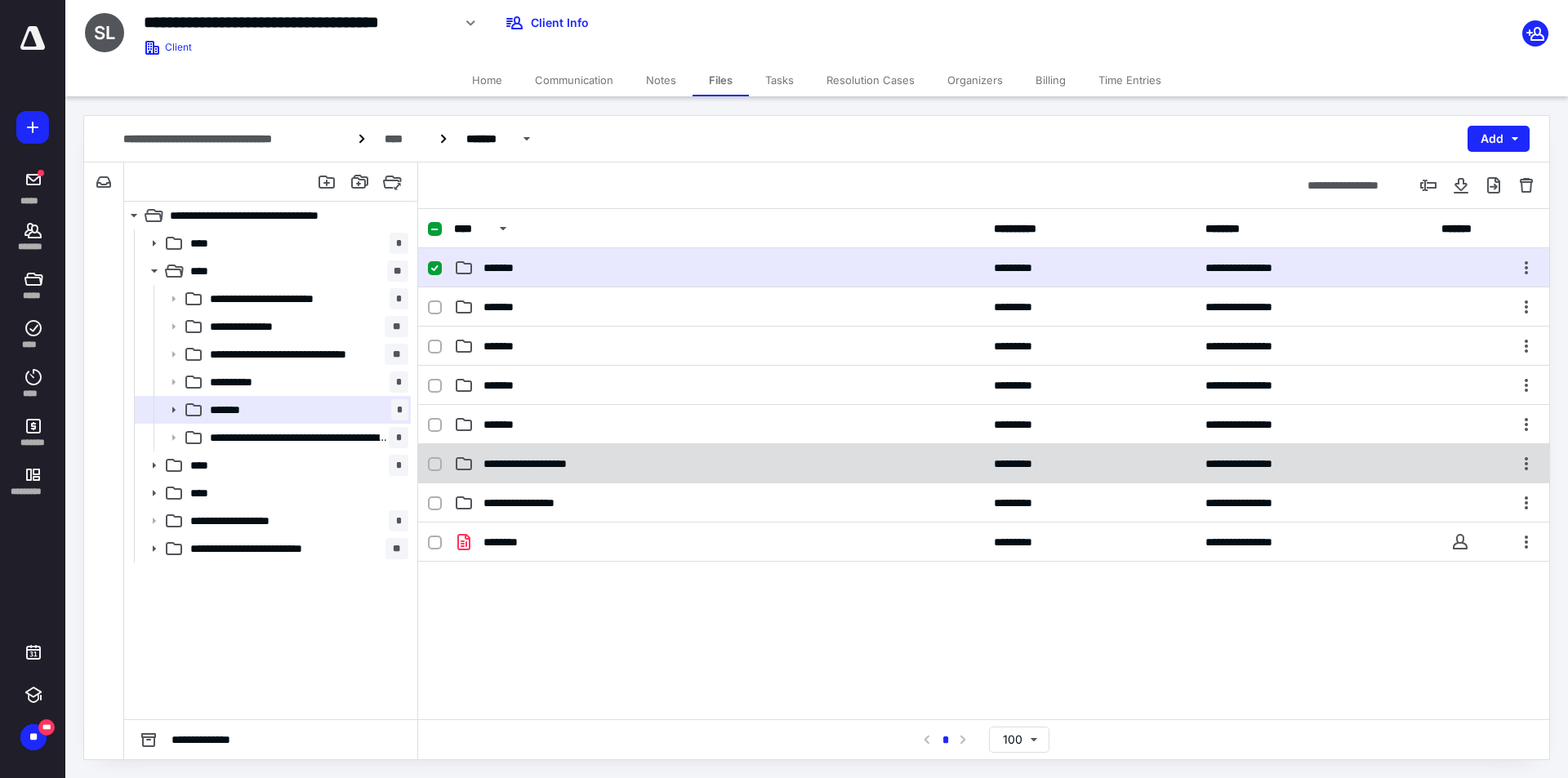 click on "**********" at bounding box center (719, 464) 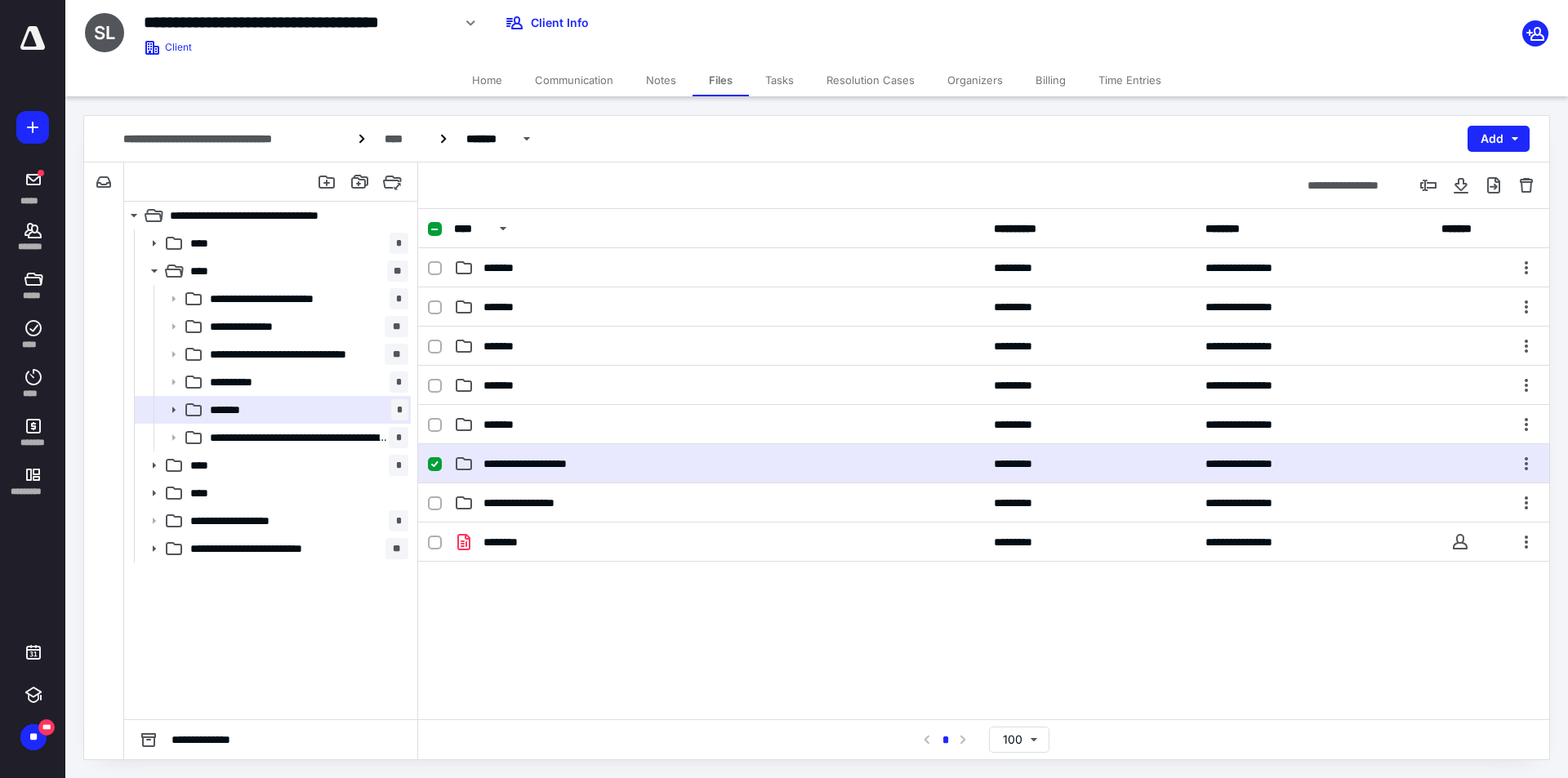 click on "**********" at bounding box center [719, 464] 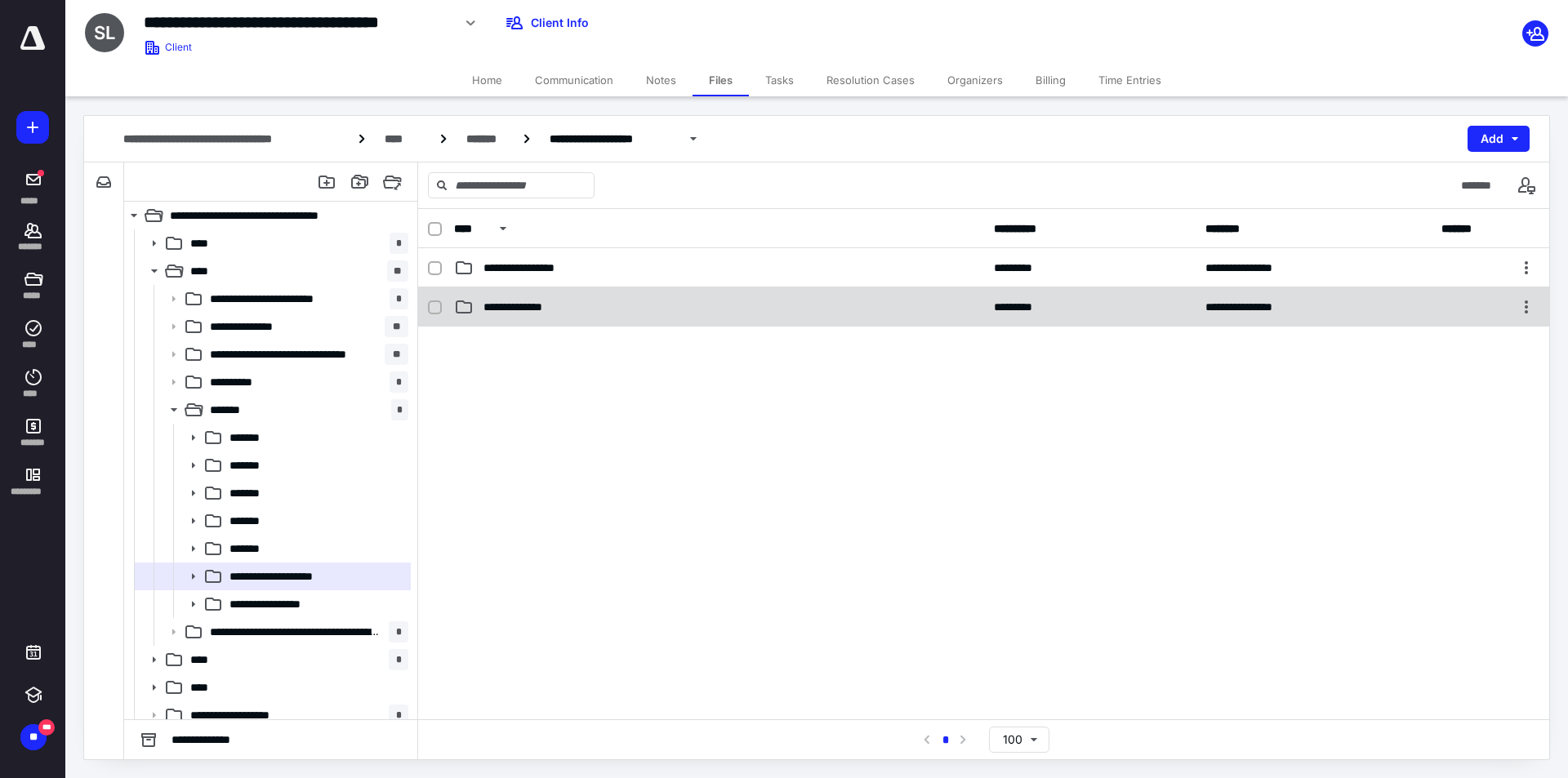 click on "**********" at bounding box center [719, 307] 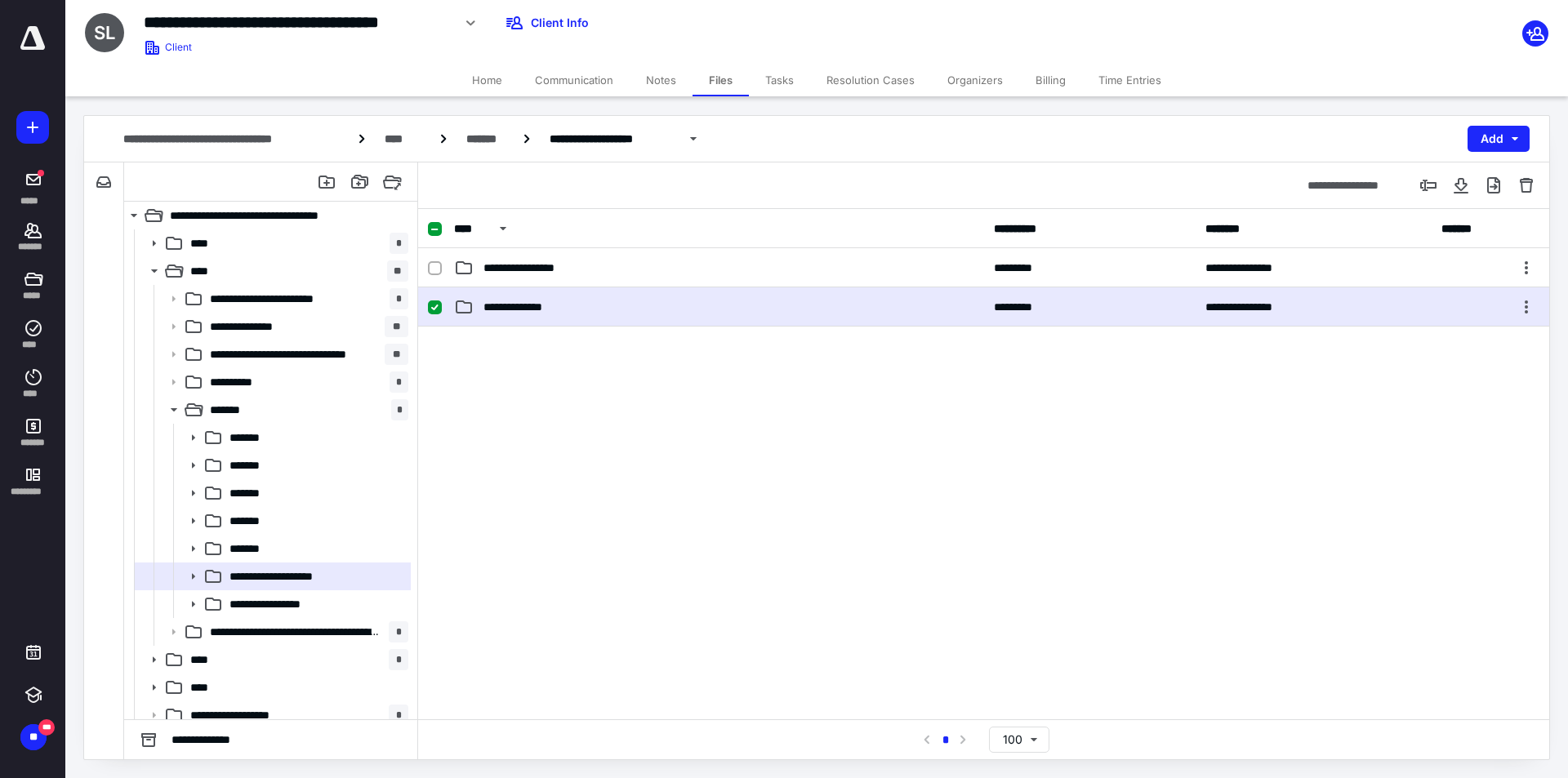 click on "**********" at bounding box center [719, 307] 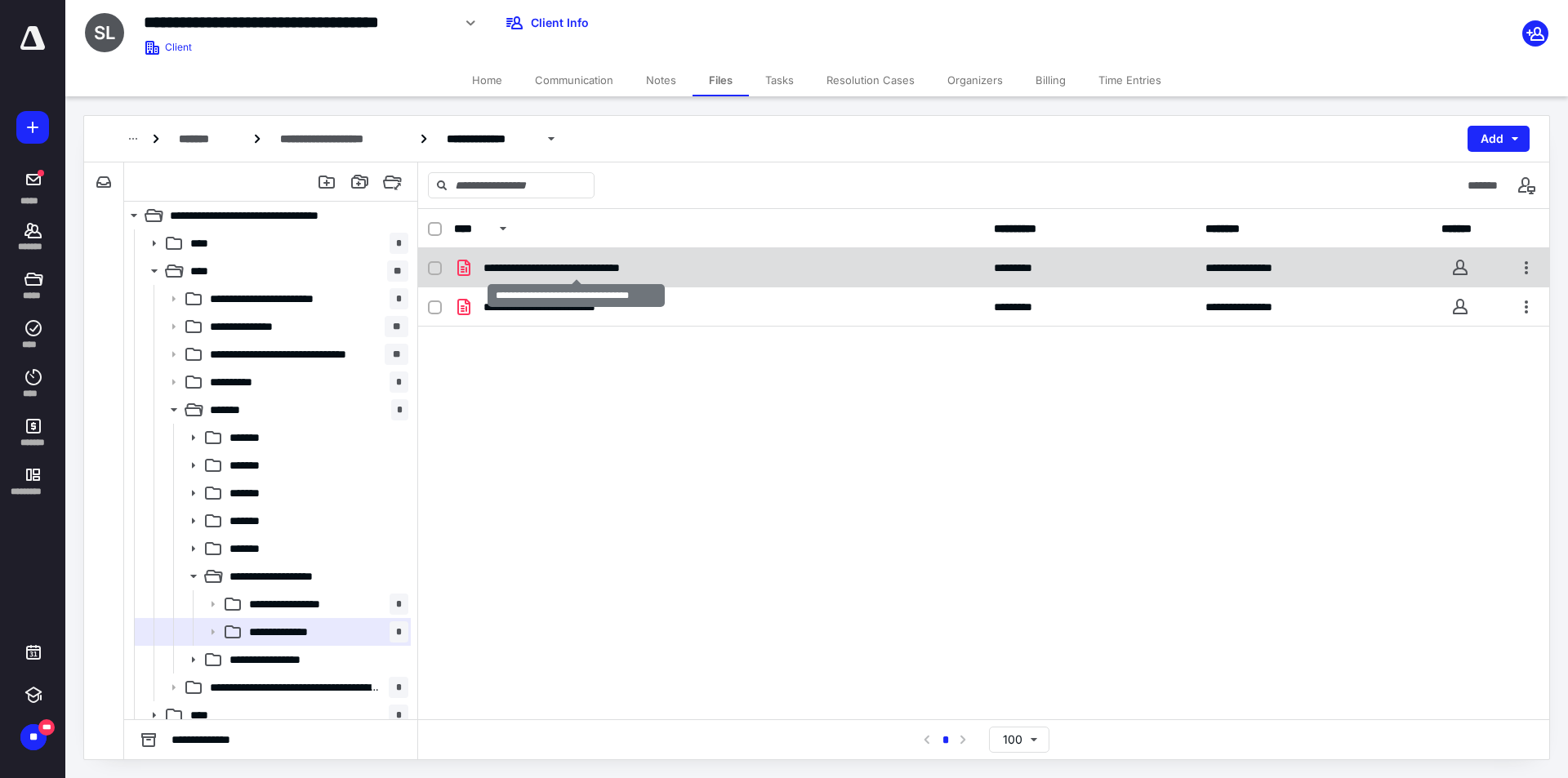 click on "**********" at bounding box center [576, 268] 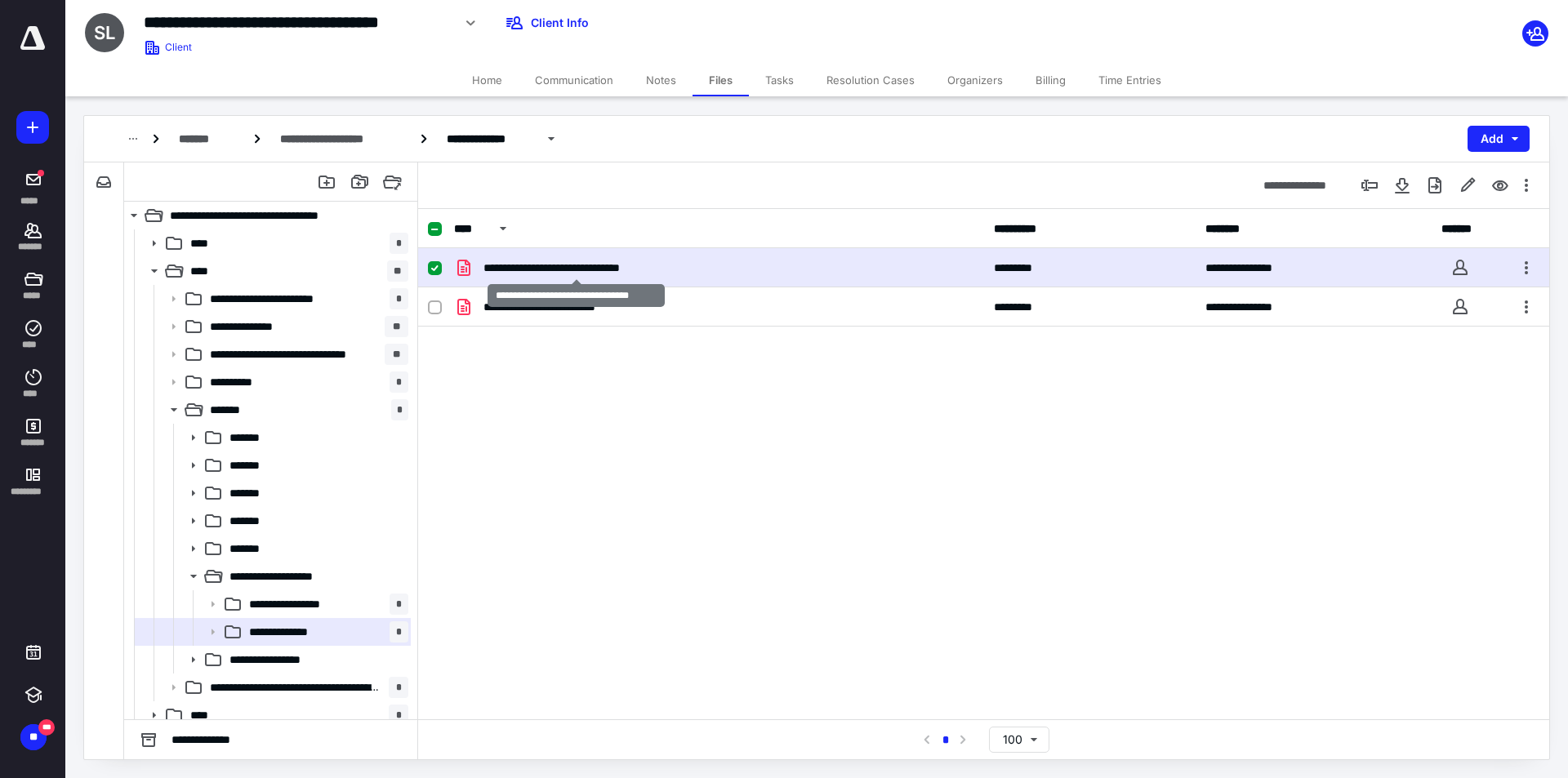 click on "**********" at bounding box center [576, 268] 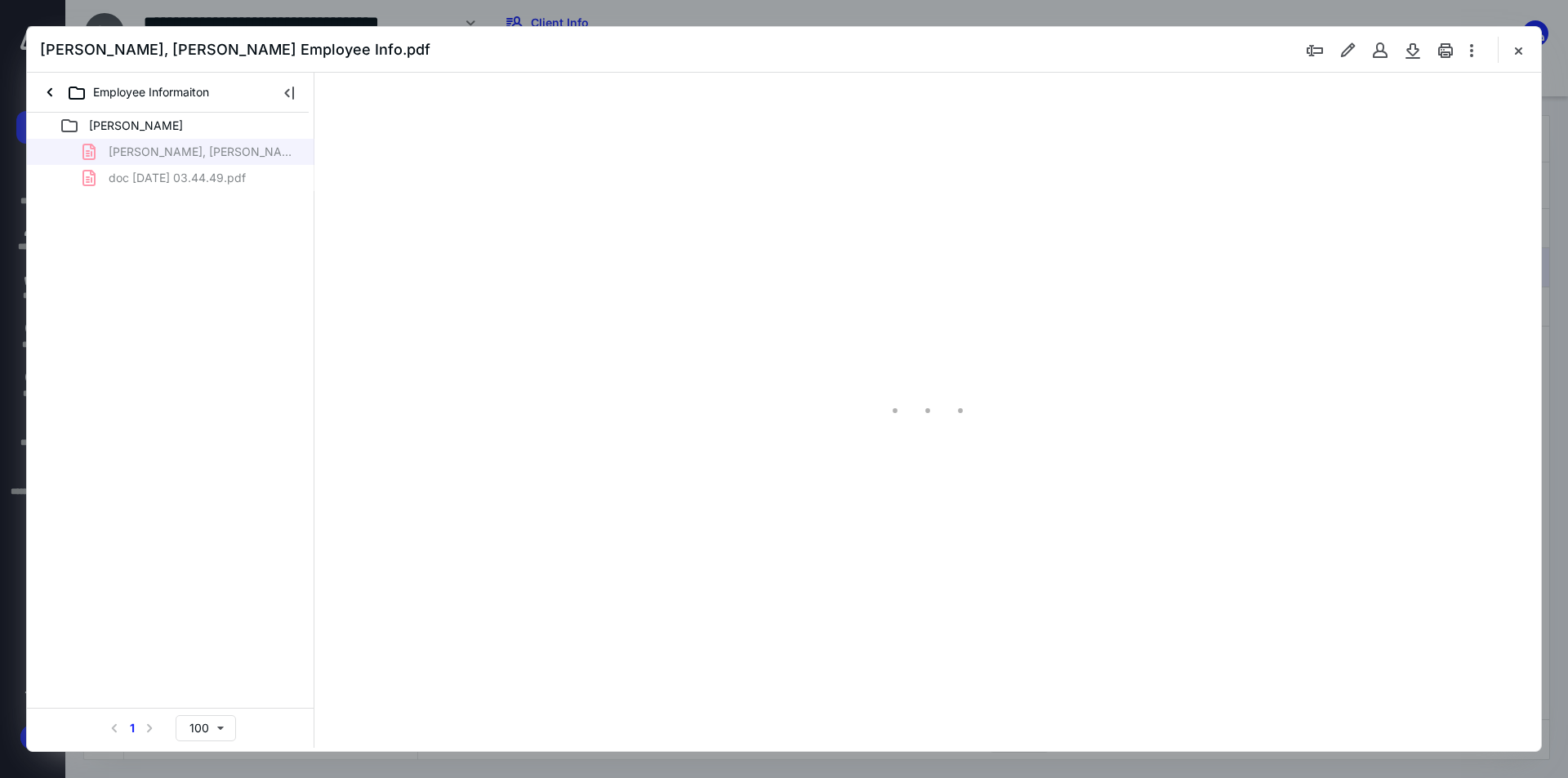 scroll, scrollTop: 0, scrollLeft: 0, axis: both 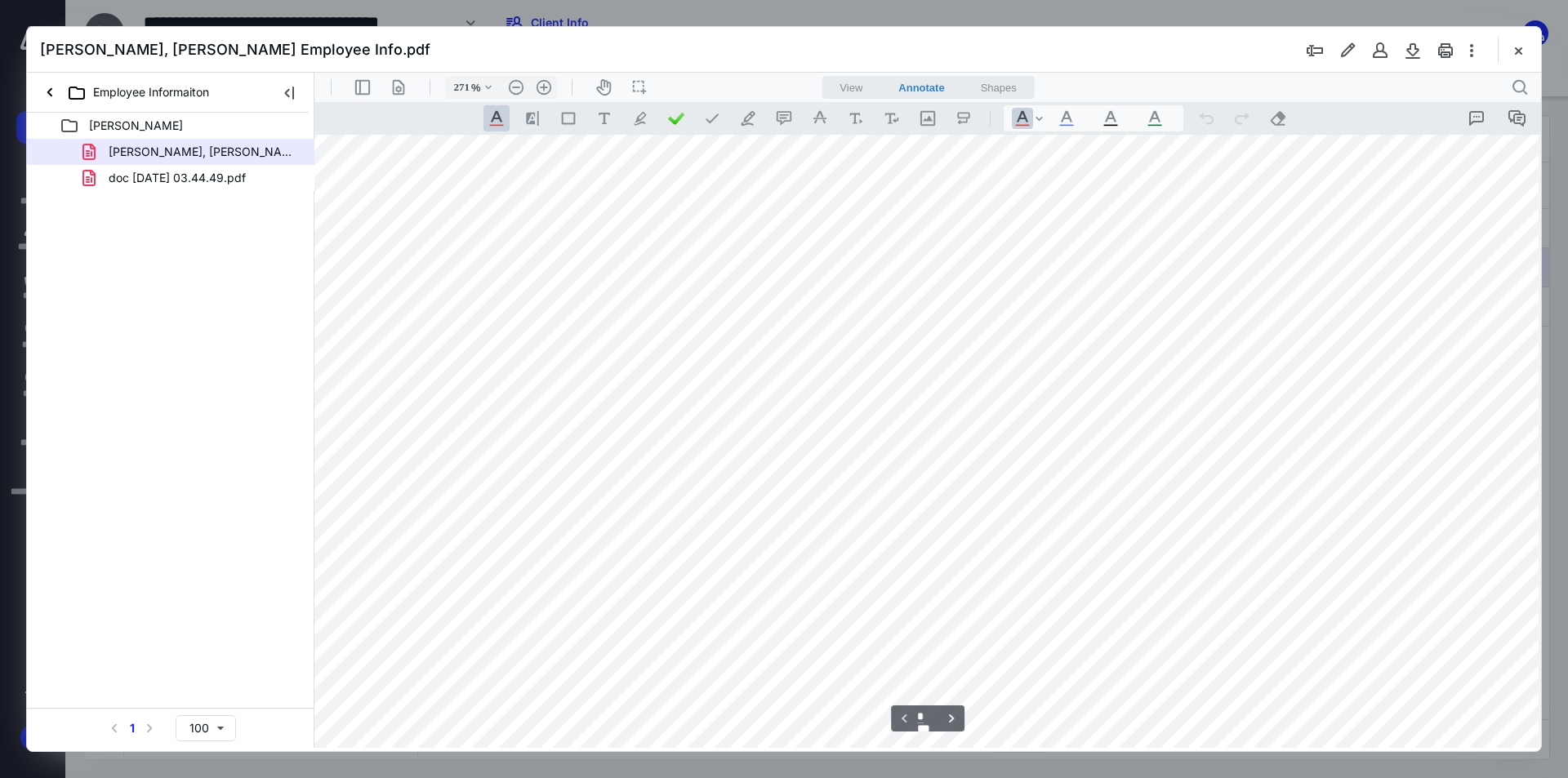 type on "171" 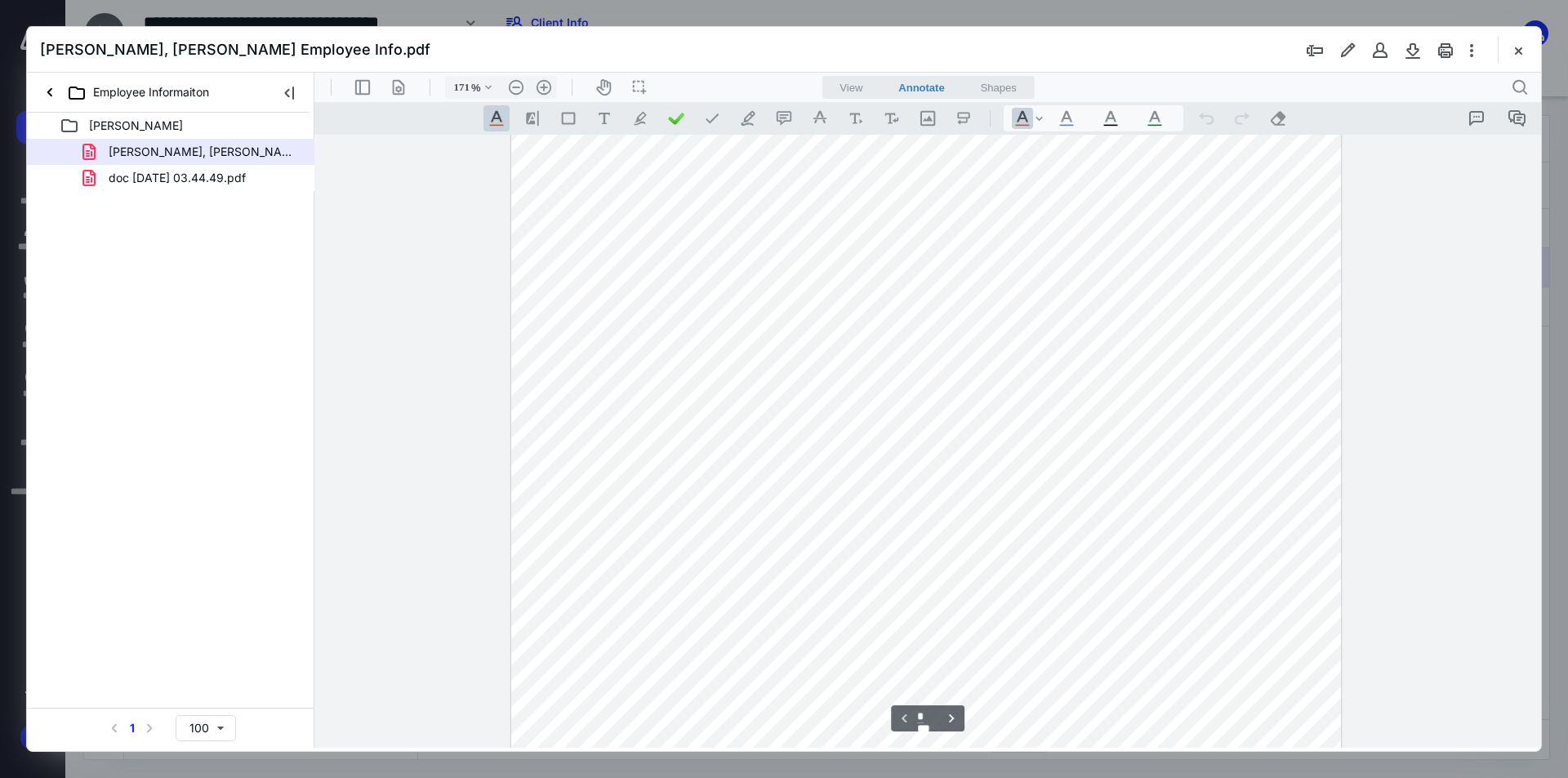 scroll, scrollTop: 0, scrollLeft: 0, axis: both 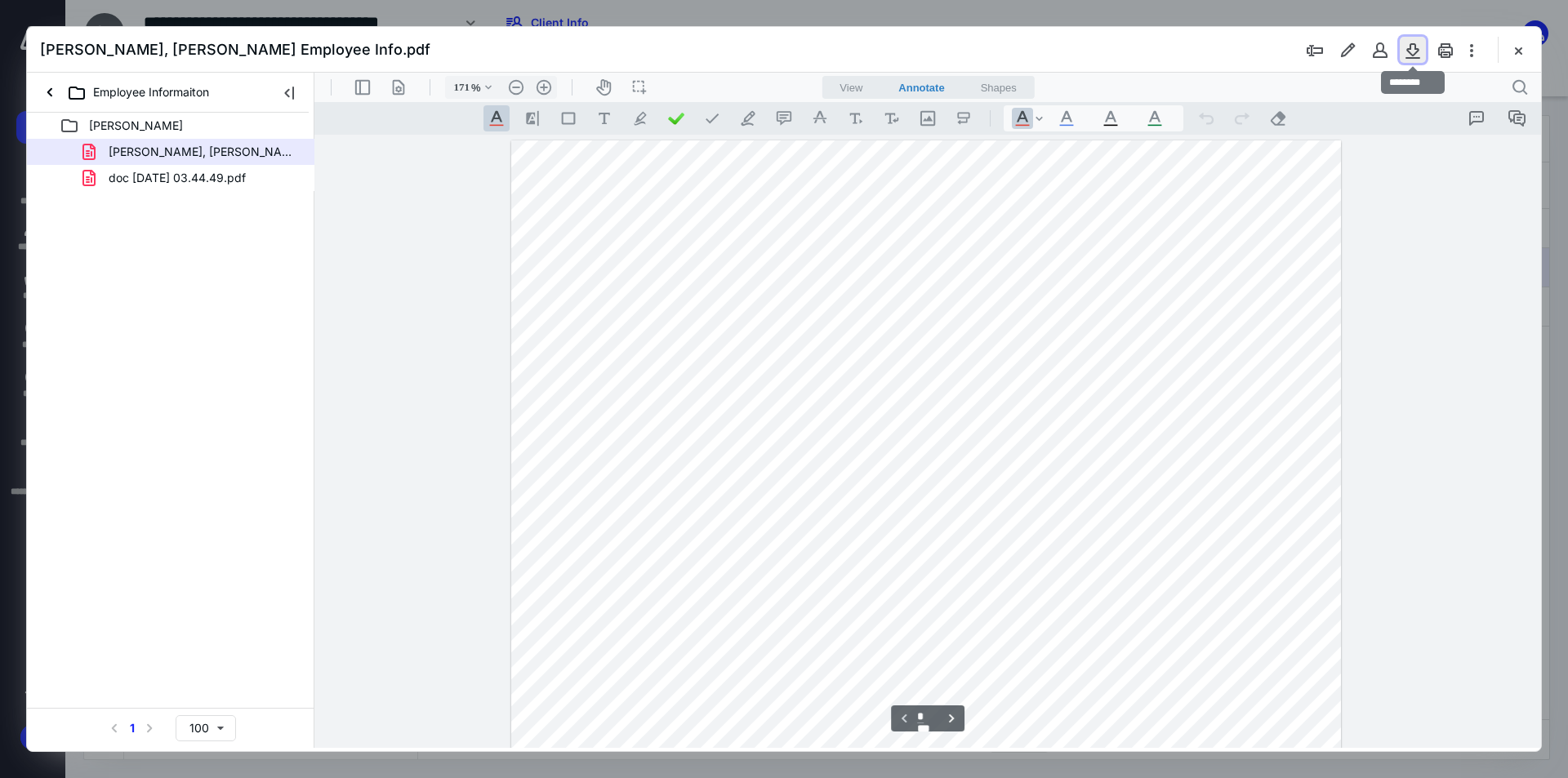 click at bounding box center (1413, 50) 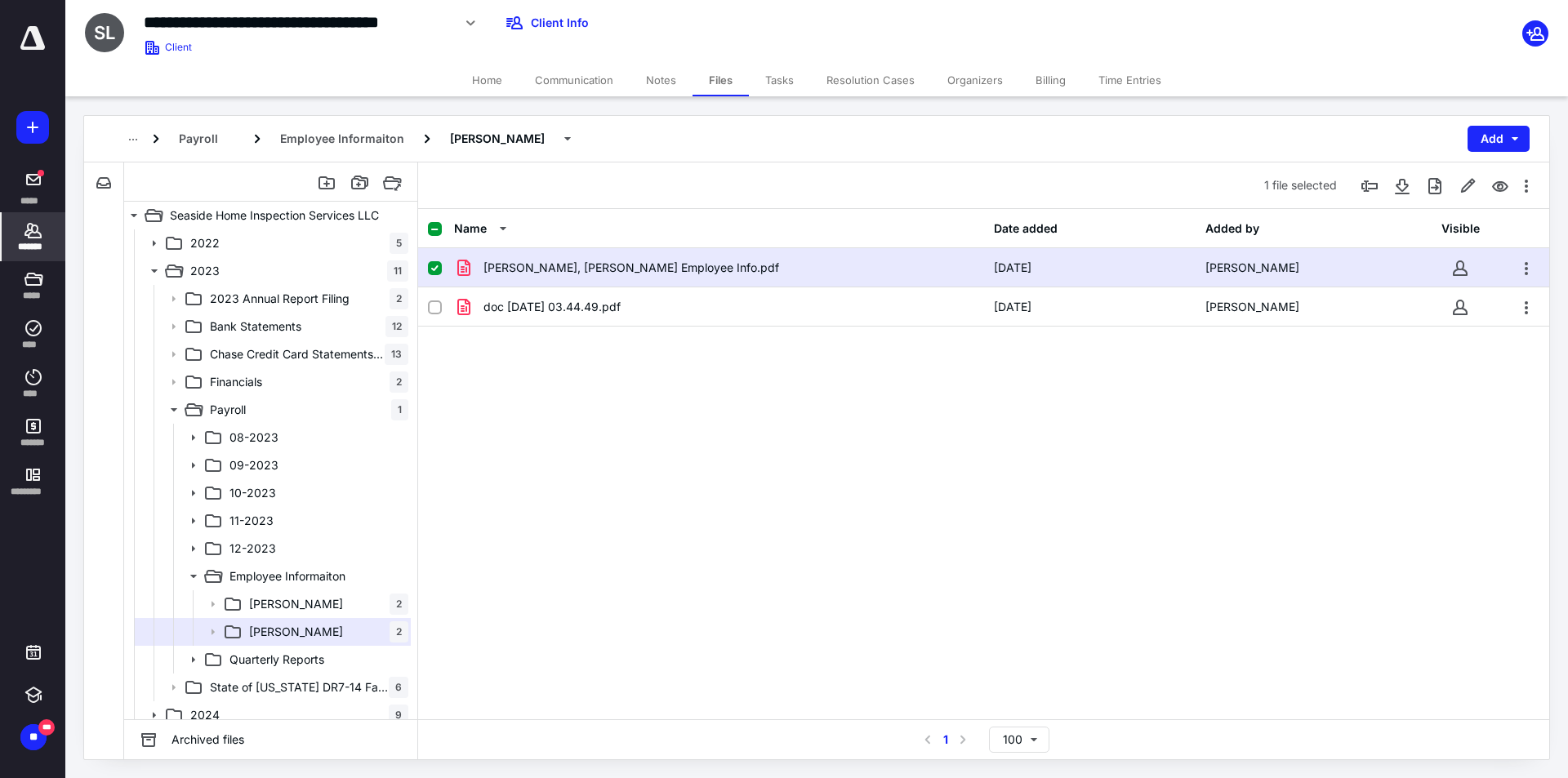 click 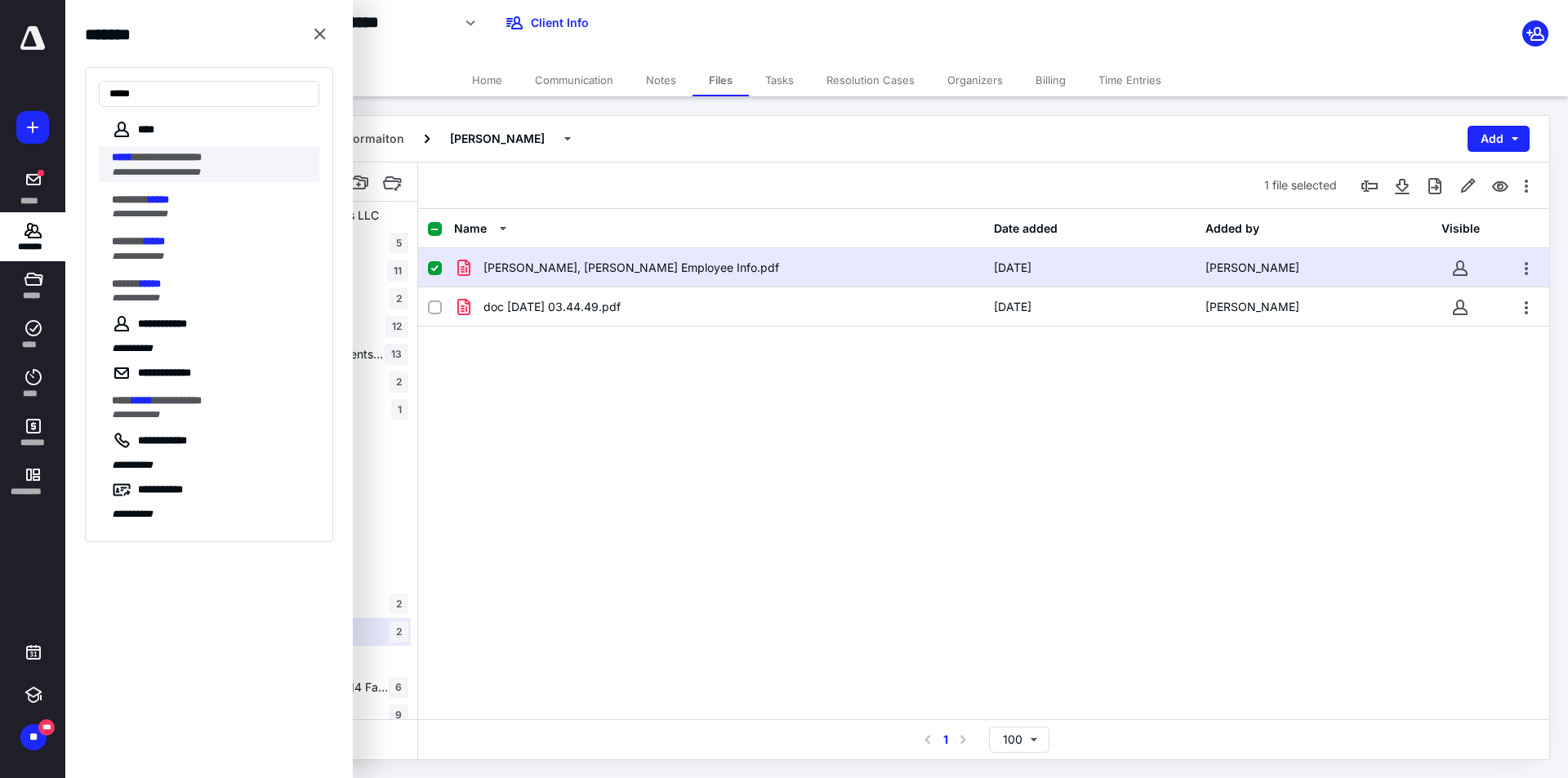 type on "*****" 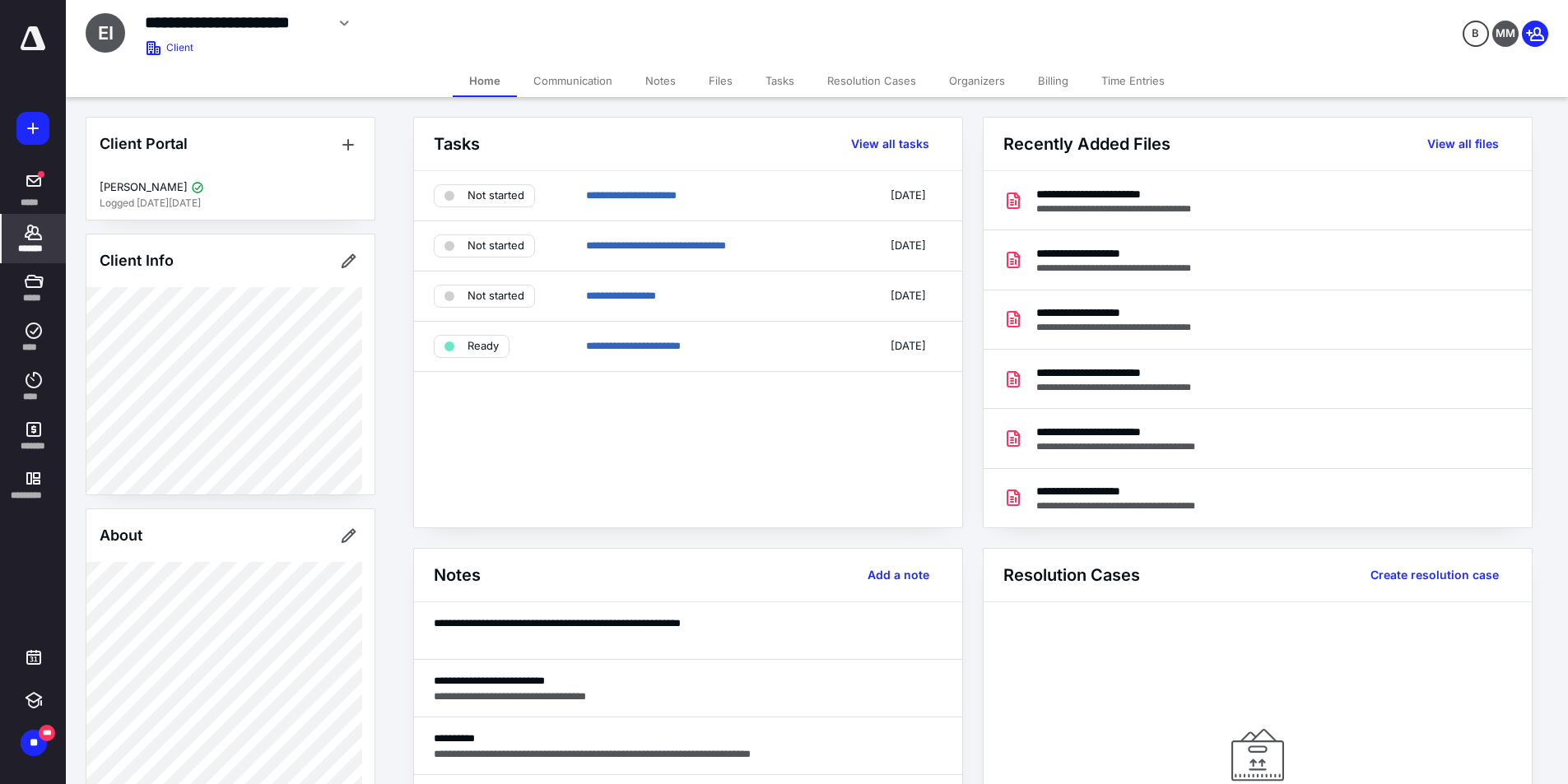 click on "Communication" at bounding box center [573, 81] 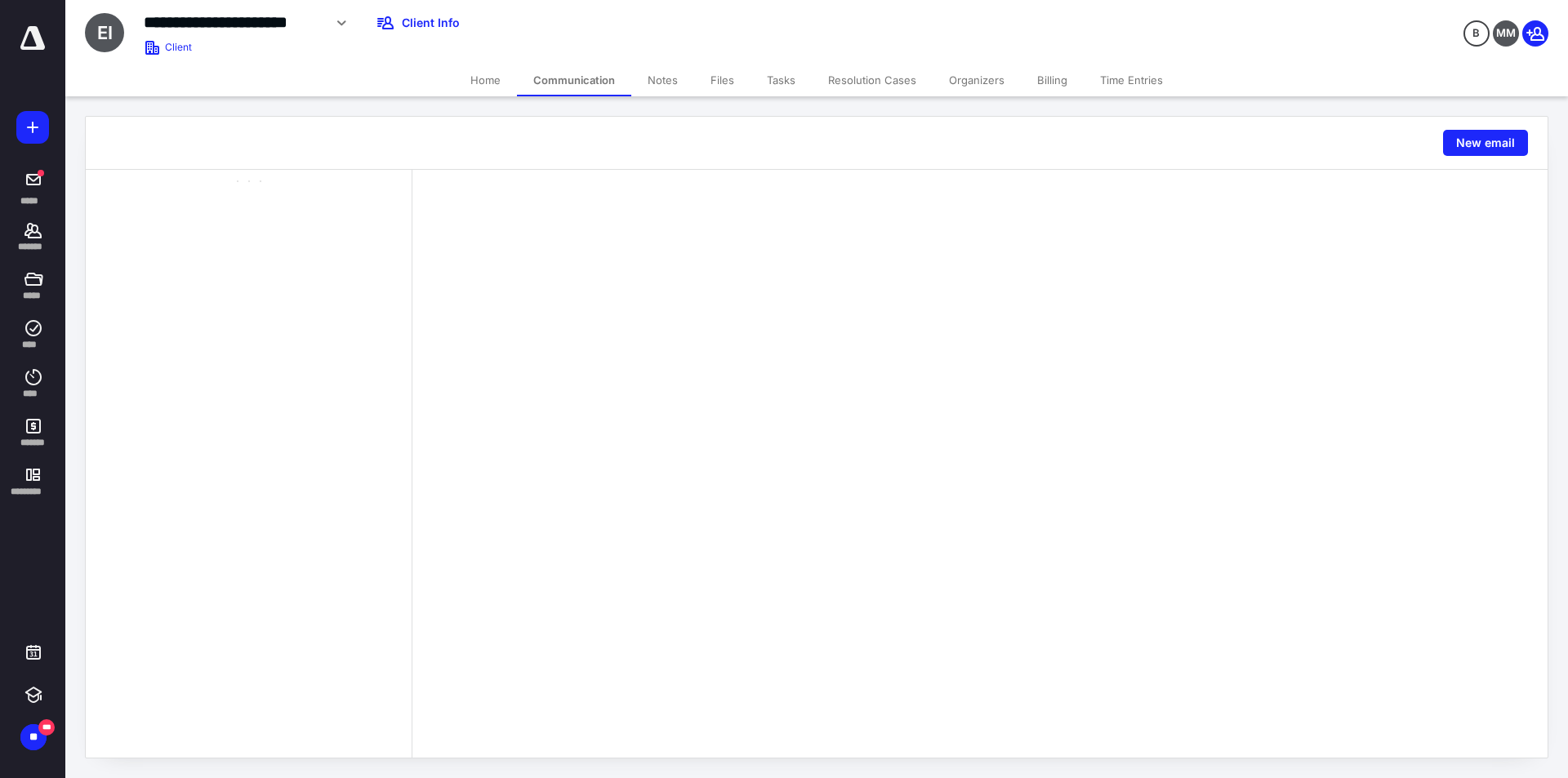 click on "Notes" at bounding box center (662, 80) 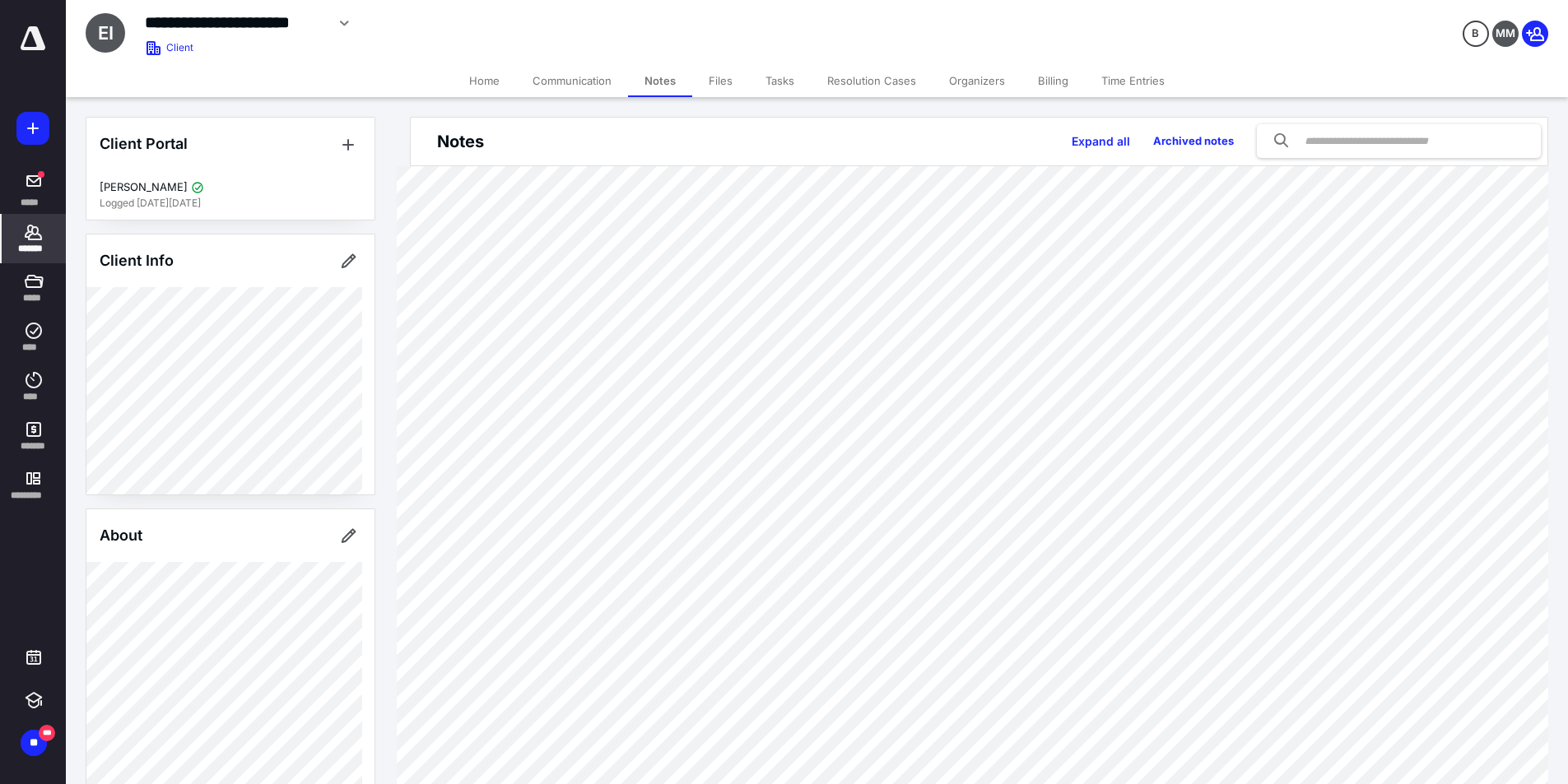 click on "Files" at bounding box center (720, 81) 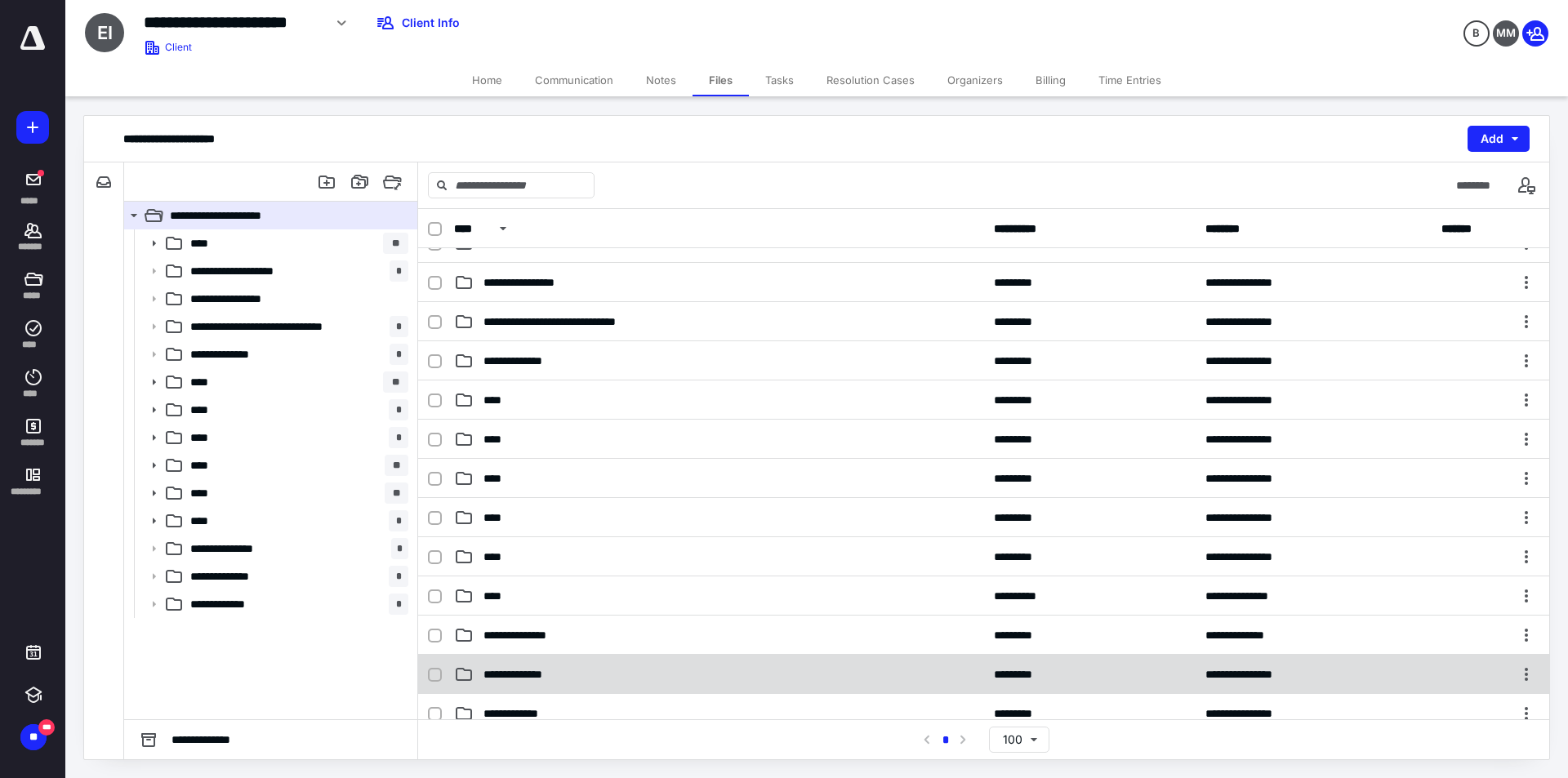 scroll, scrollTop: 245, scrollLeft: 0, axis: vertical 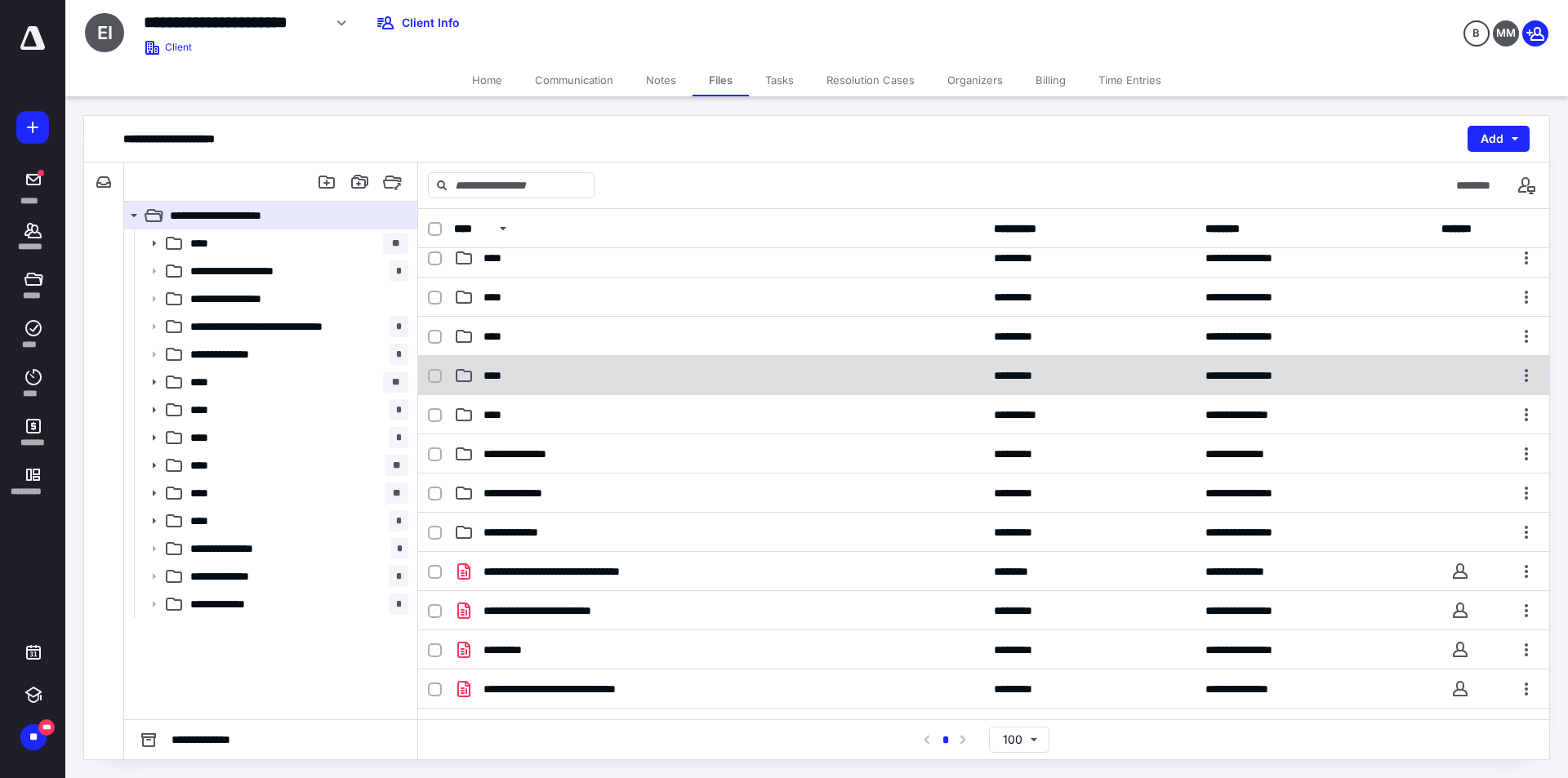 click on "****" at bounding box center [719, 376] 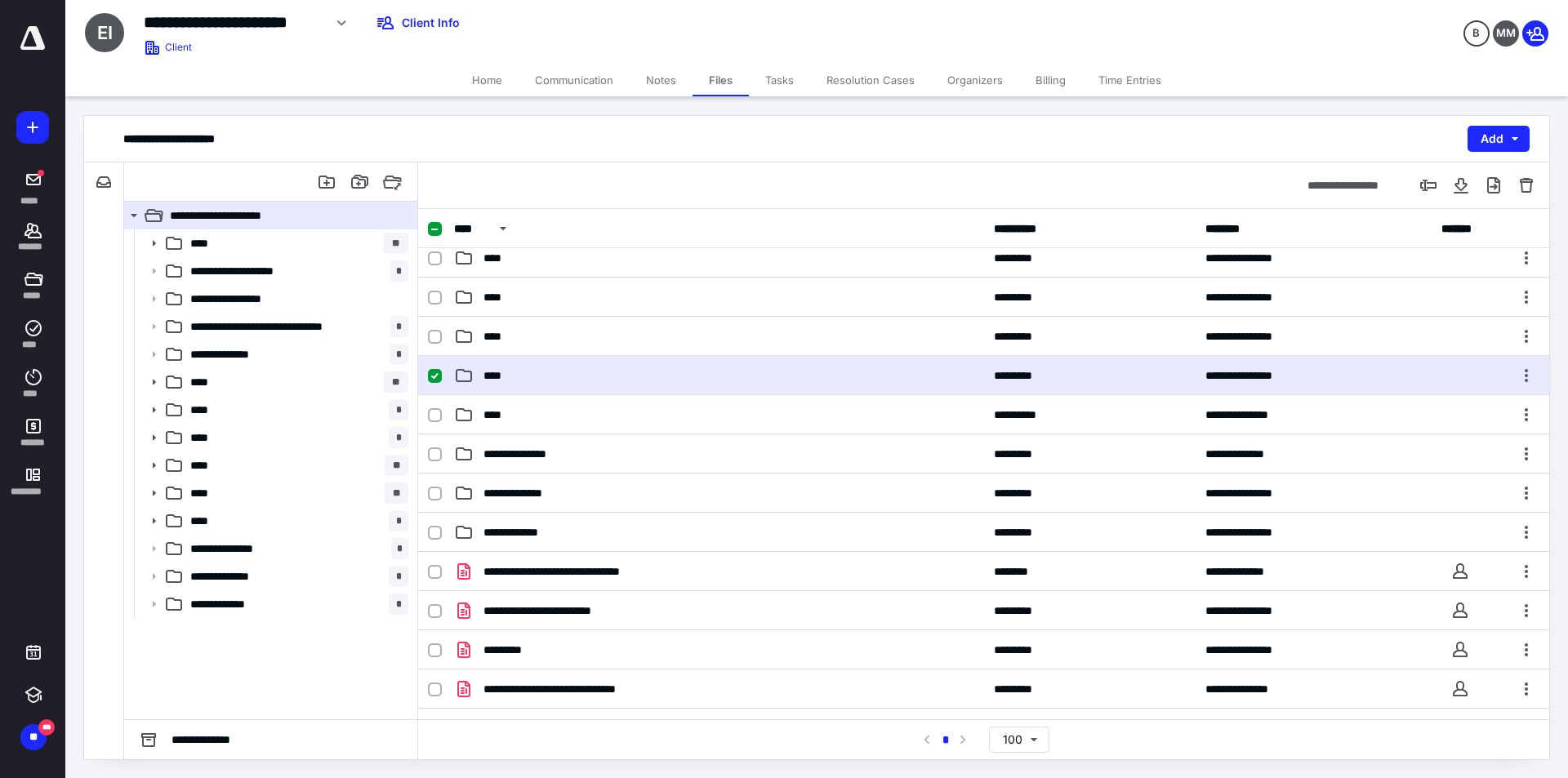 click on "****" at bounding box center (719, 376) 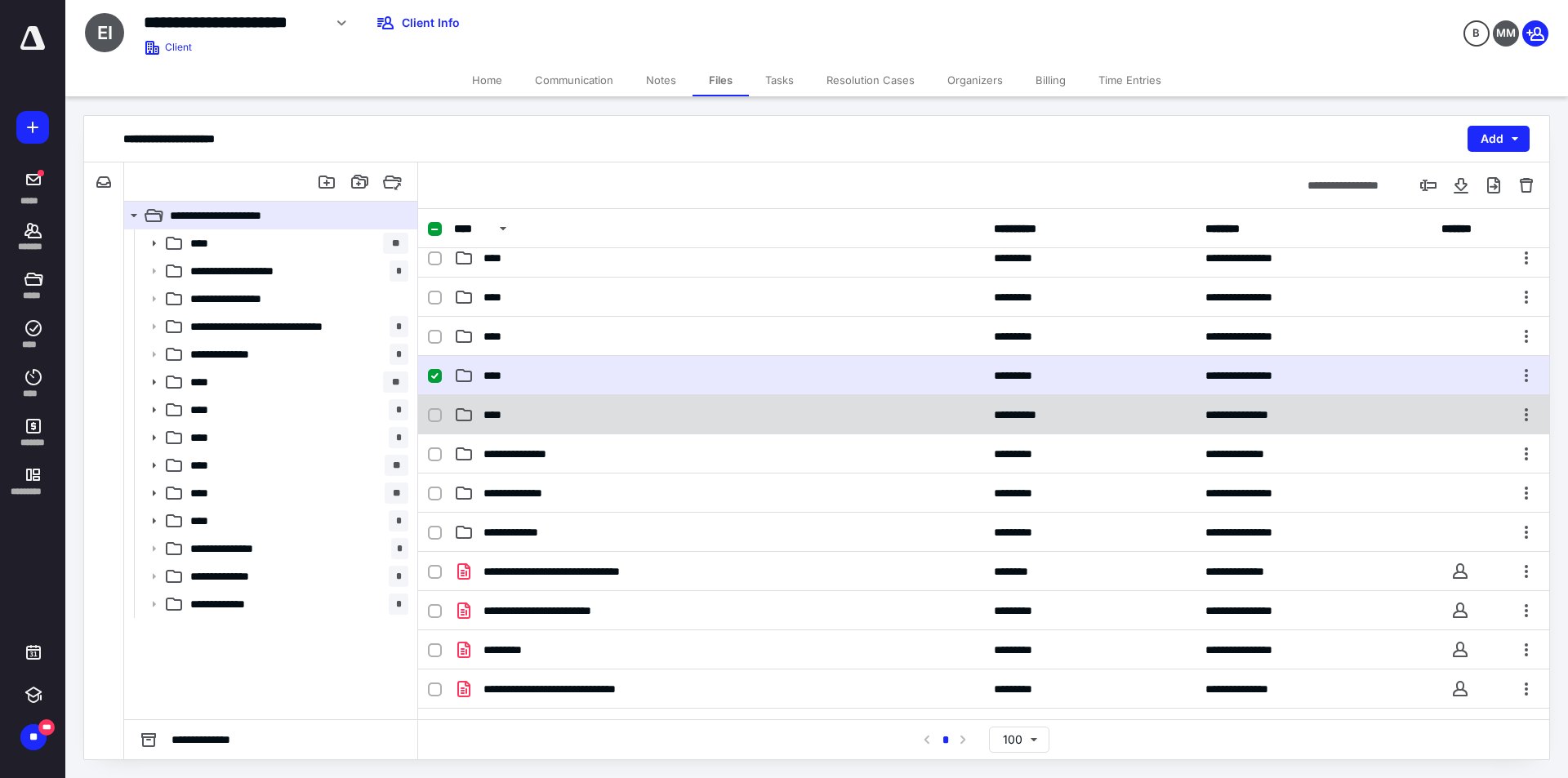 click on "****" at bounding box center (719, 415) 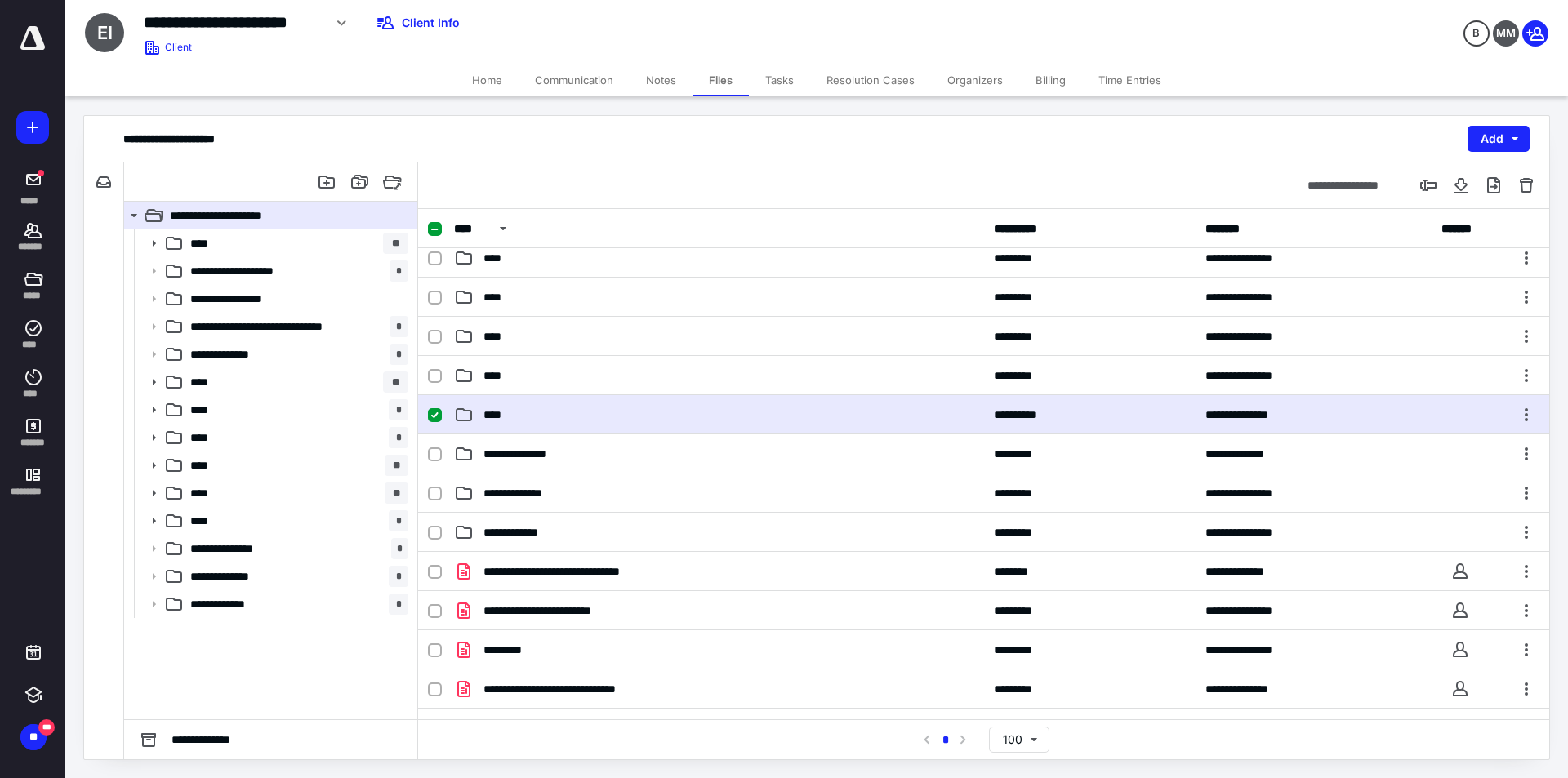 click on "****" at bounding box center [719, 415] 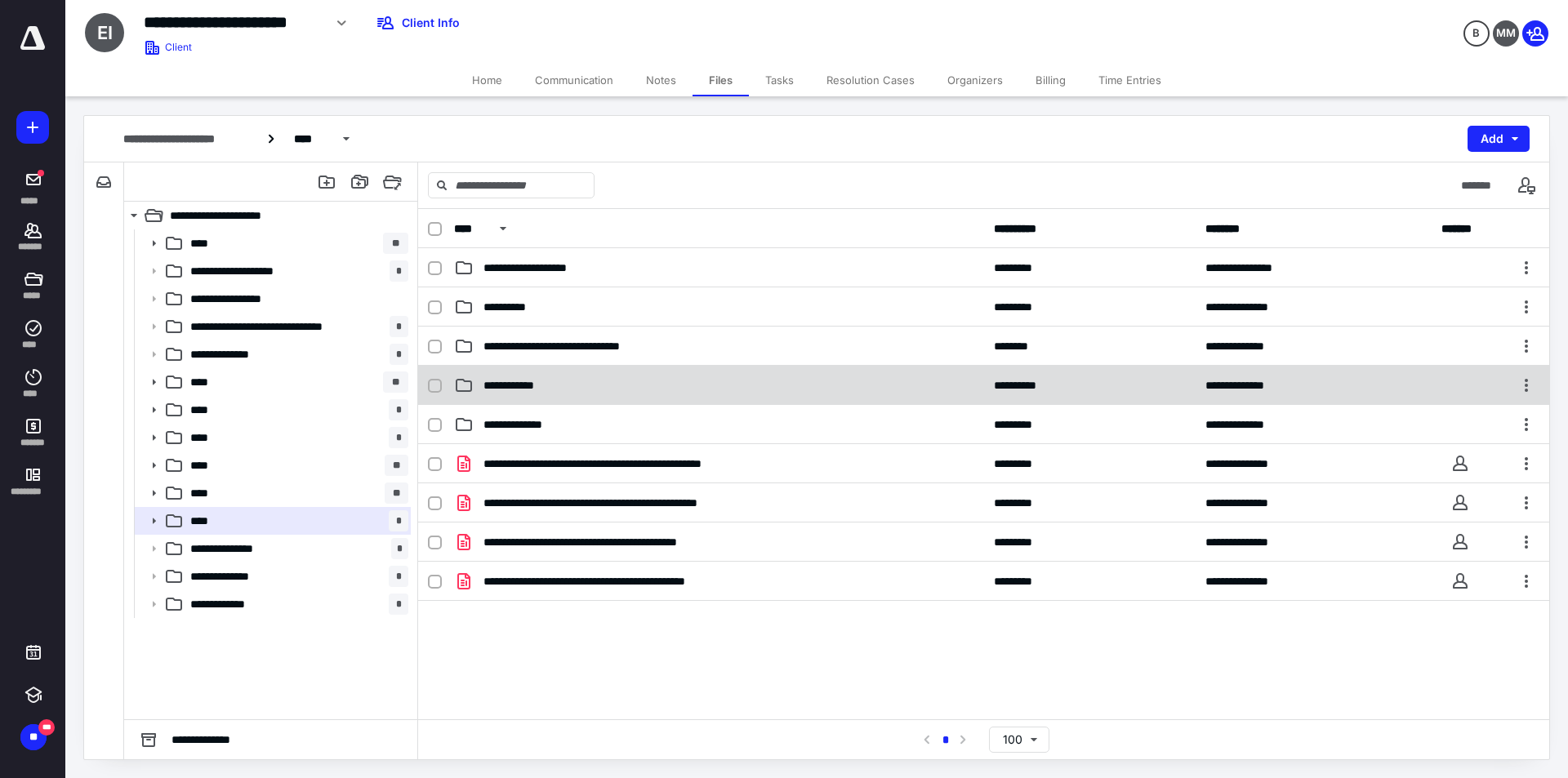 click on "**********" at bounding box center [983, 385] 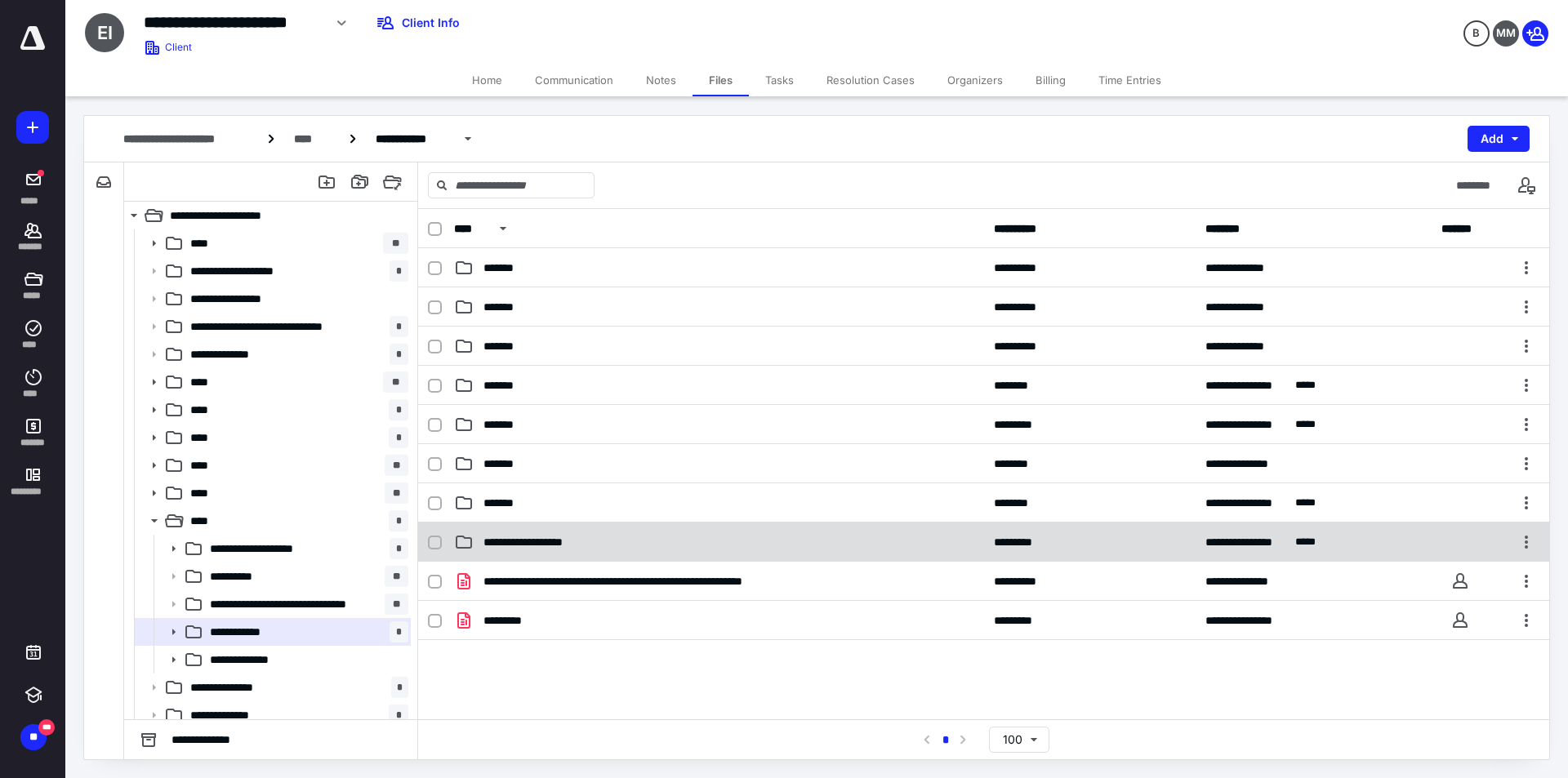 click on "**********" at bounding box center [533, 542] 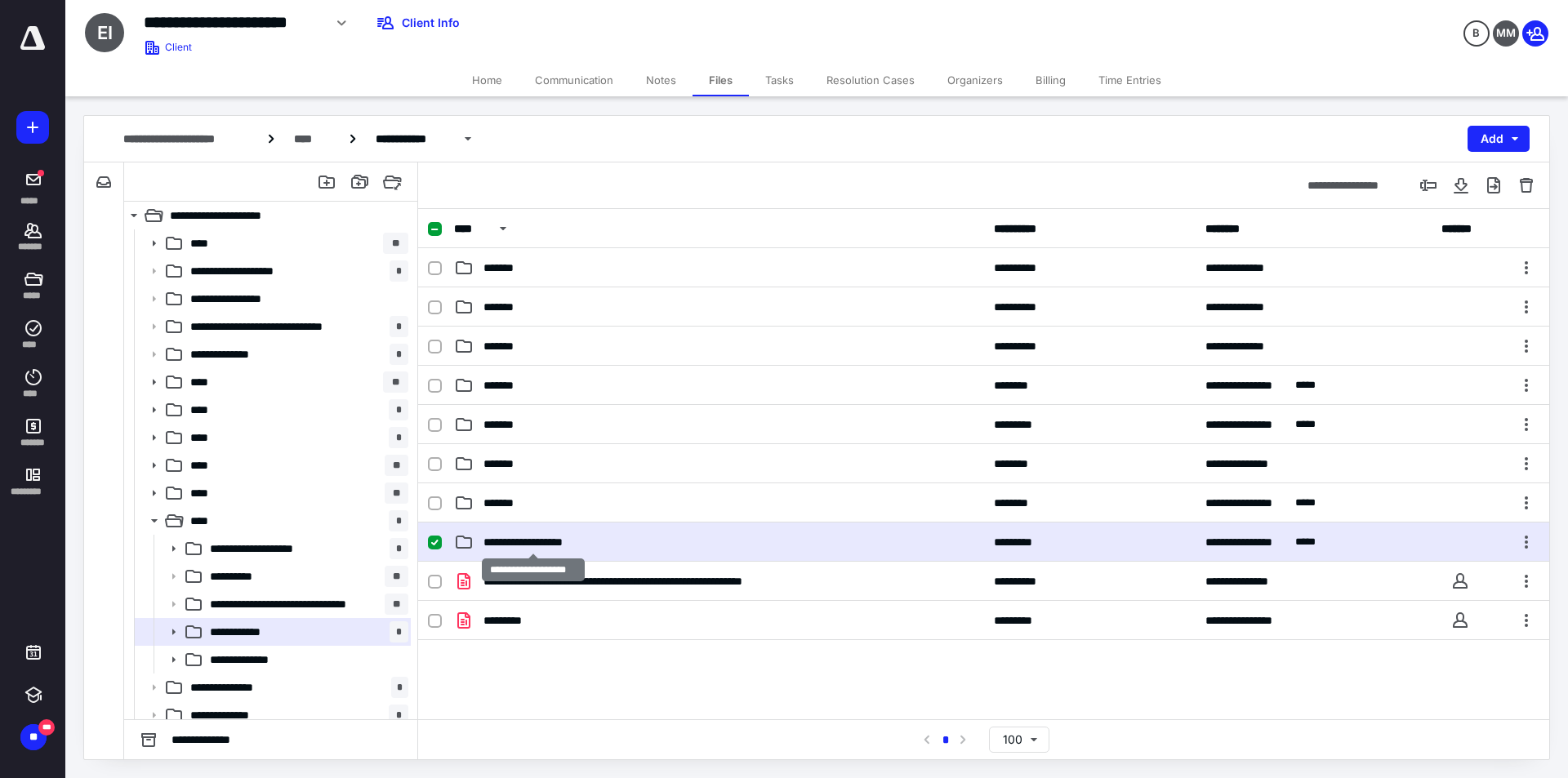 click on "**********" at bounding box center (533, 542) 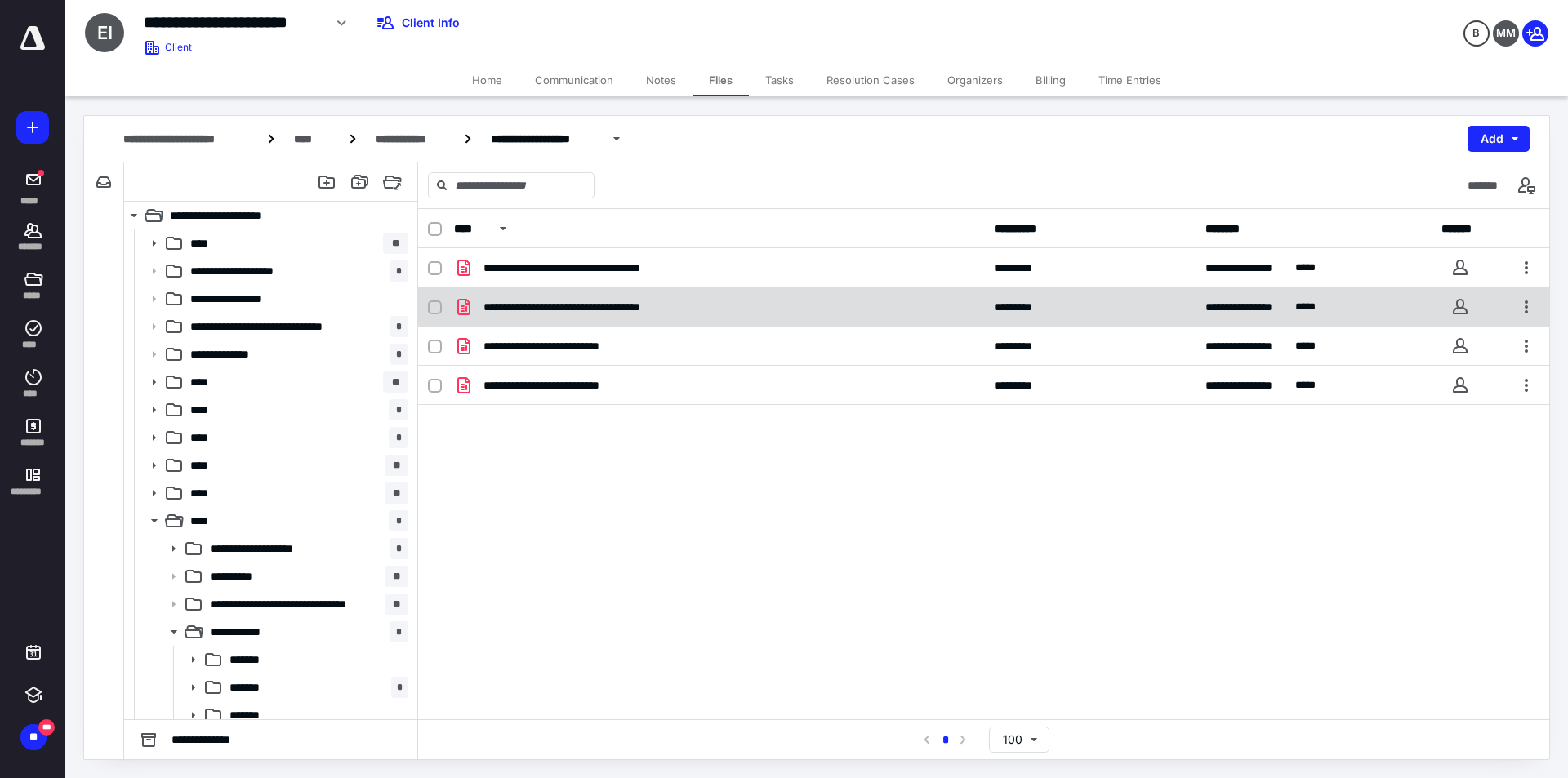 click on "**********" at bounding box center (983, 307) 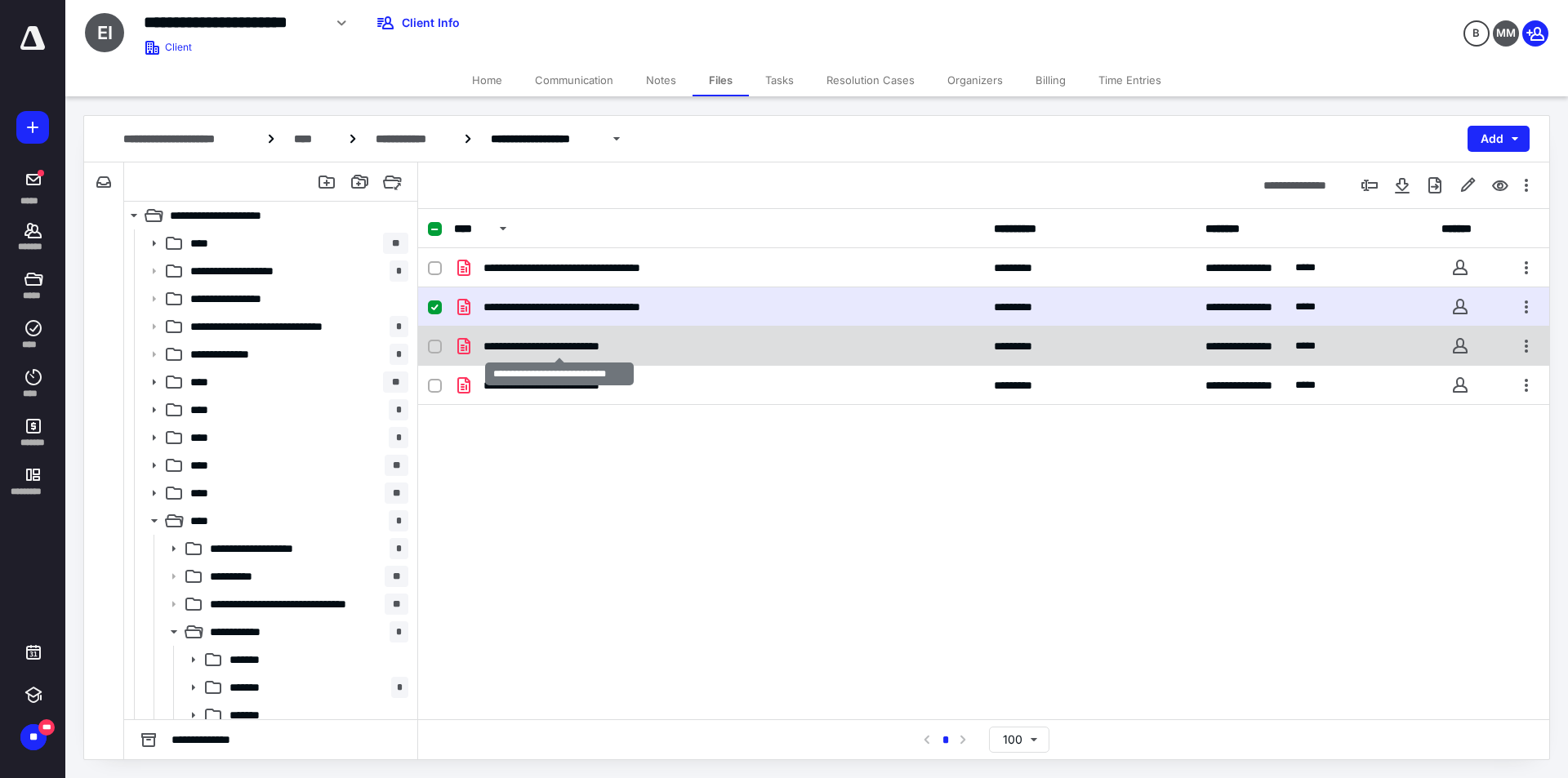 click on "**********" at bounding box center [559, 346] 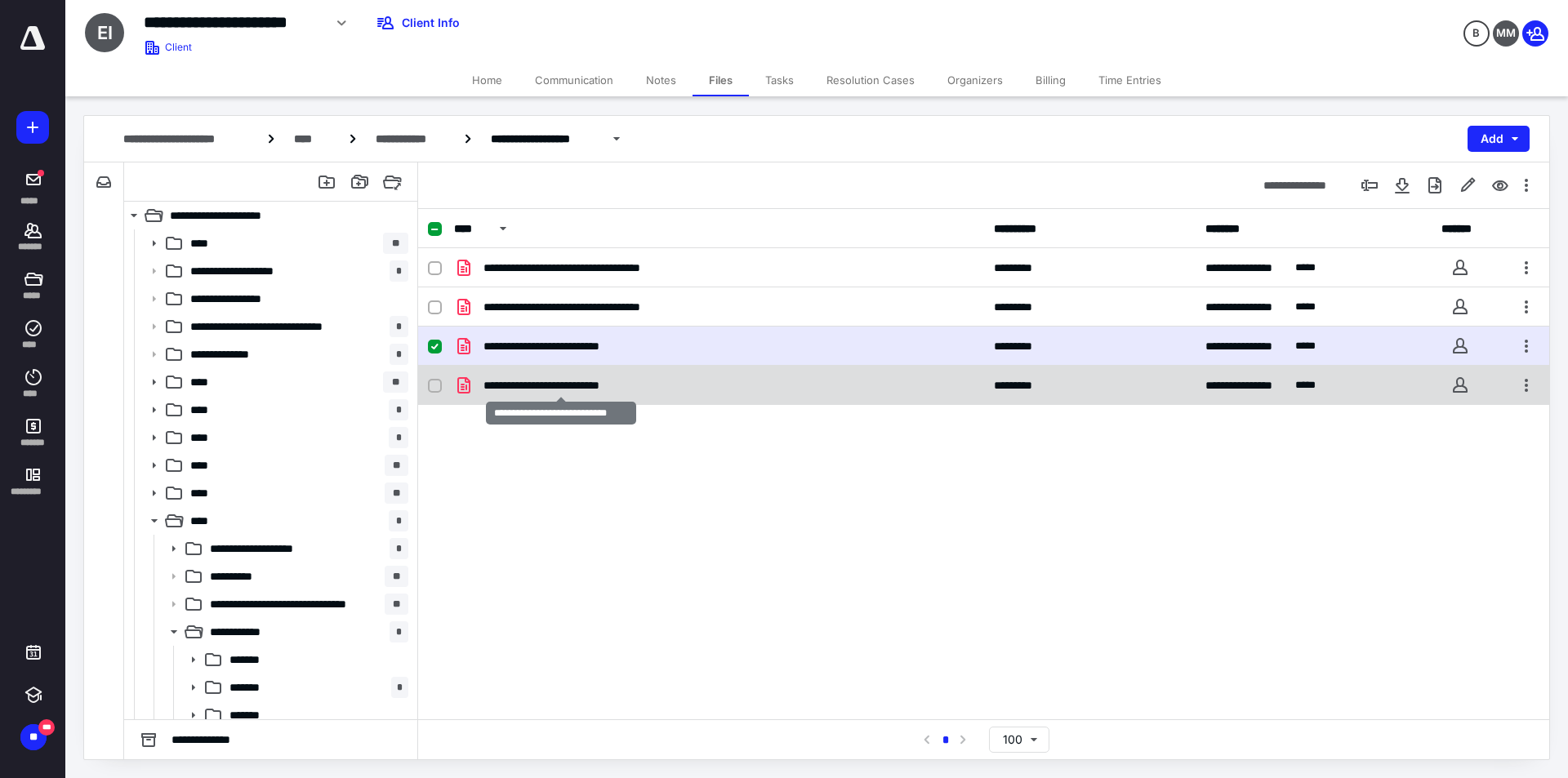 click on "**********" at bounding box center (561, 385) 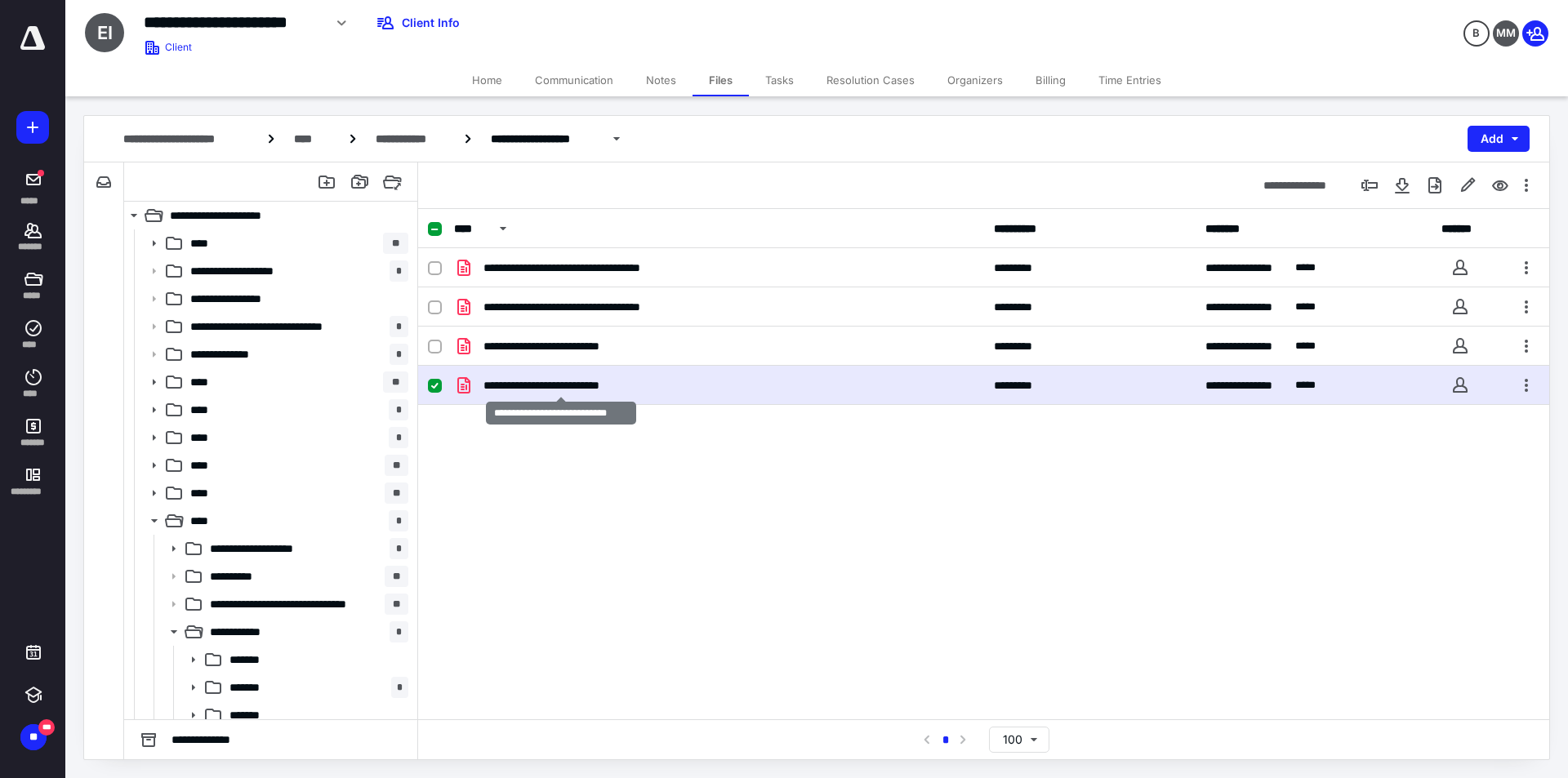 click on "**********" at bounding box center (561, 385) 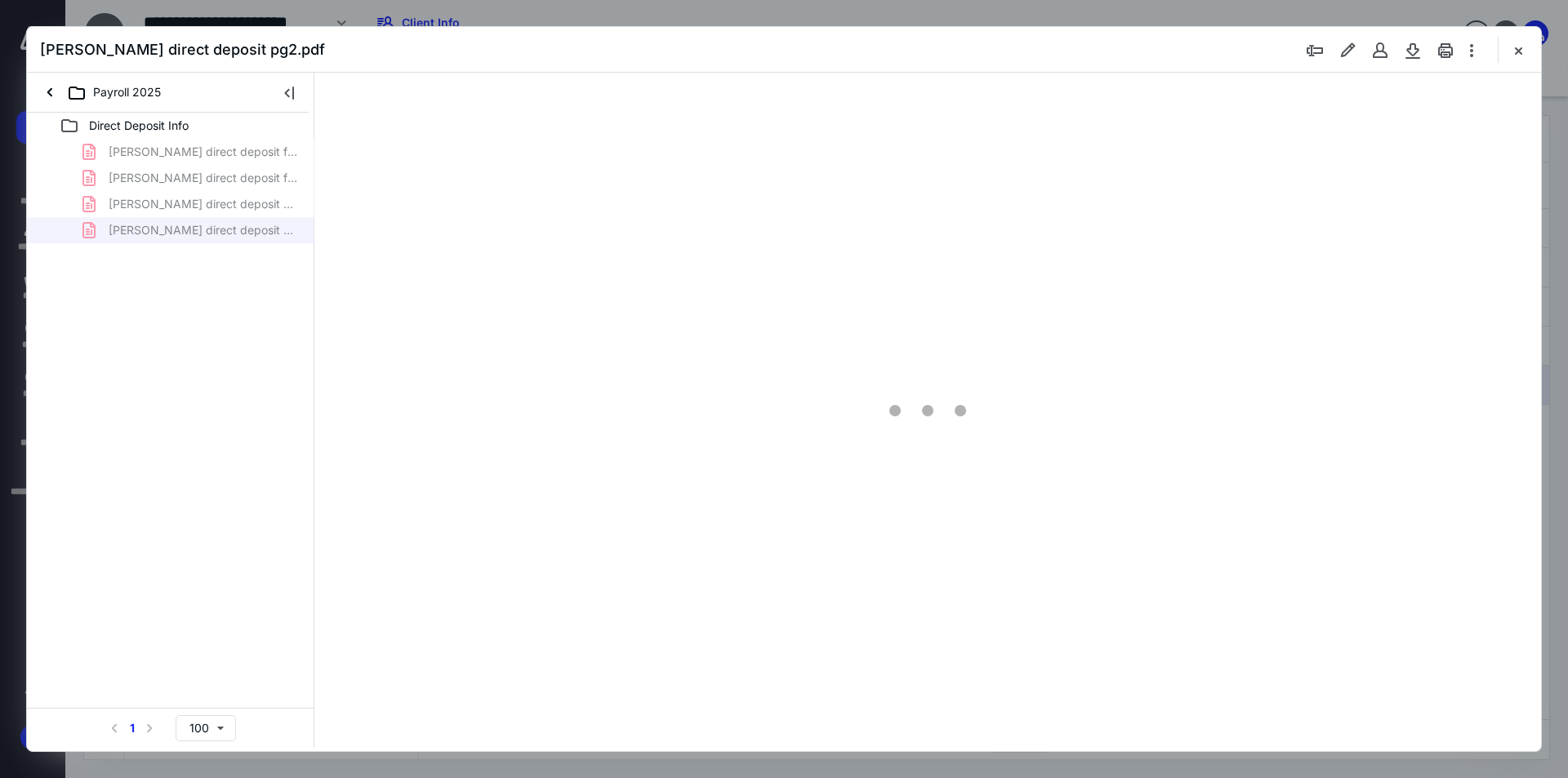 scroll, scrollTop: 0, scrollLeft: 0, axis: both 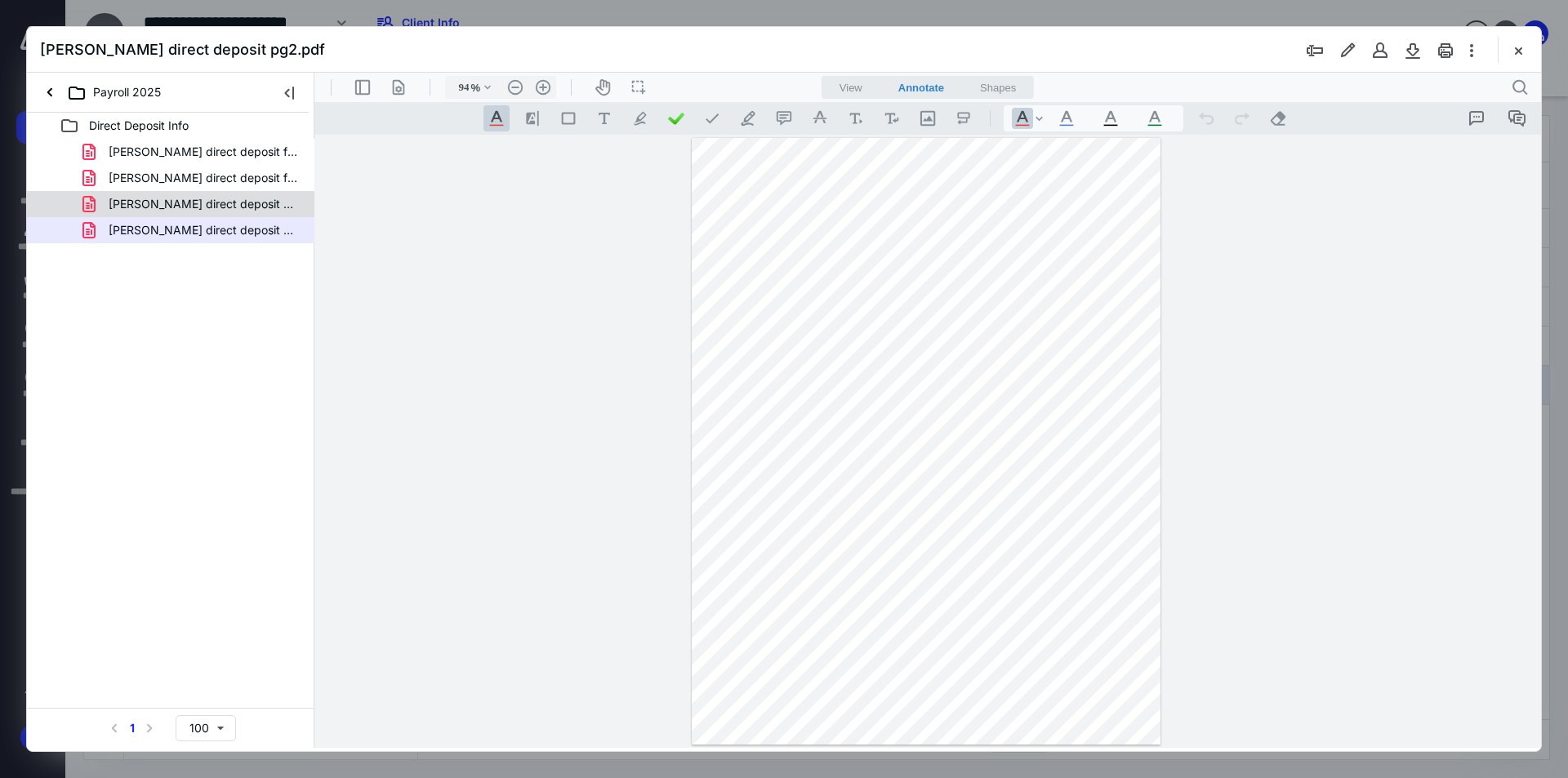 click on "Roger direct deposit pg1.pdf" at bounding box center [203, 204] 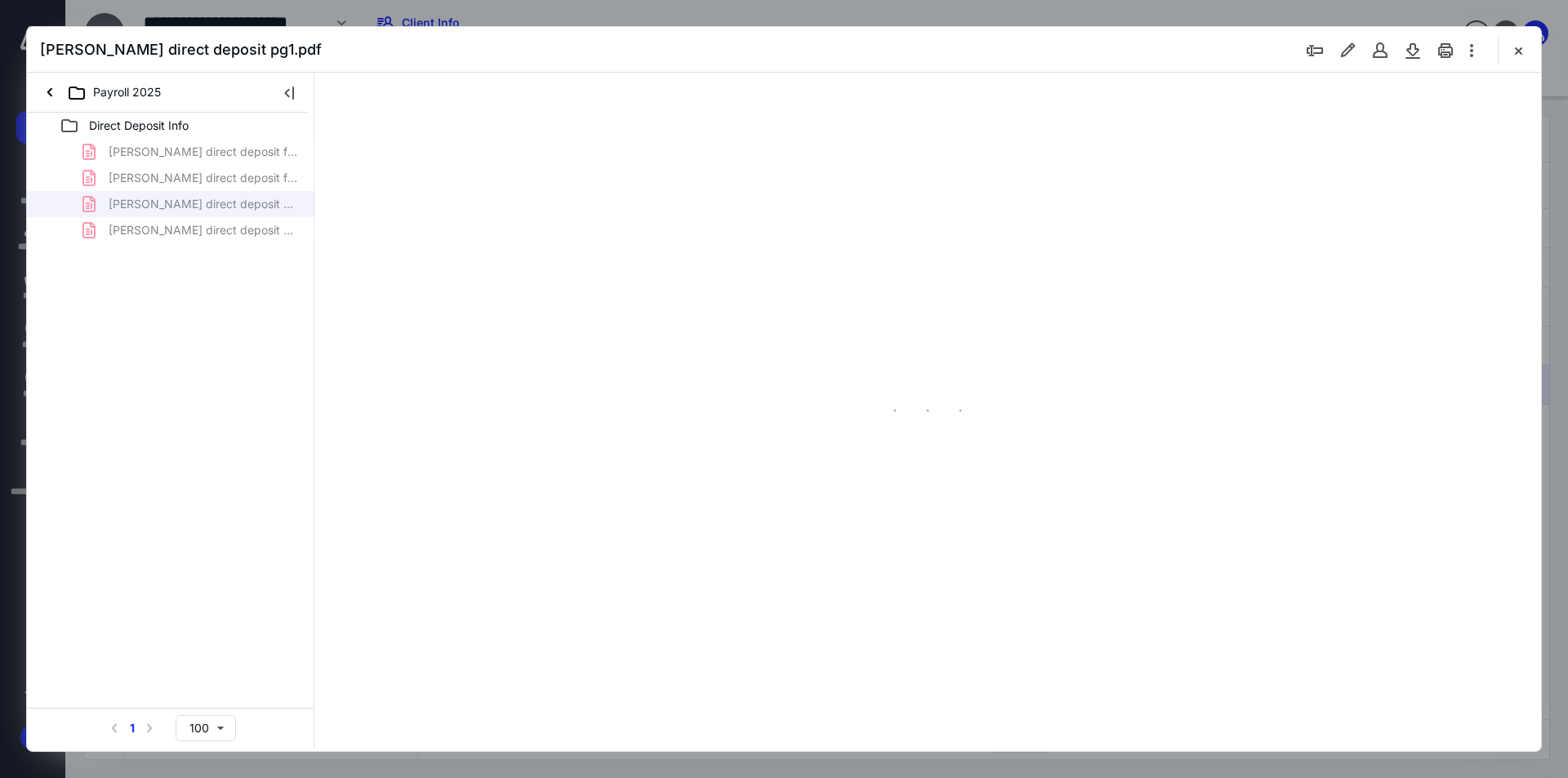 type on "94" 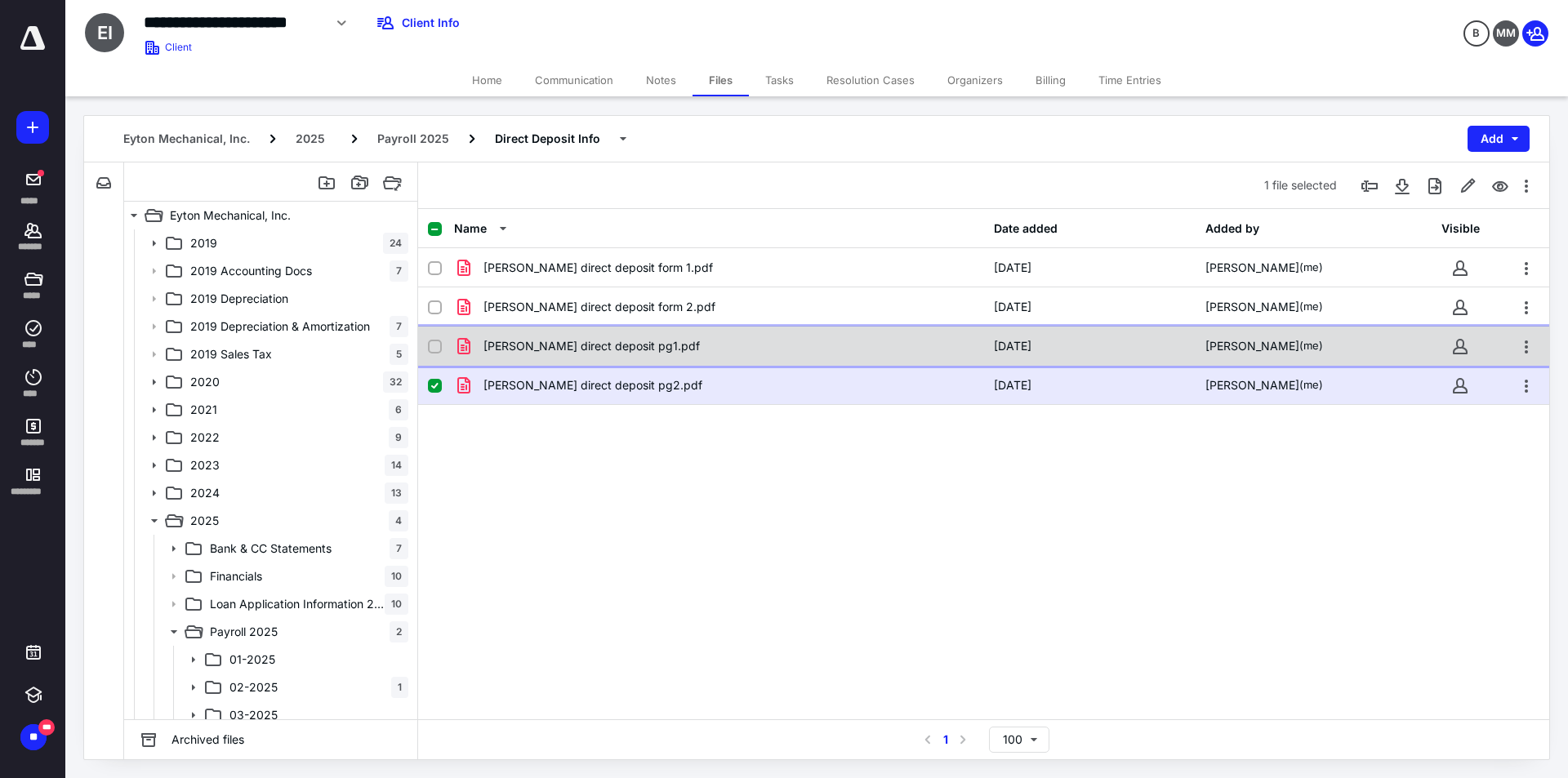 click 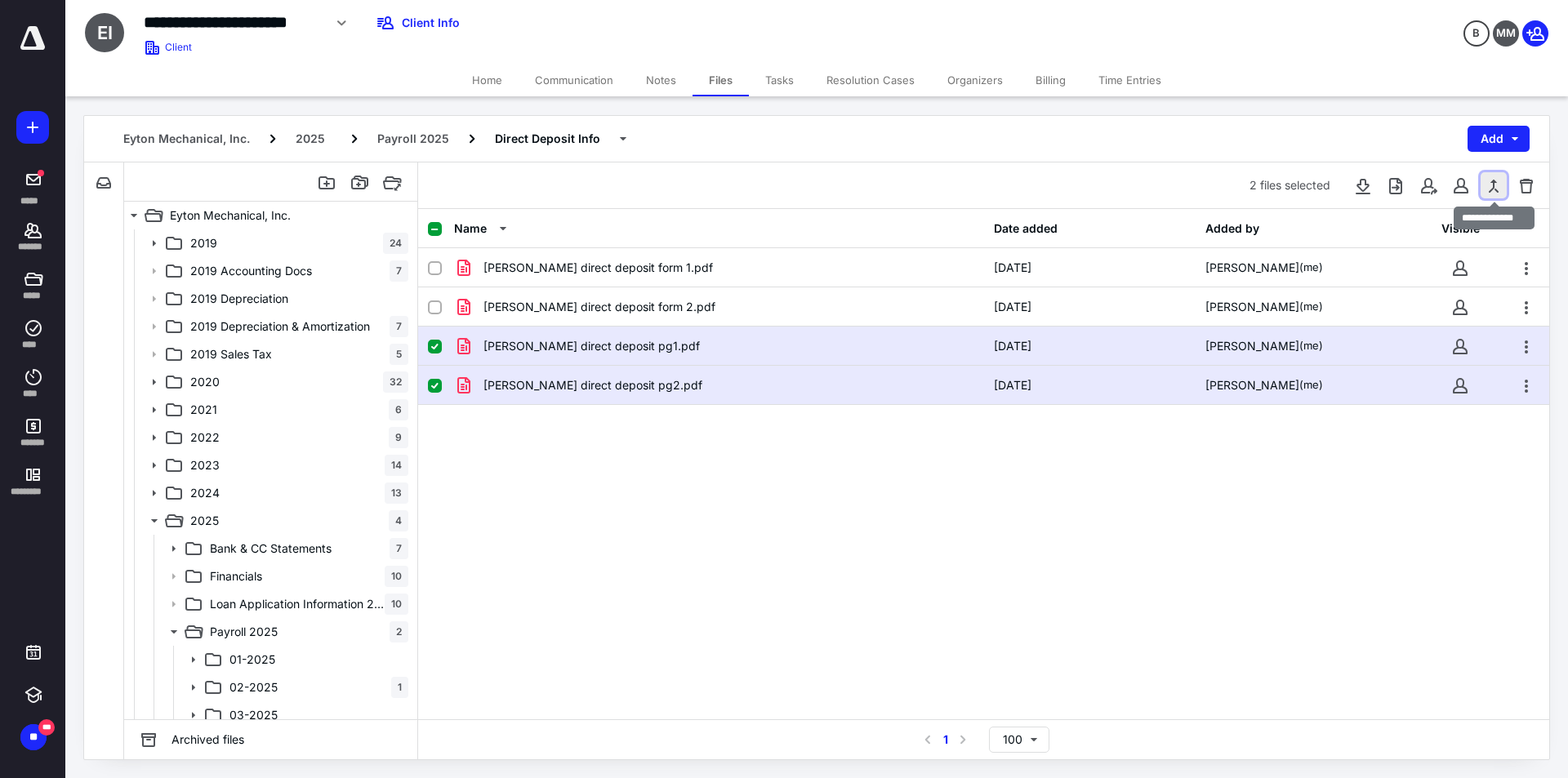 click at bounding box center (1494, 185) 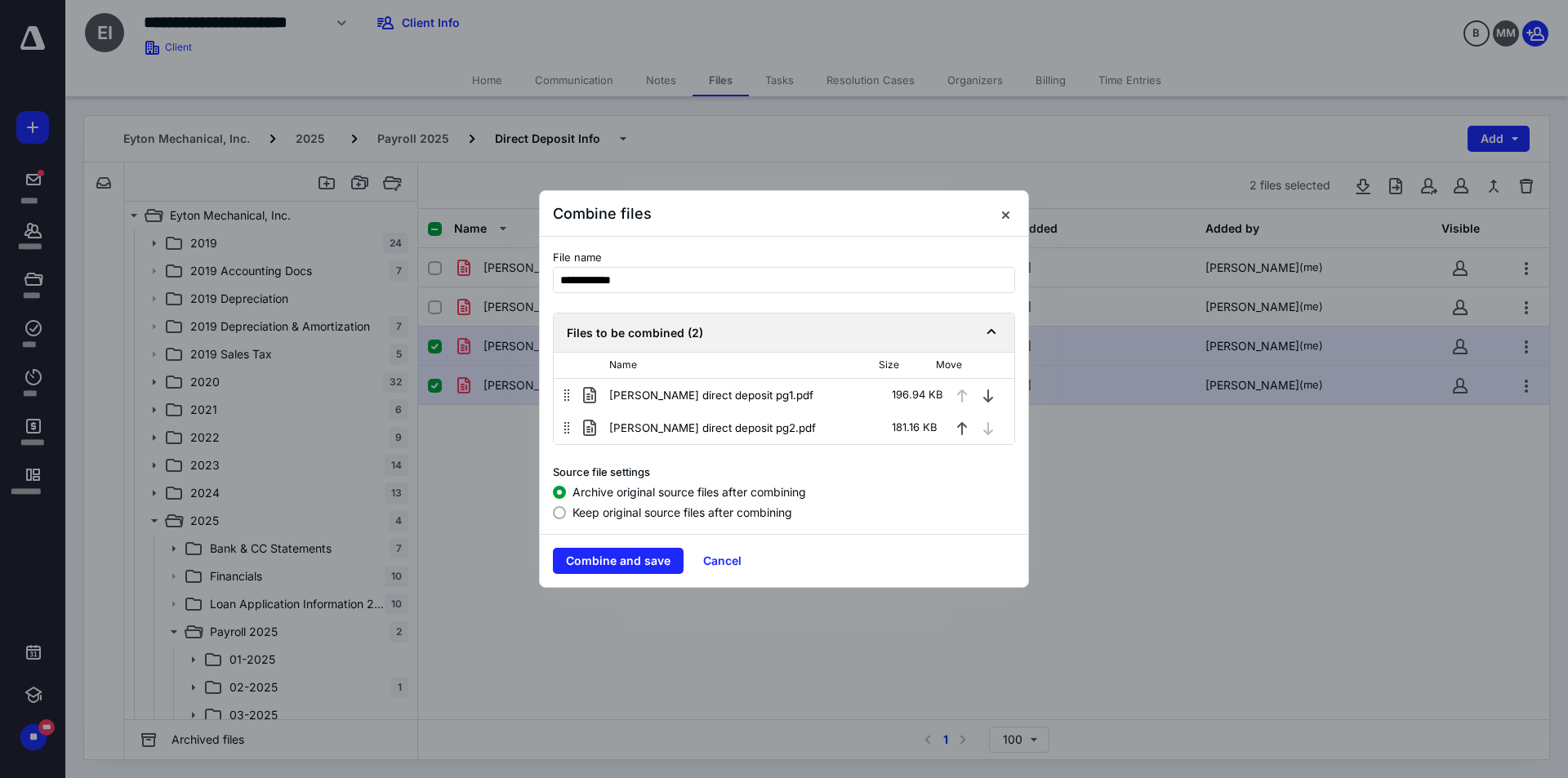 click on "Keep original source files after combining" at bounding box center [682, 512] 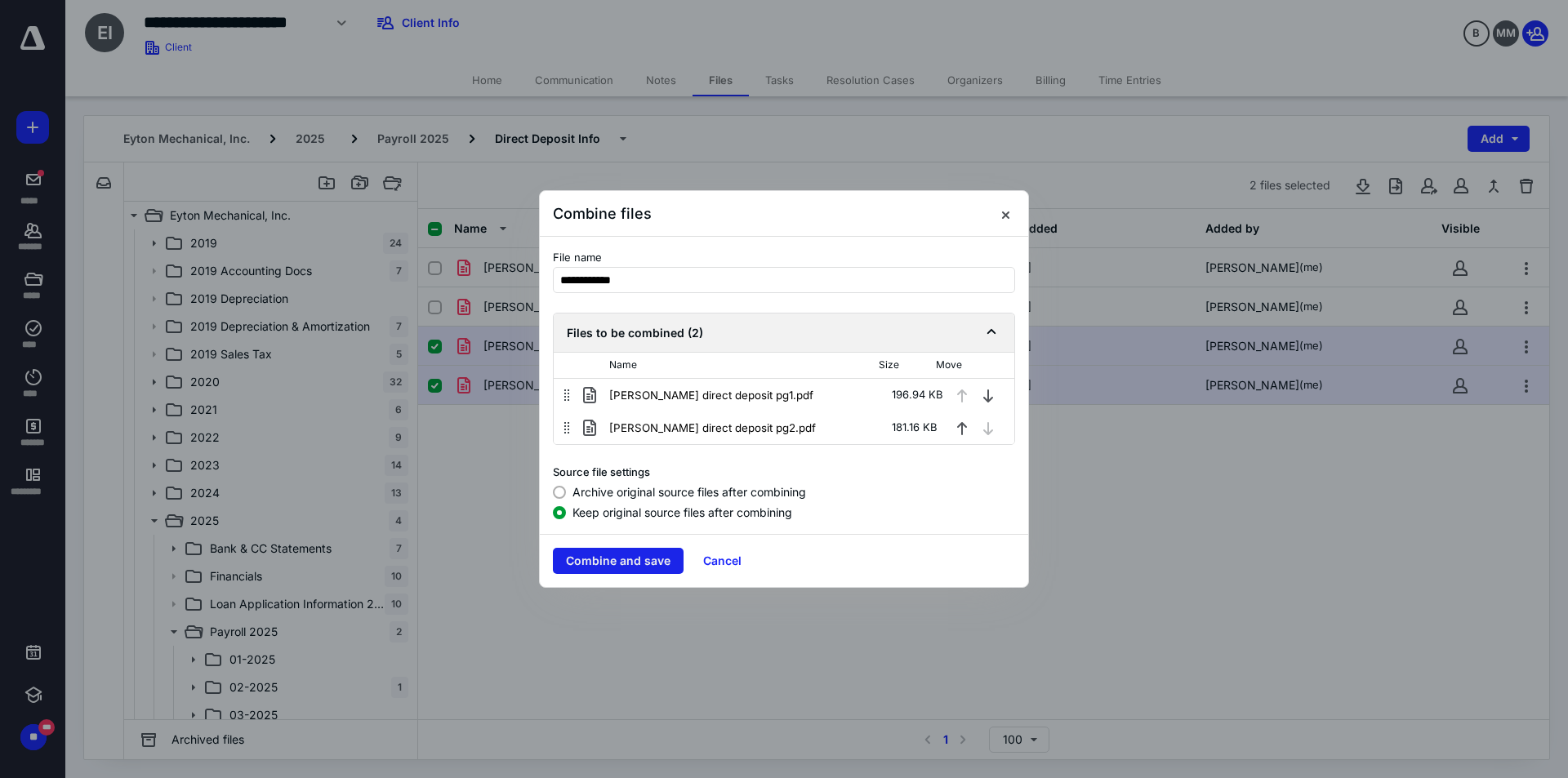 click on "Combine and save" at bounding box center [618, 561] 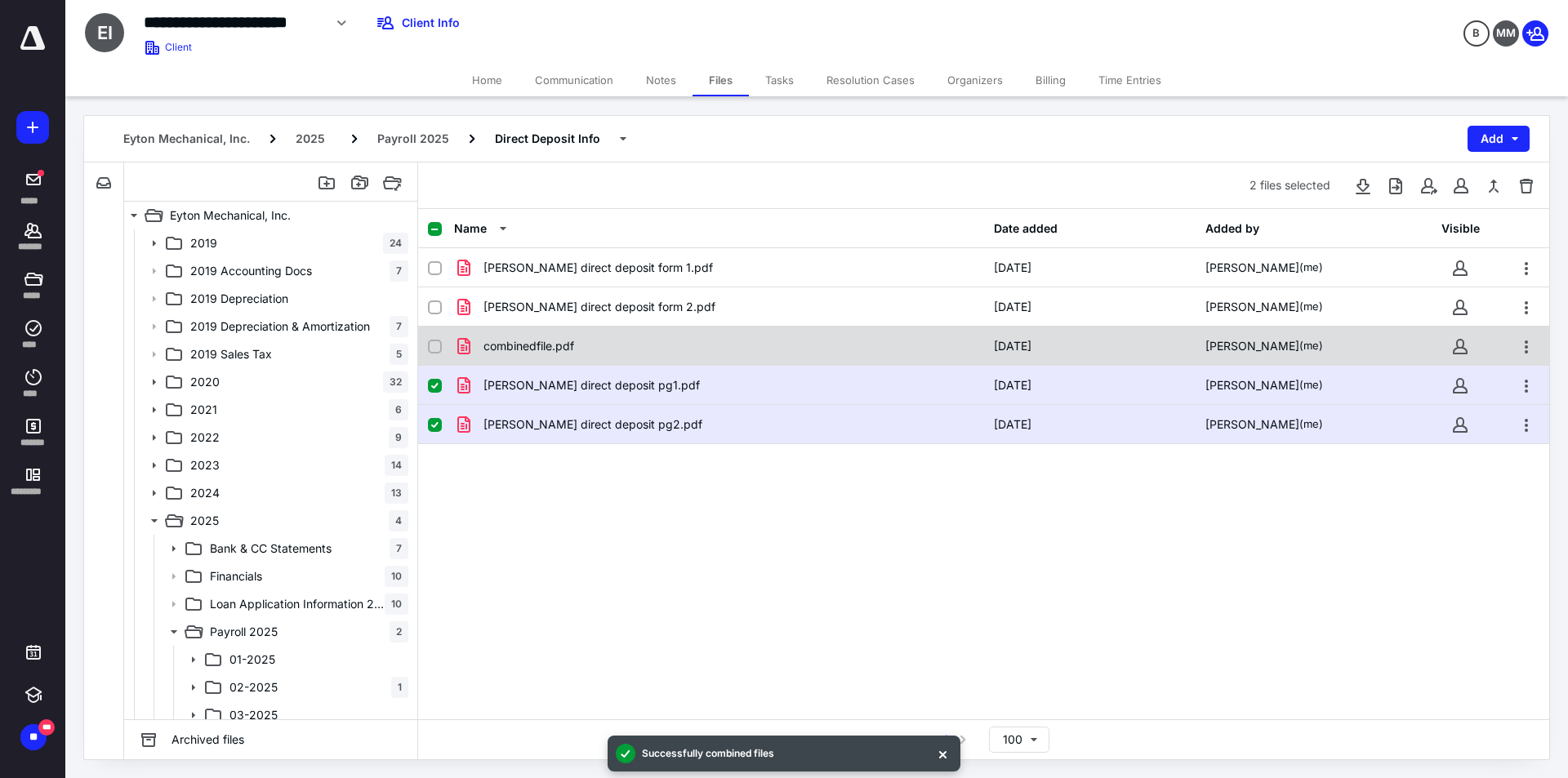 click on "combinedfile.pdf 7/10/2025 Marchell Balagot  (me)" at bounding box center (983, 346) 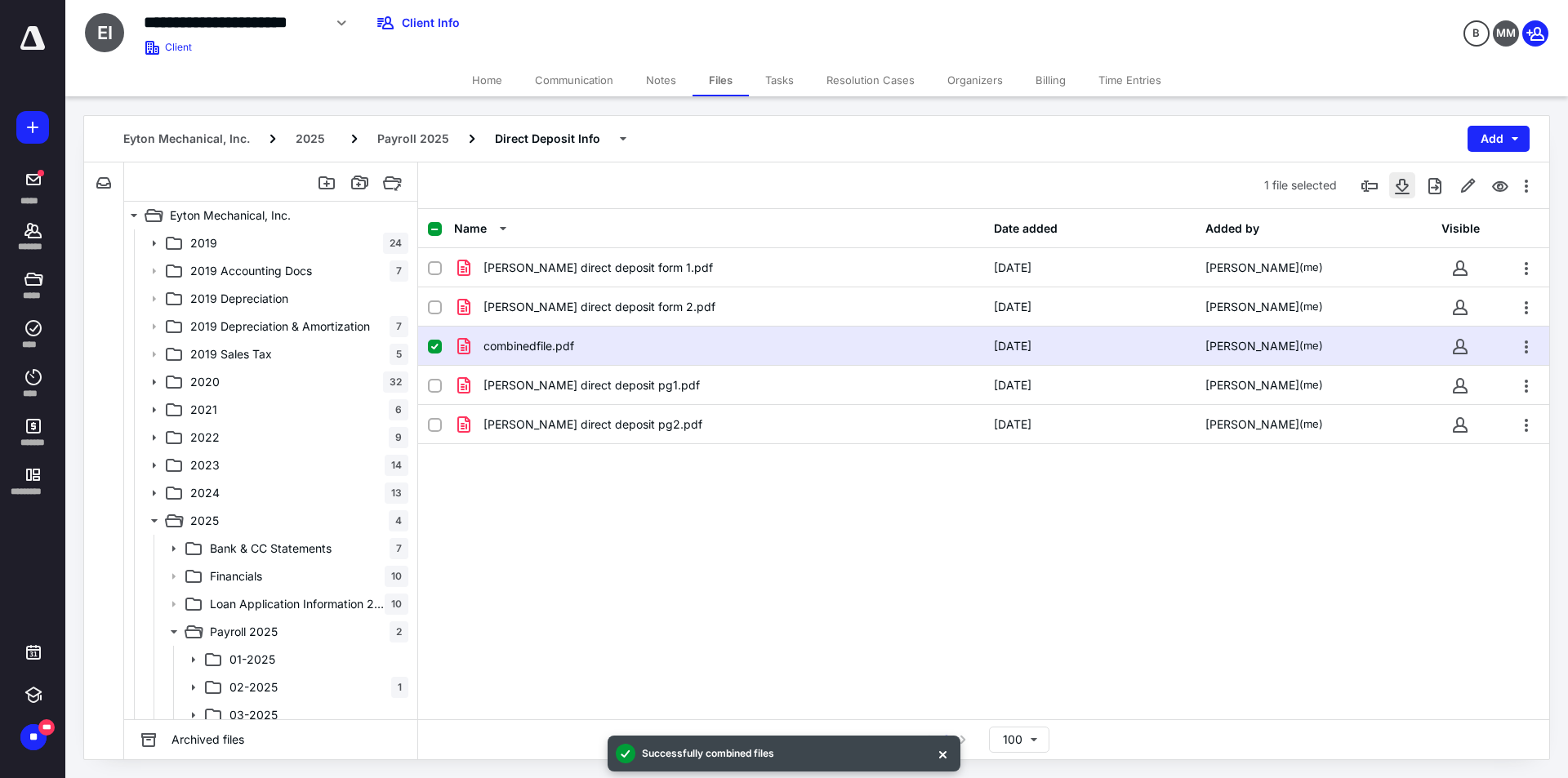 click at bounding box center (1402, 185) 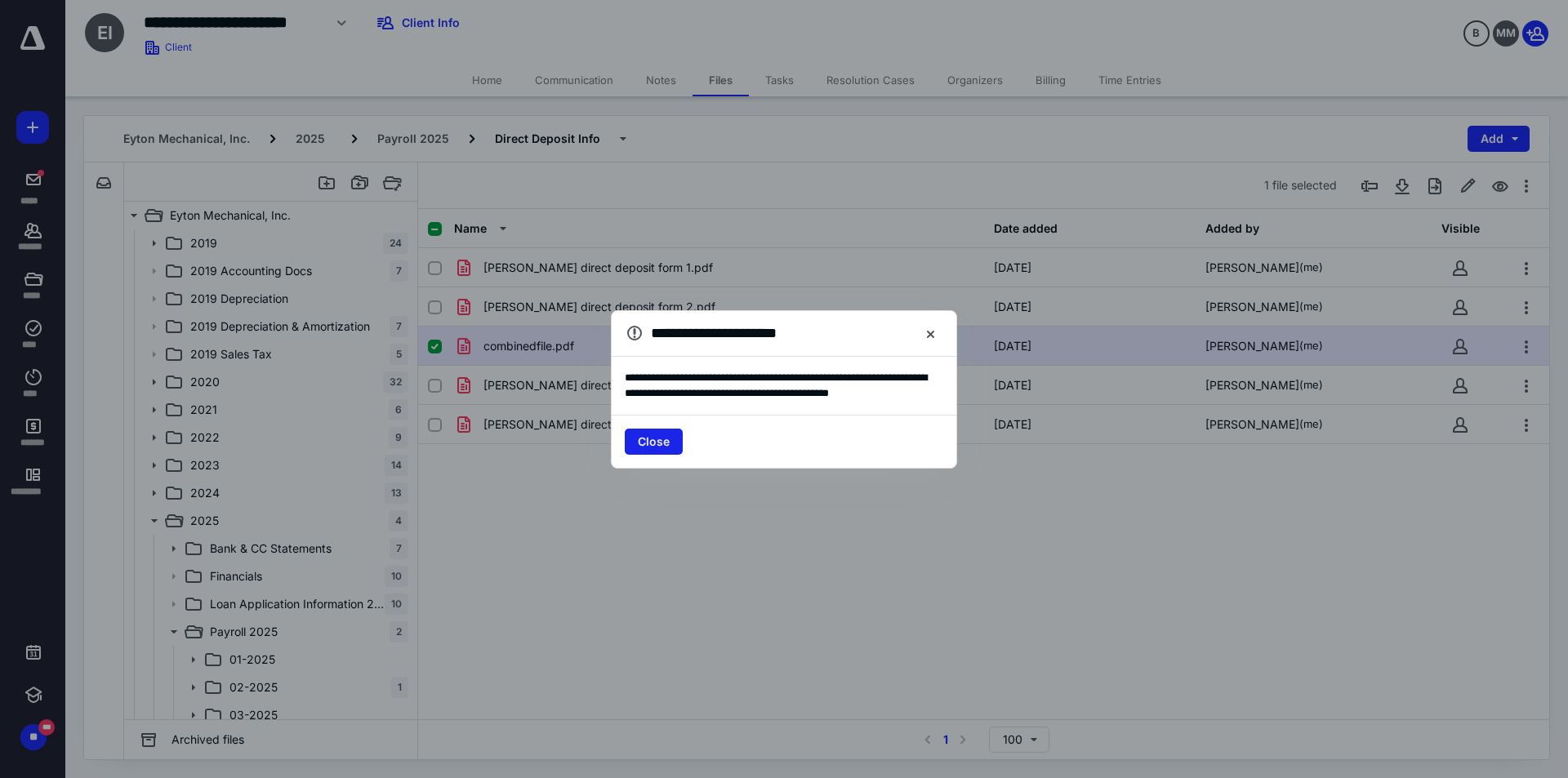 click on "Close" at bounding box center (653, 442) 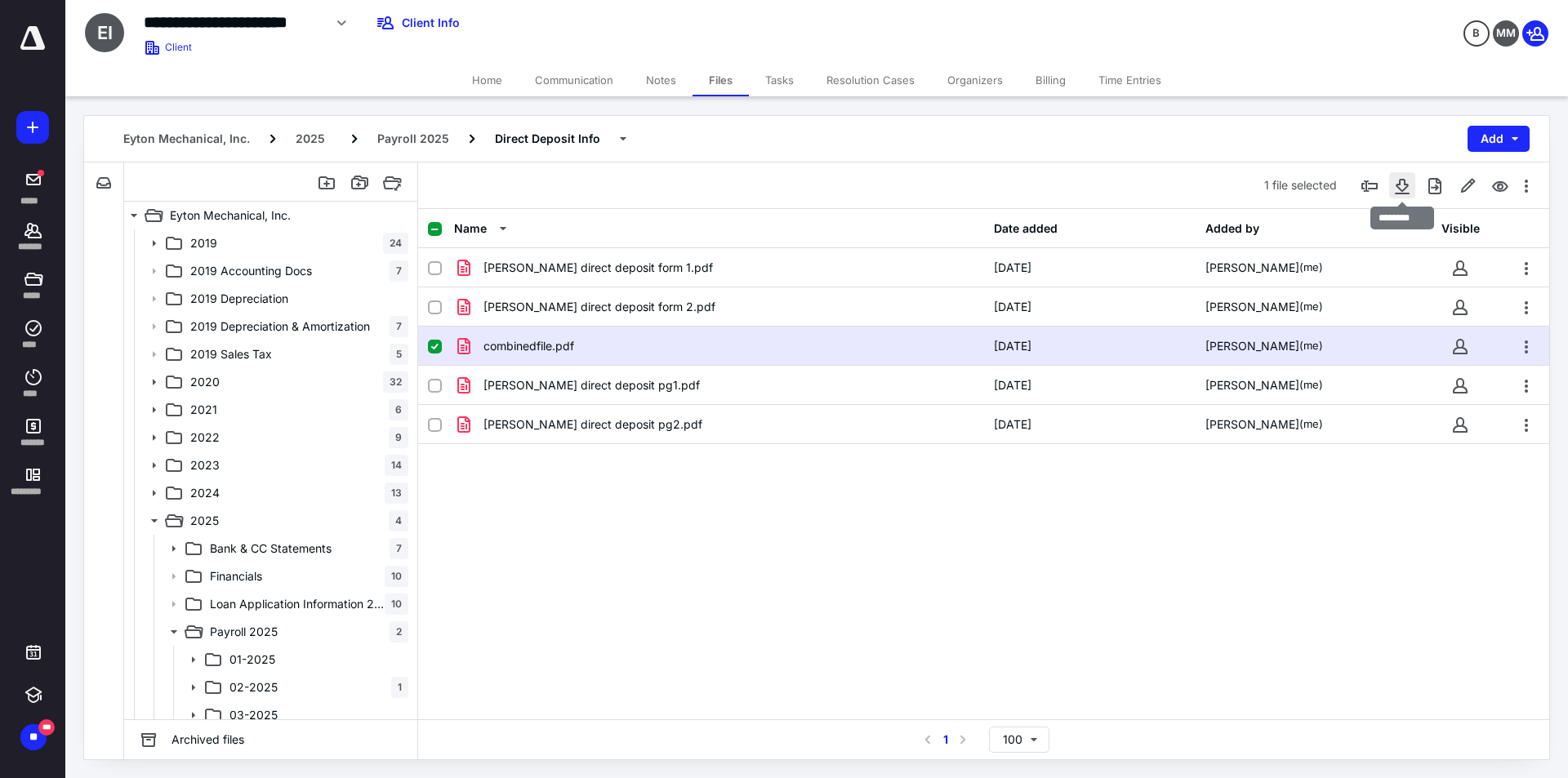 click at bounding box center [1402, 185] 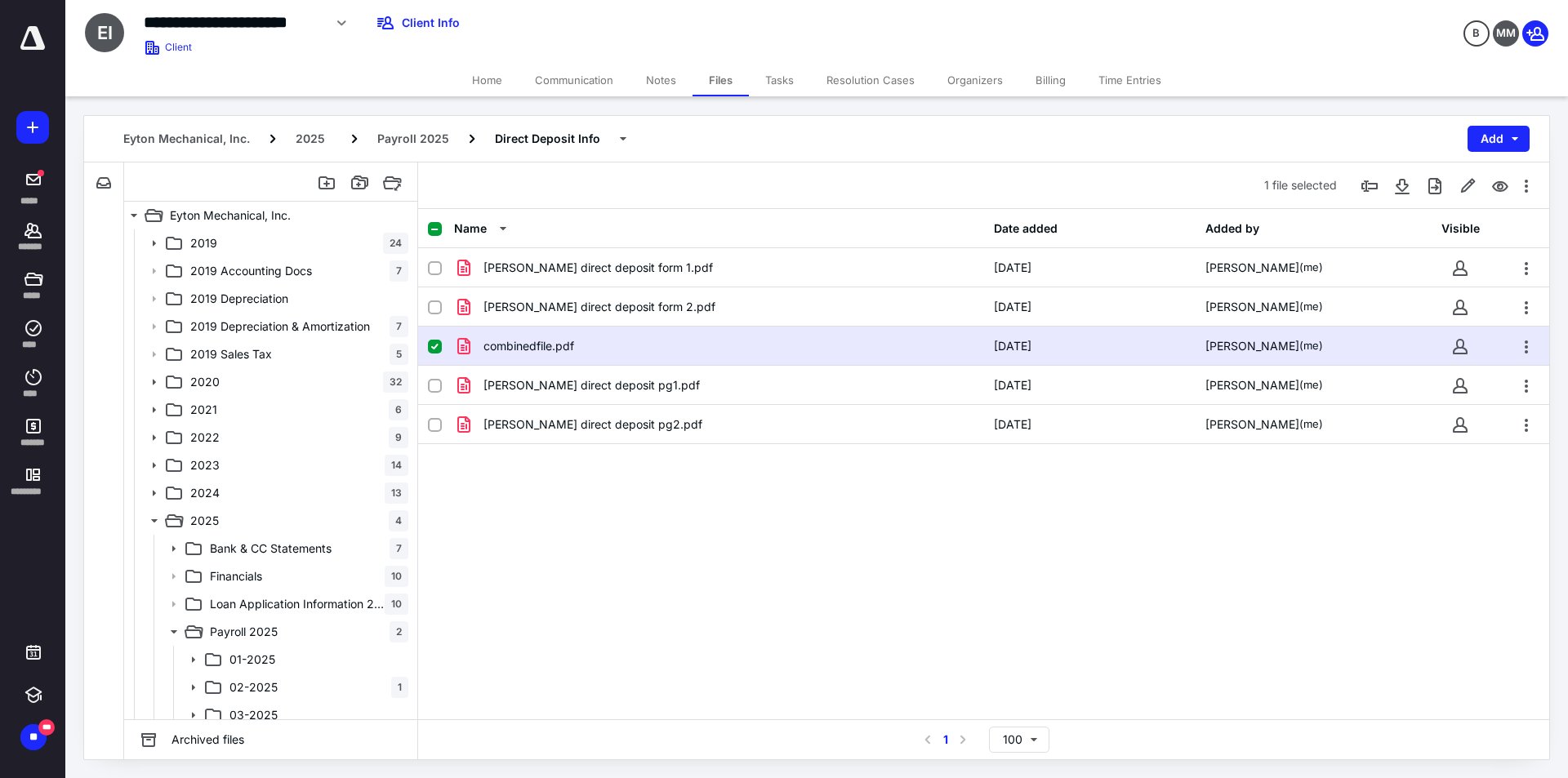 click on "Name Date added Added by Visible Chris Tarvin direct deposit form 1.pdf 5/21/2025 Marchell Balagot  (me) Chris Tarvin direct deposit form 2.pdf 5/21/2025 Marchell Balagot  (me) combinedfile.pdf 7/10/2025 Marchell Balagot  (me) Roger direct deposit pg1.pdf 5/21/2025 Marchell Balagot  (me) Roger direct deposit pg2.pdf 5/21/2025 Marchell Balagot  (me)" at bounding box center [983, 464] 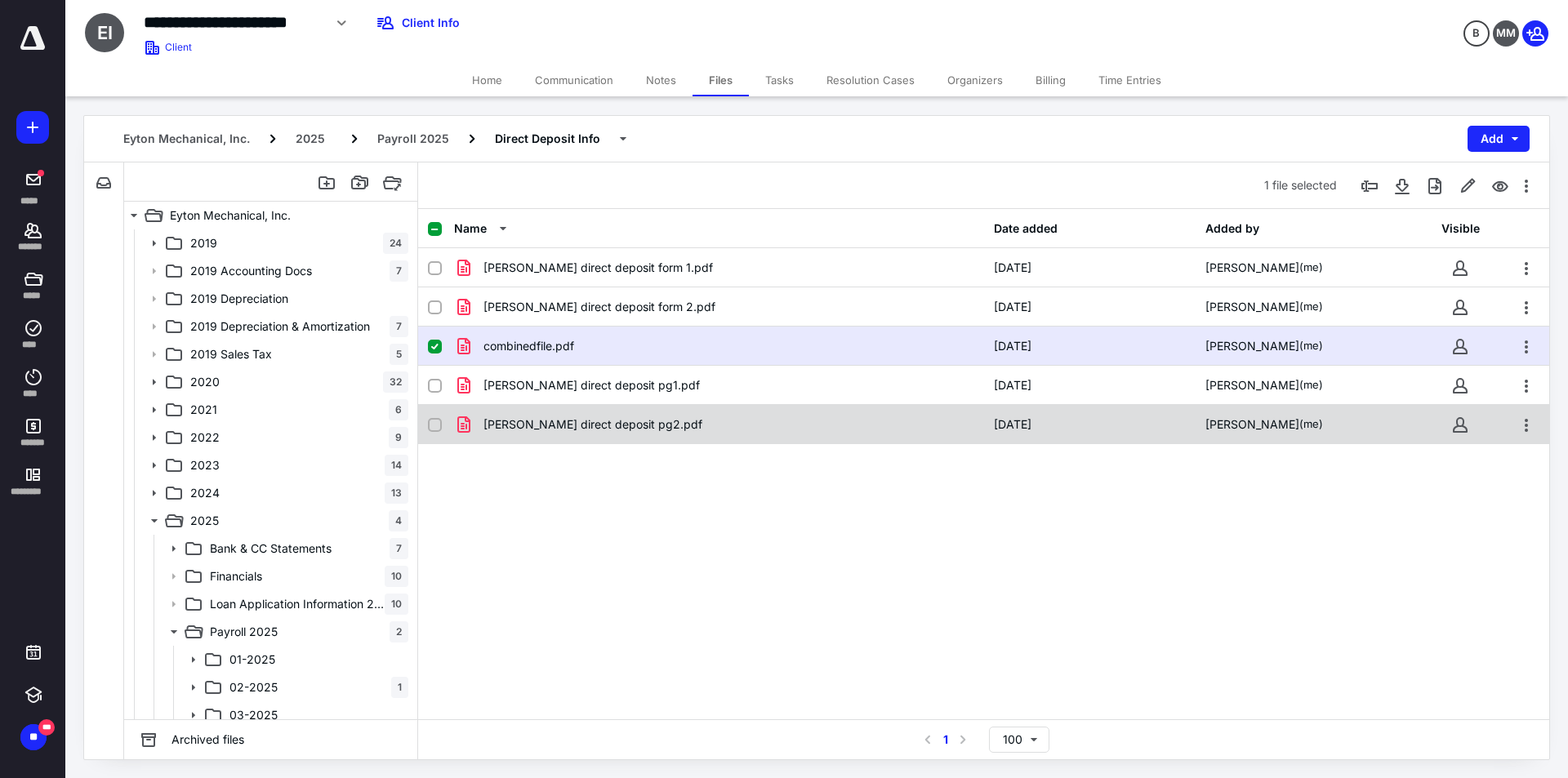 click on "Roger direct deposit pg2.pdf" at bounding box center (719, 425) 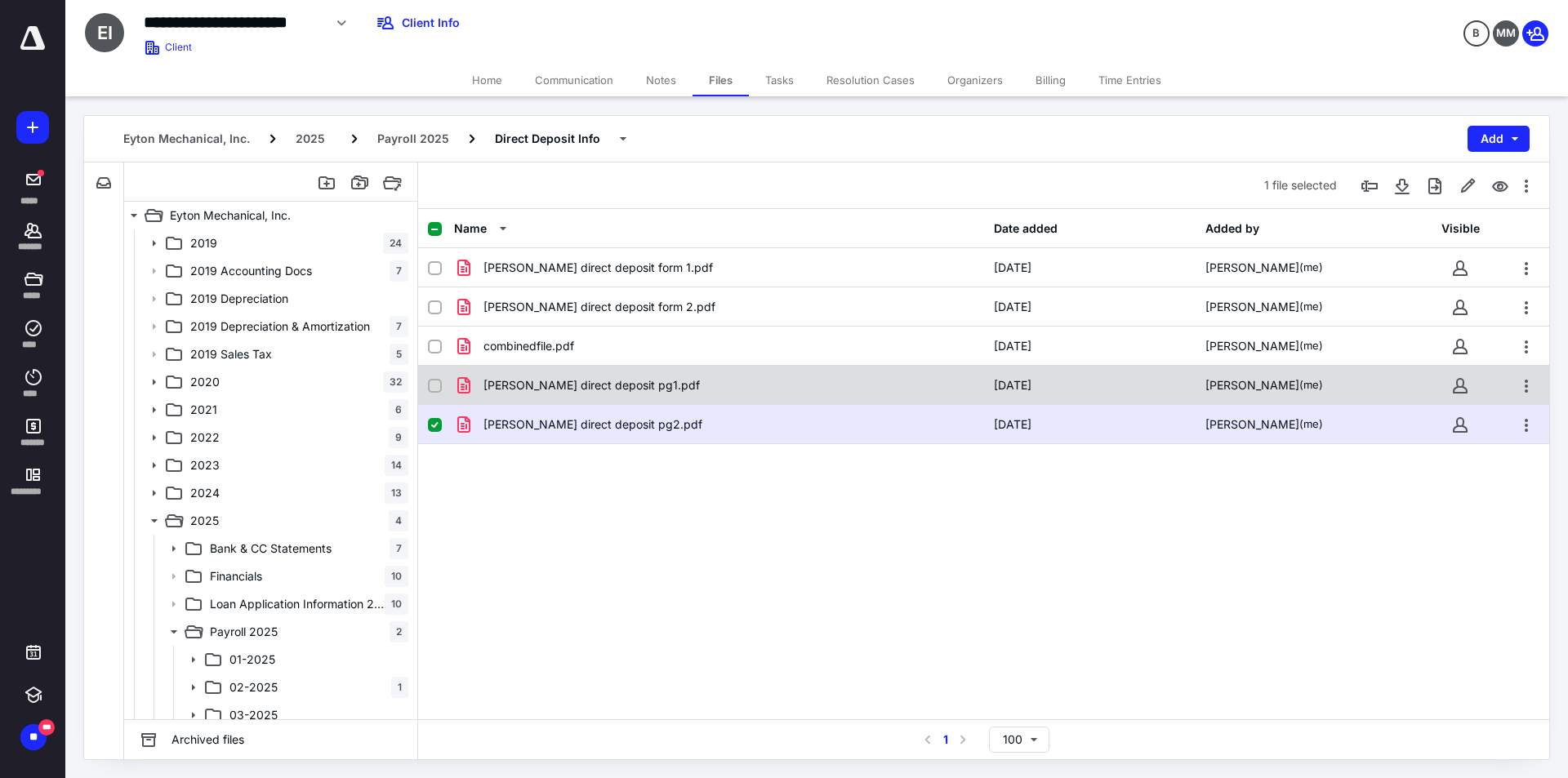 click on "Roger direct deposit pg1.pdf 5/21/2025 Marchell Balagot  (me)" at bounding box center [983, 385] 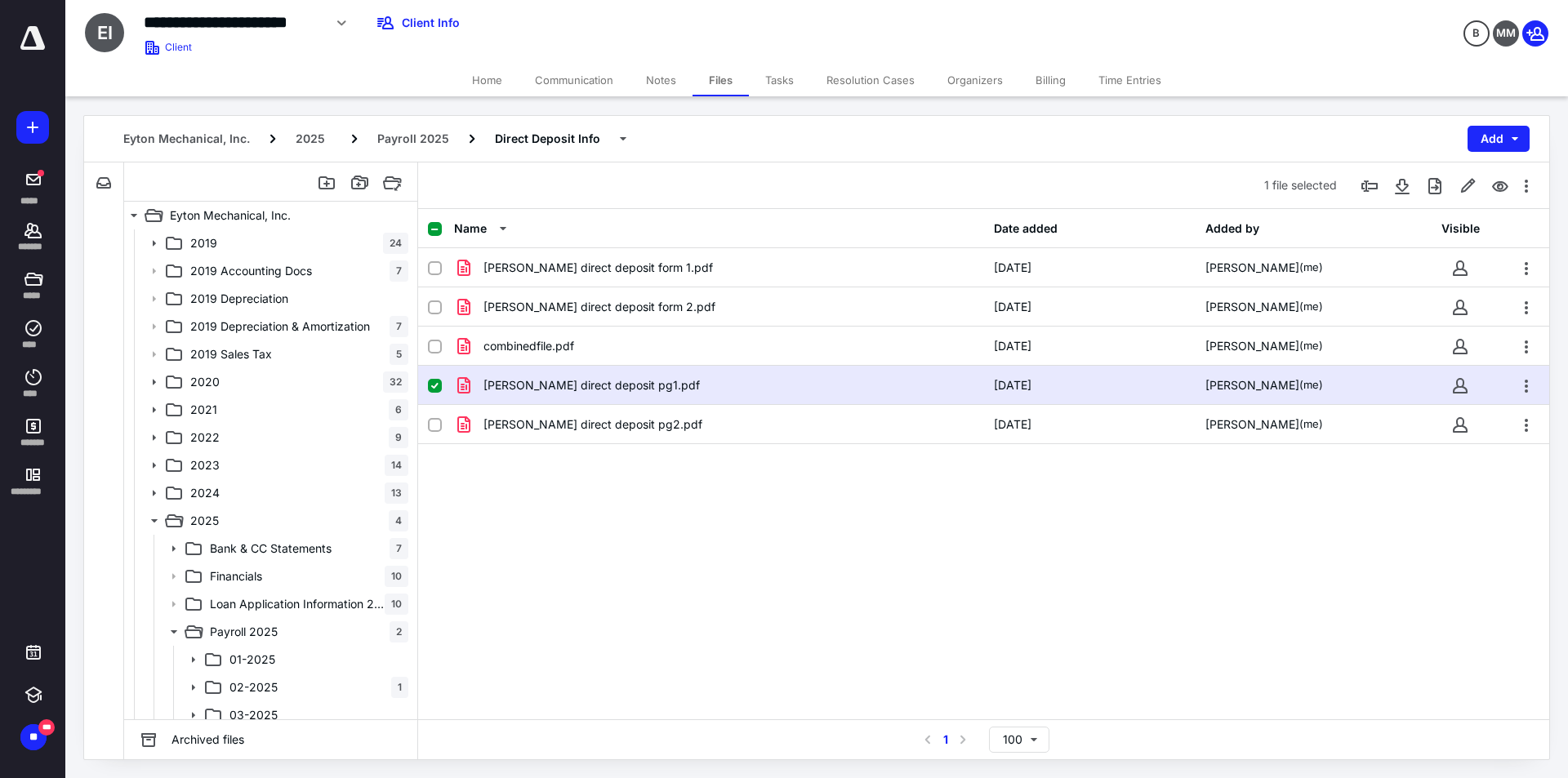 drag, startPoint x: 623, startPoint y: 383, endPoint x: 624, endPoint y: 362, distance: 21.023796 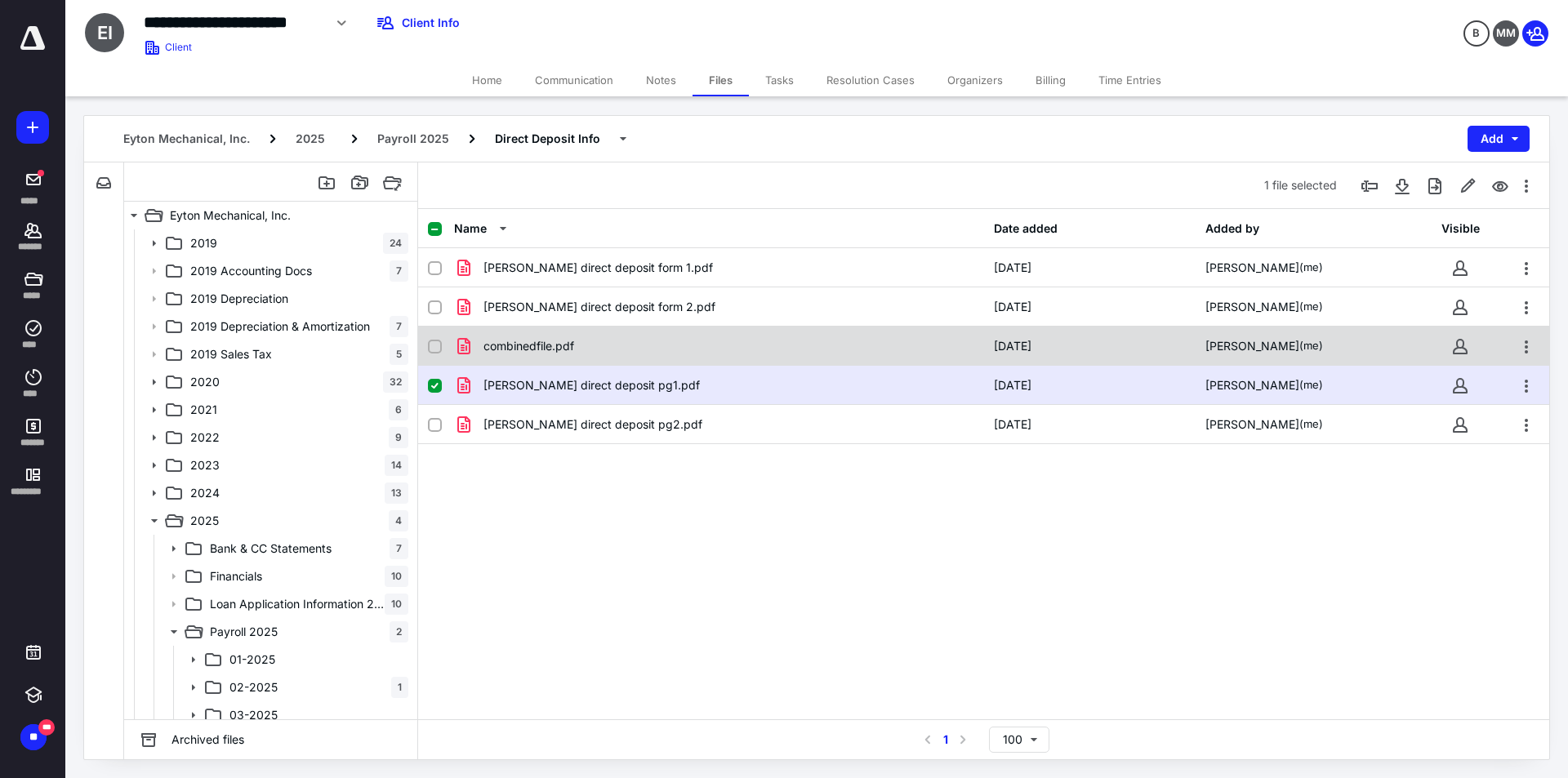 click on "Roger direct deposit pg1.pdf" at bounding box center (591, 385) 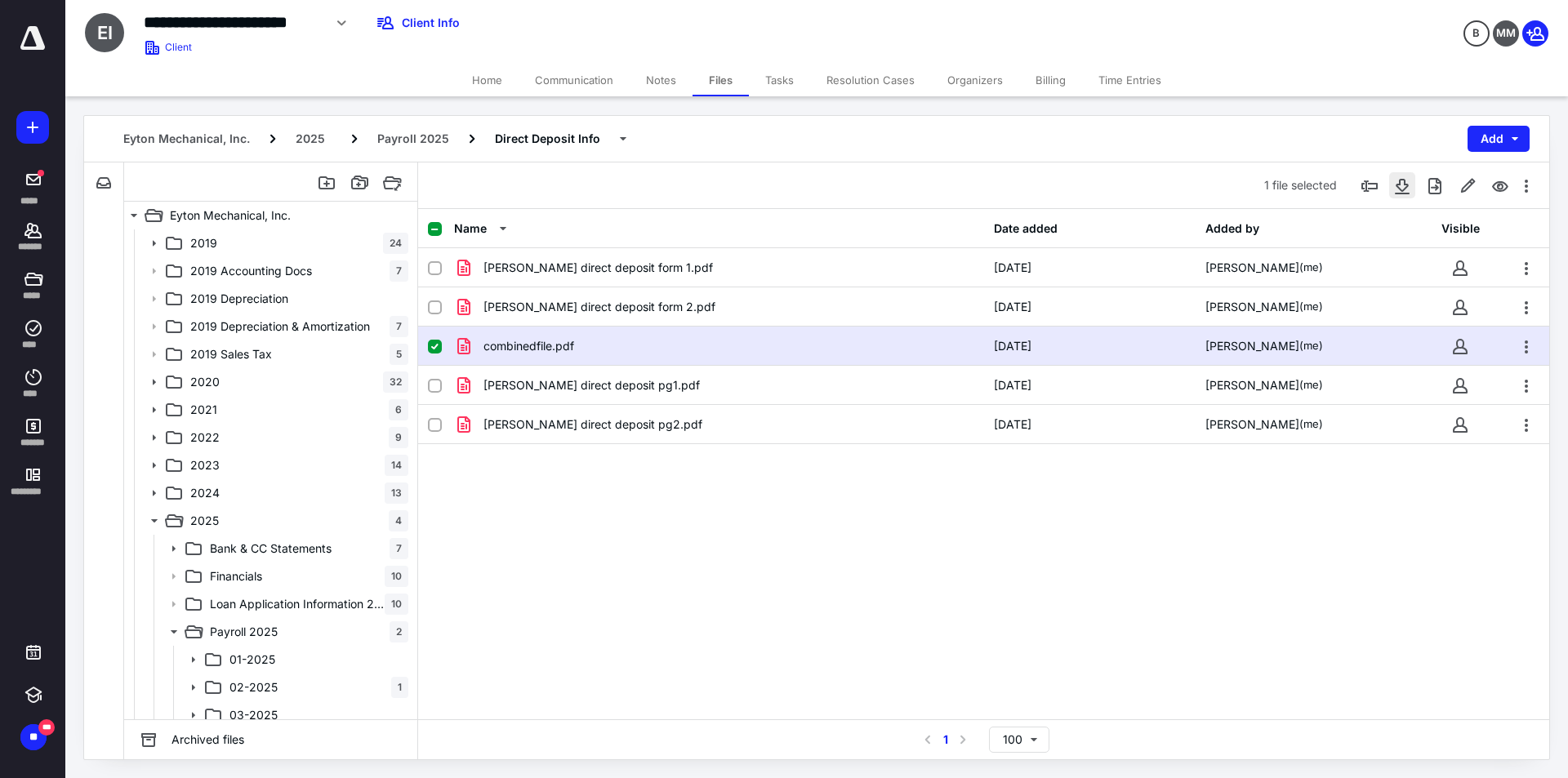 click at bounding box center (1402, 185) 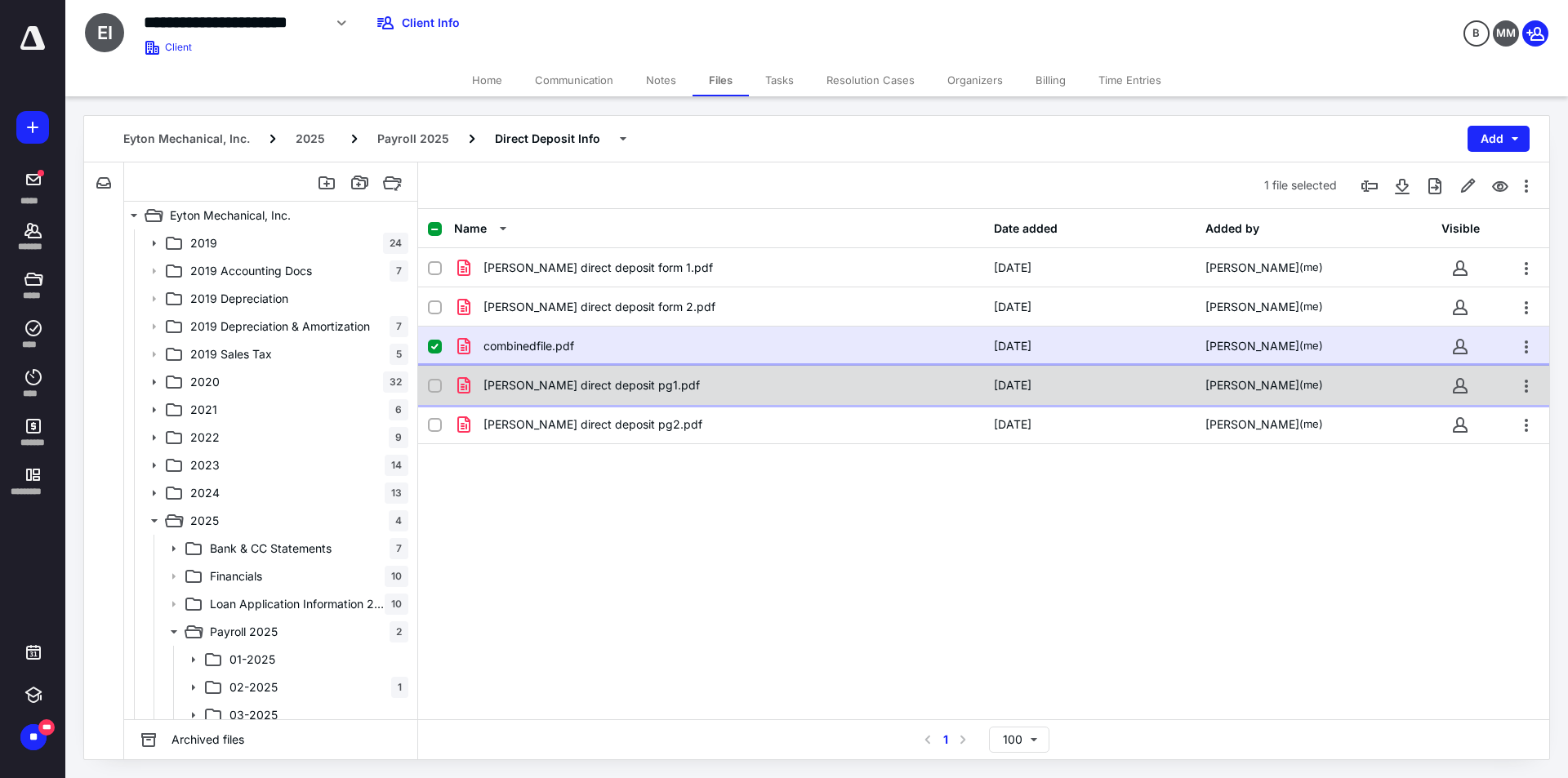 click on "Roger direct deposit pg1.pdf 5/21/2025 Marchell Balagot  (me)" at bounding box center (983, 385) 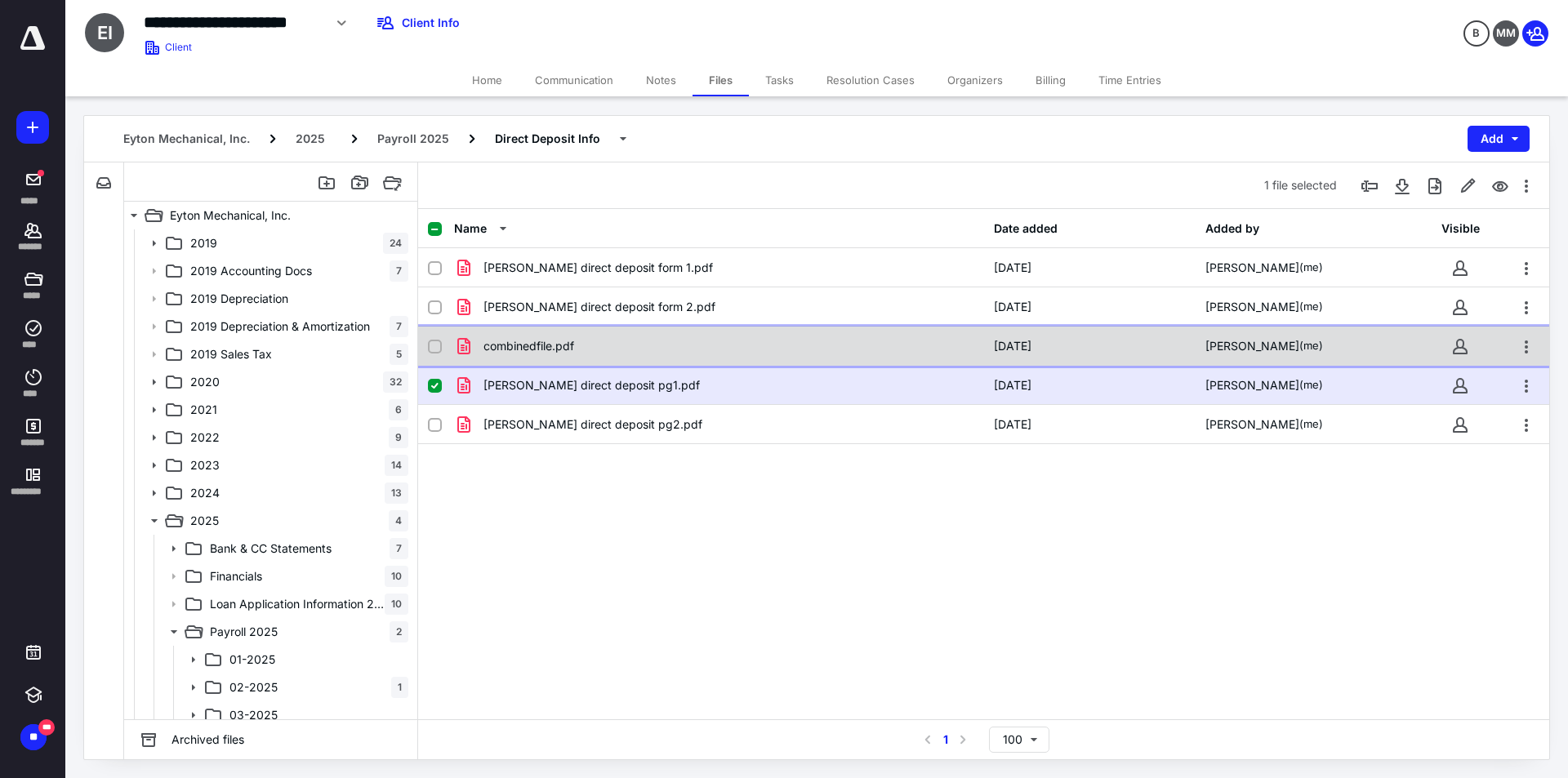click on "combinedfile.pdf" at bounding box center [528, 346] 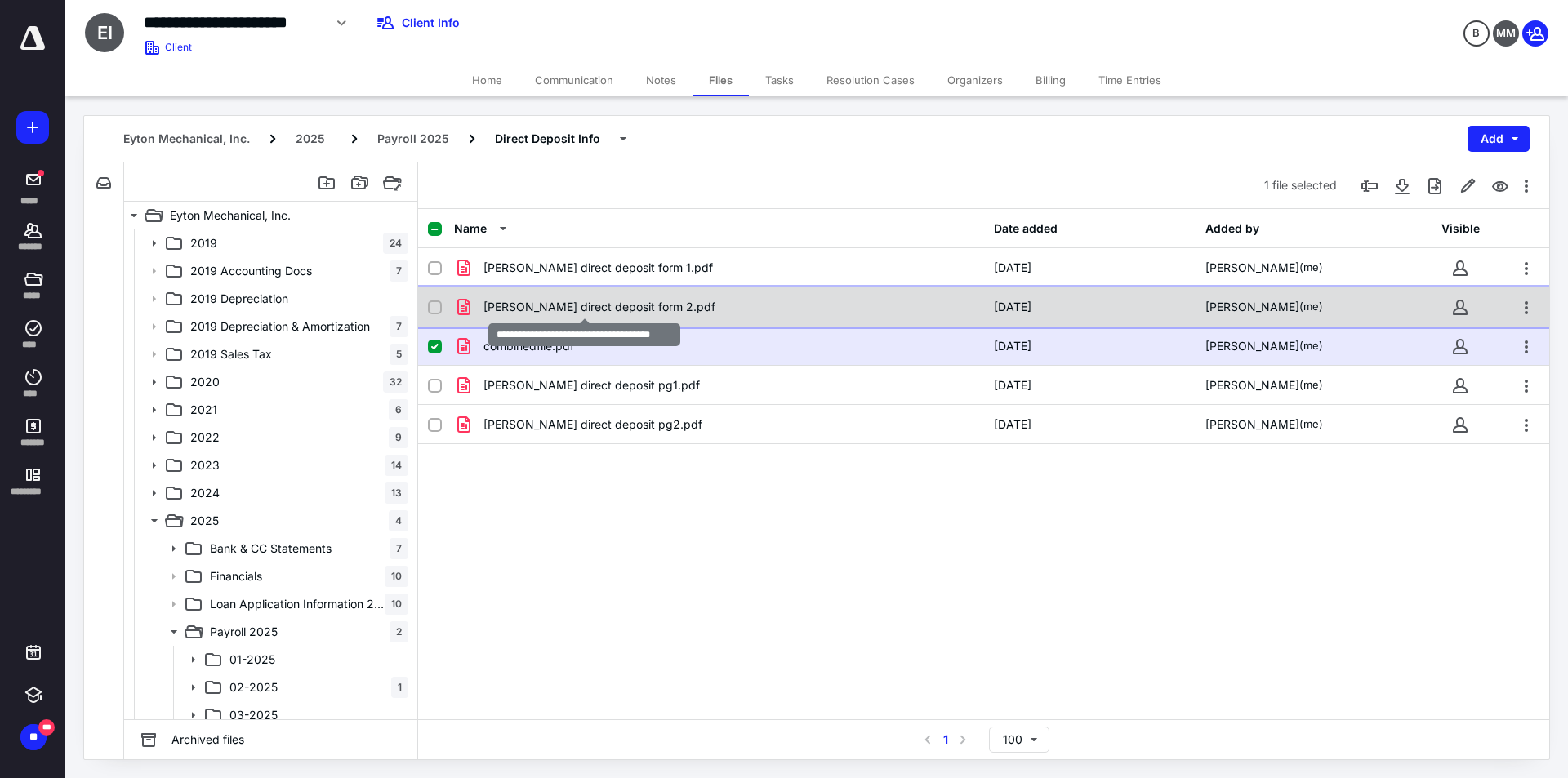 click on "Chris Tarvin direct deposit form 2.pdf" at bounding box center [599, 307] 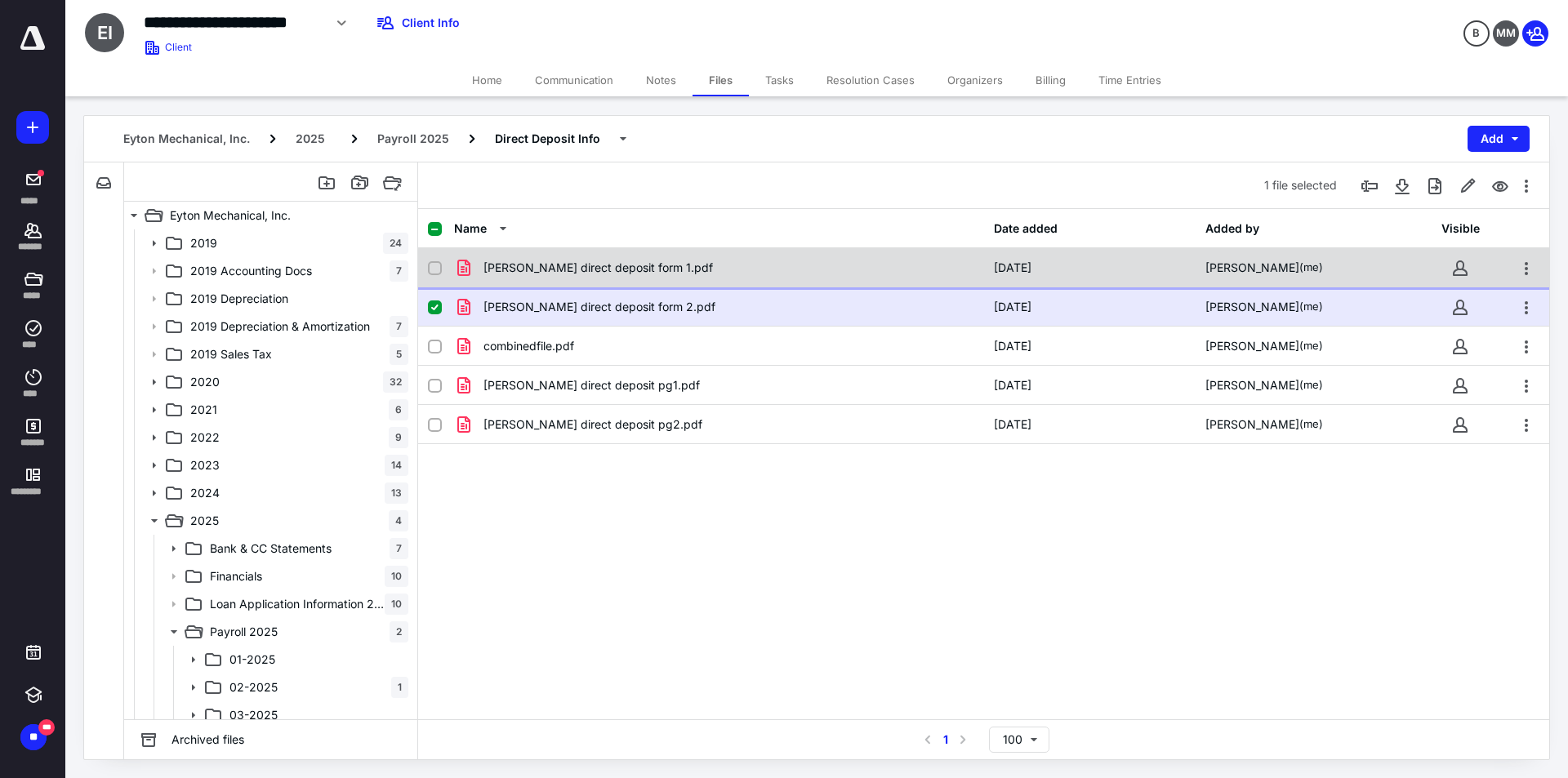 click 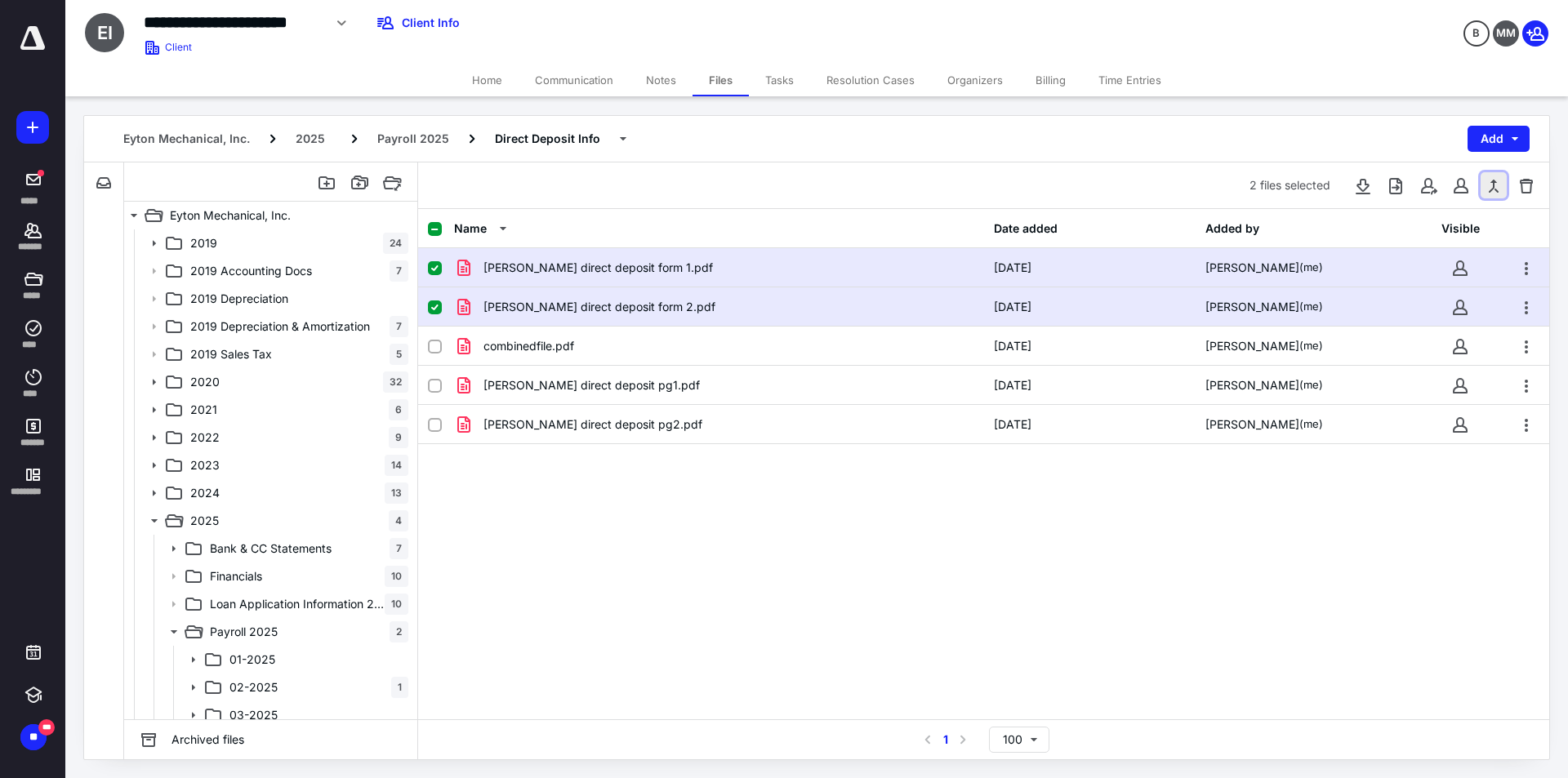 click at bounding box center [1494, 185] 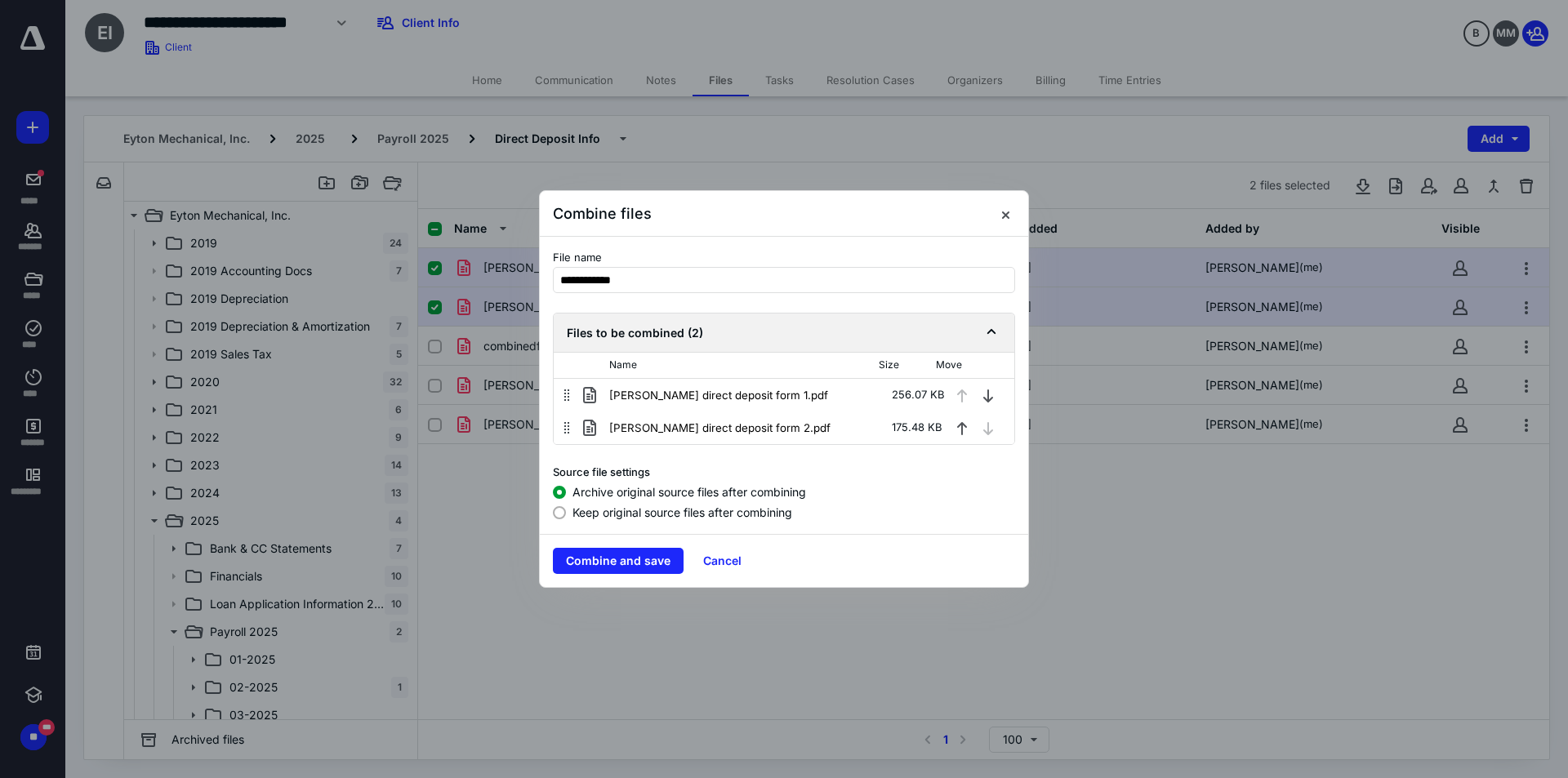 click on "Keep original source files after combining" at bounding box center [682, 512] 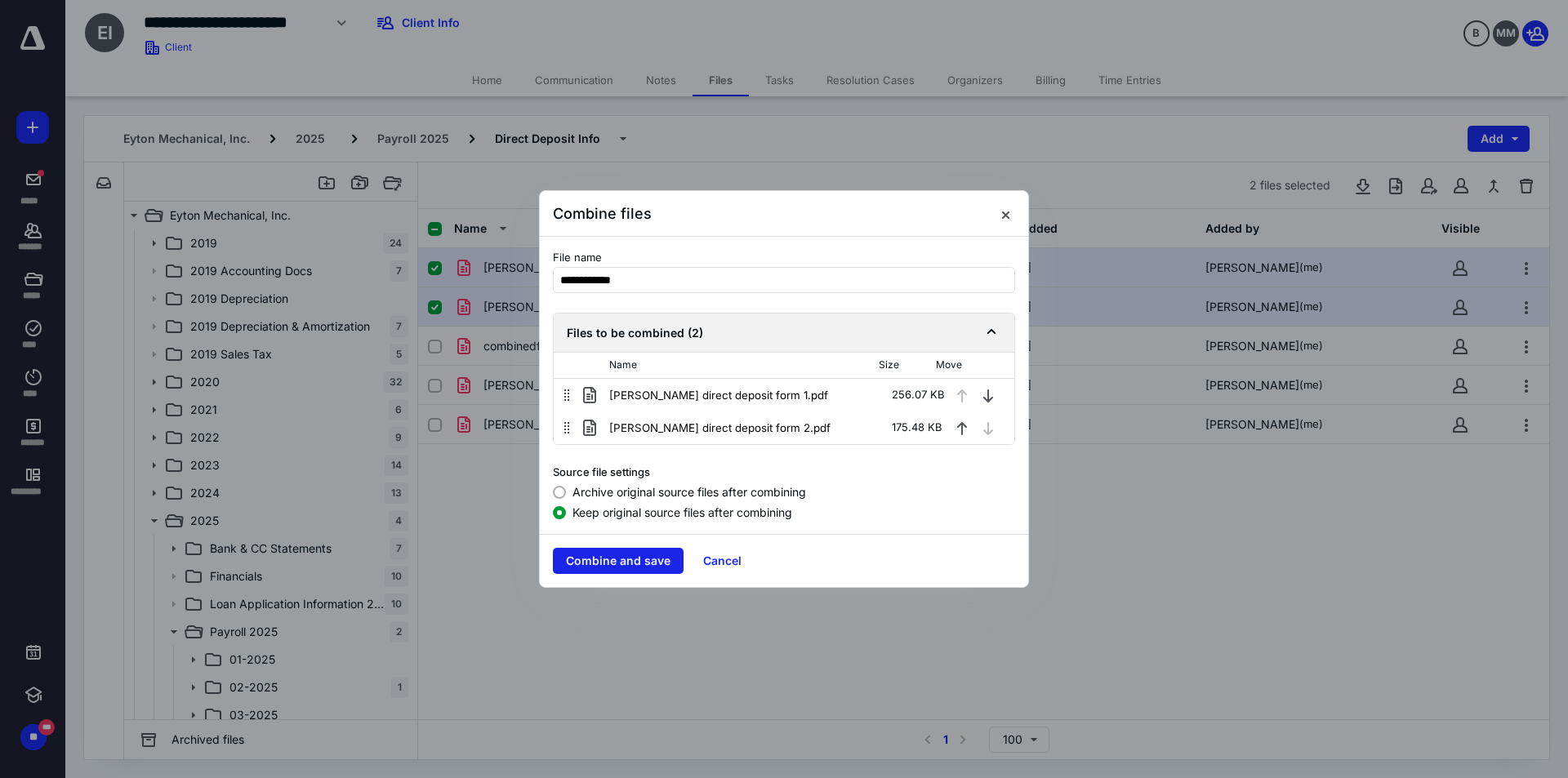 click on "Combine and save" at bounding box center [618, 561] 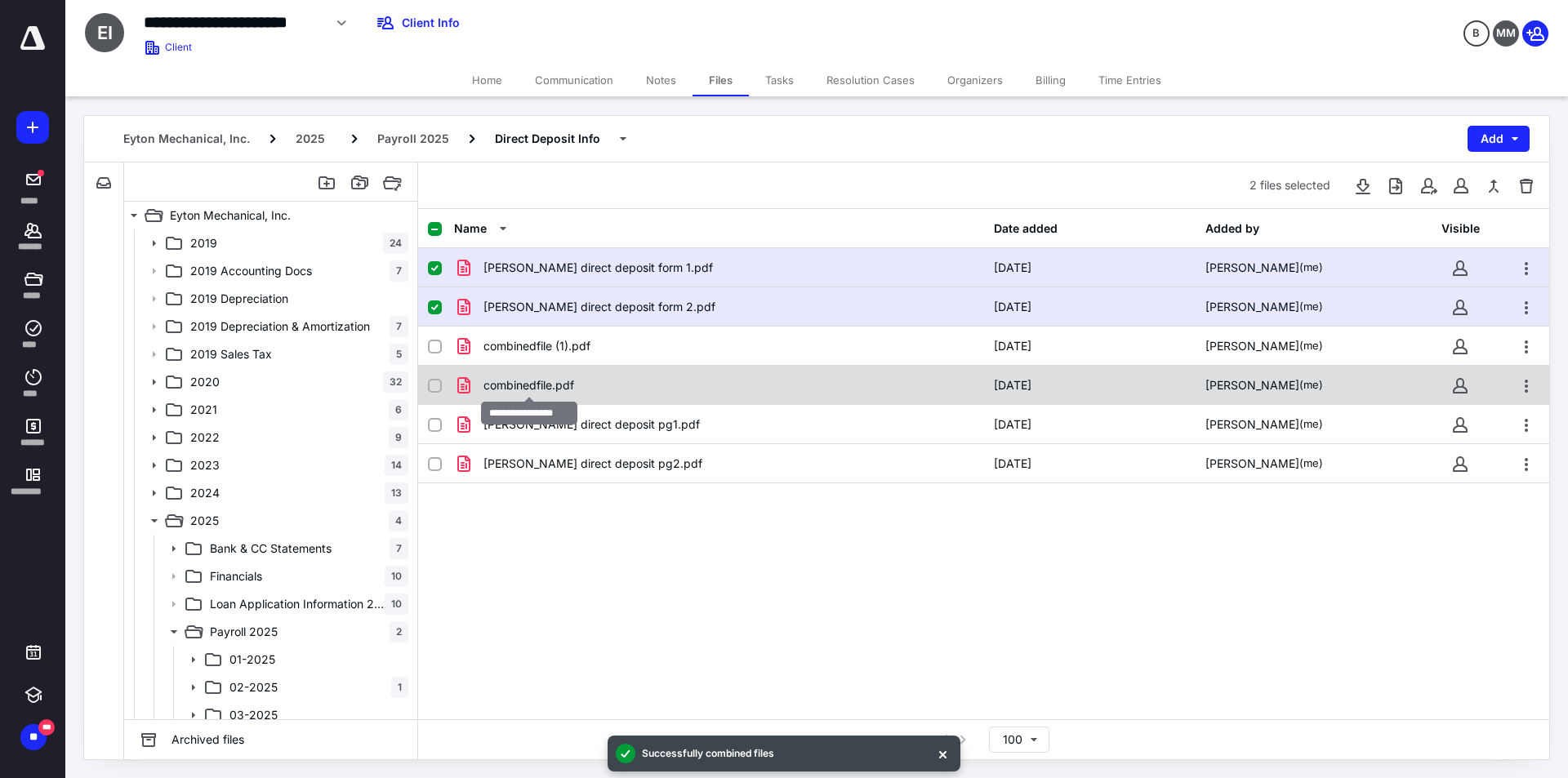 click on "combinedfile.pdf" at bounding box center (528, 385) 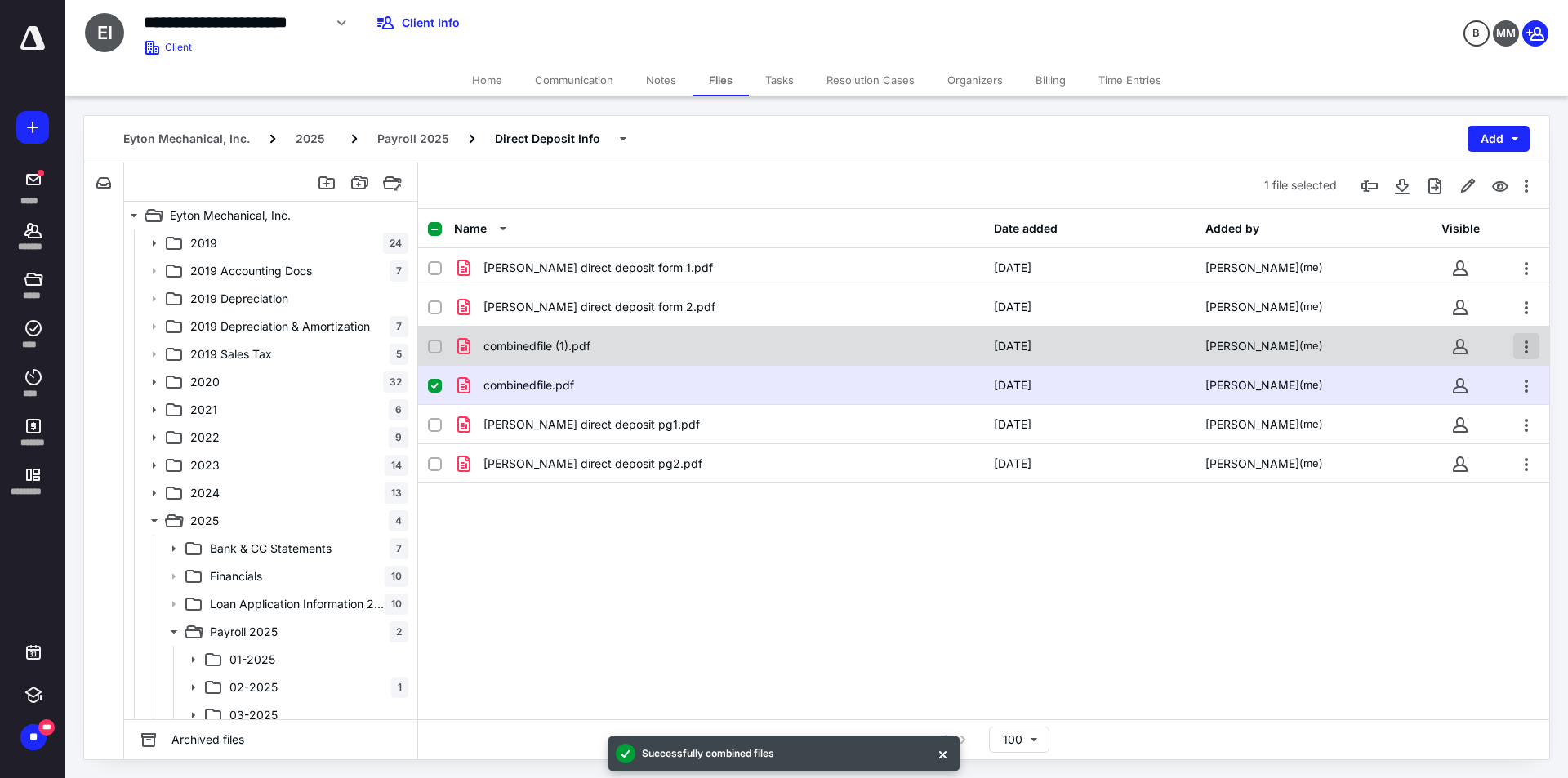click at bounding box center [1526, 346] 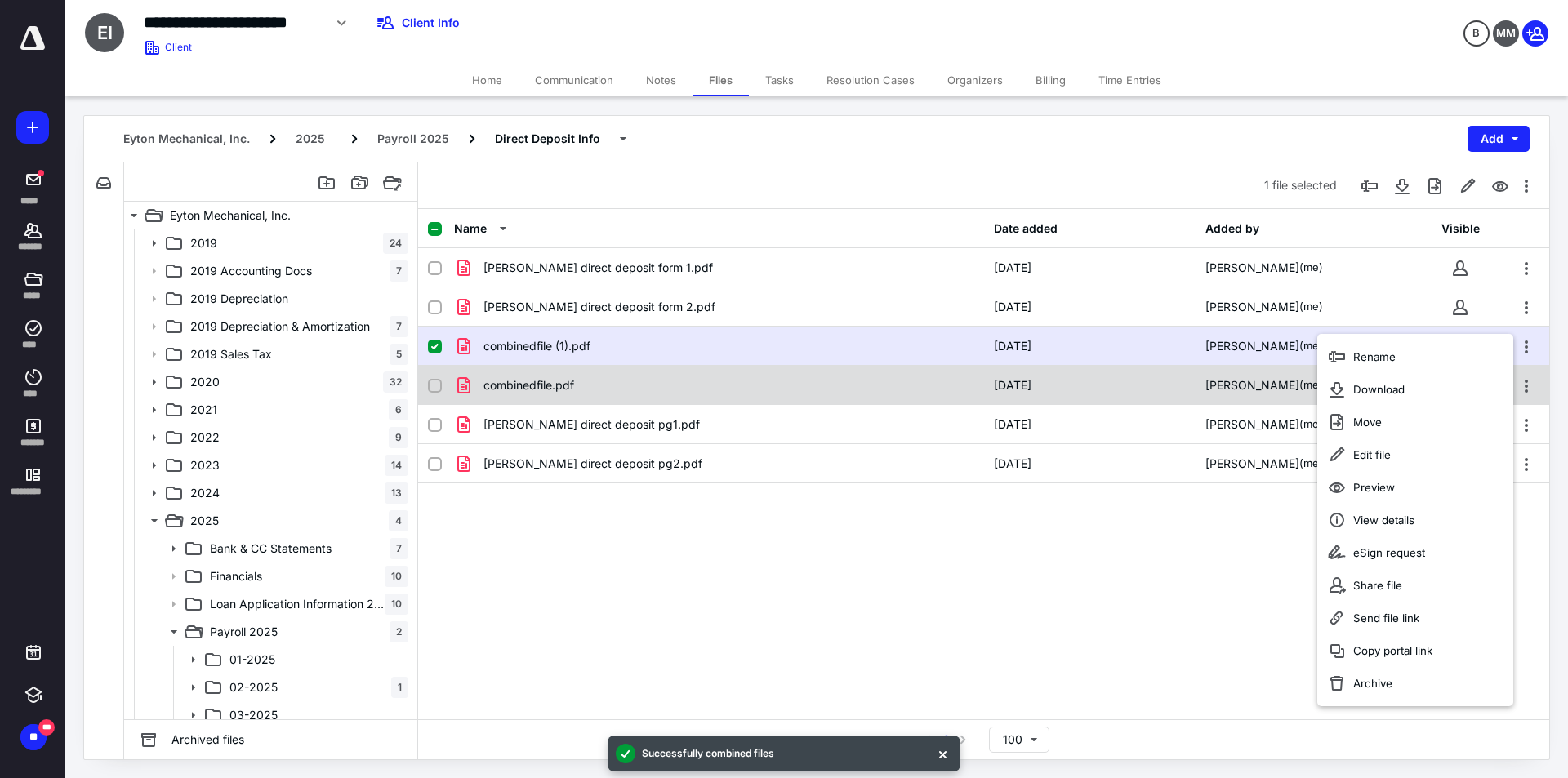 type 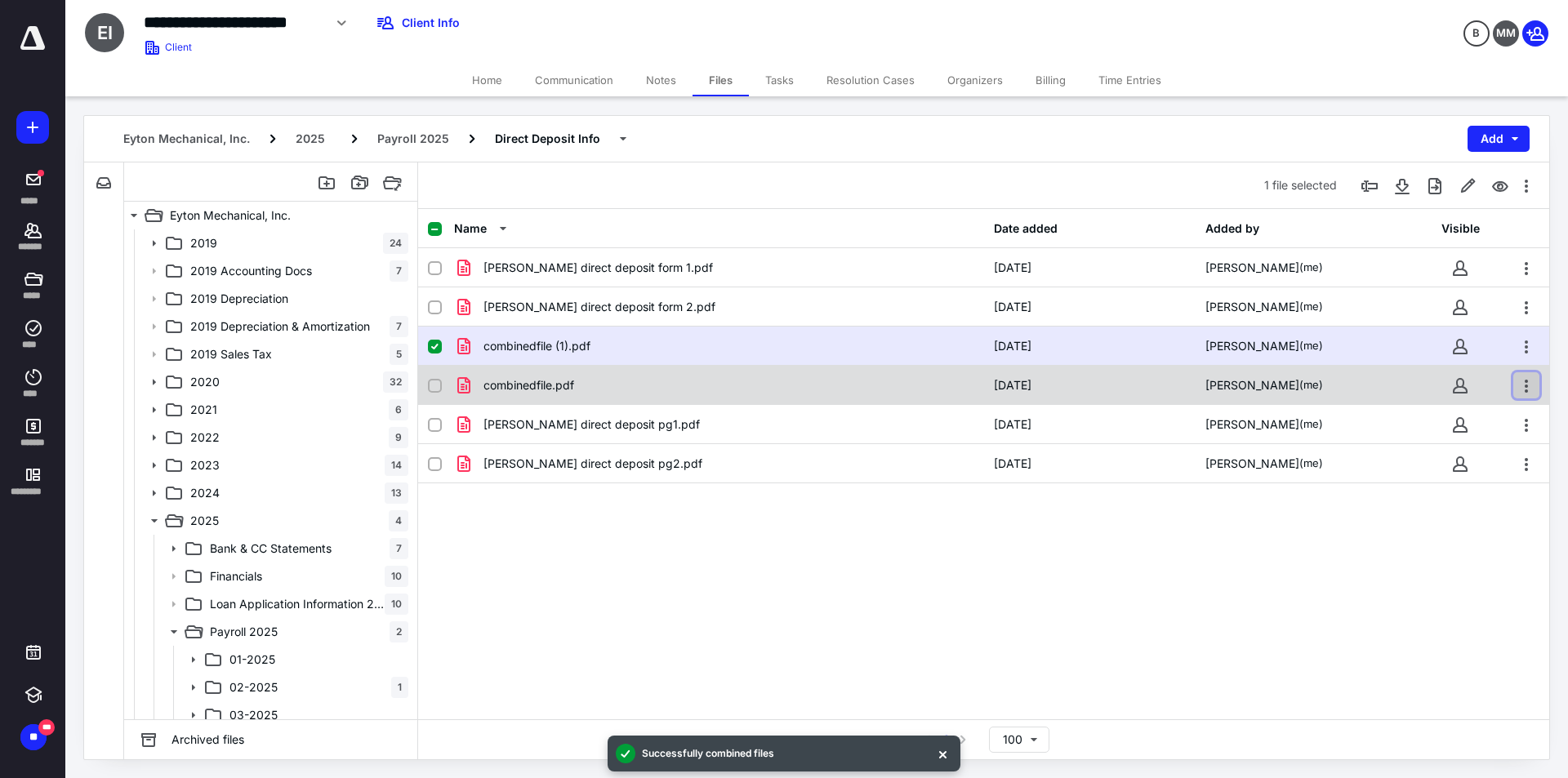 click at bounding box center [1526, 385] 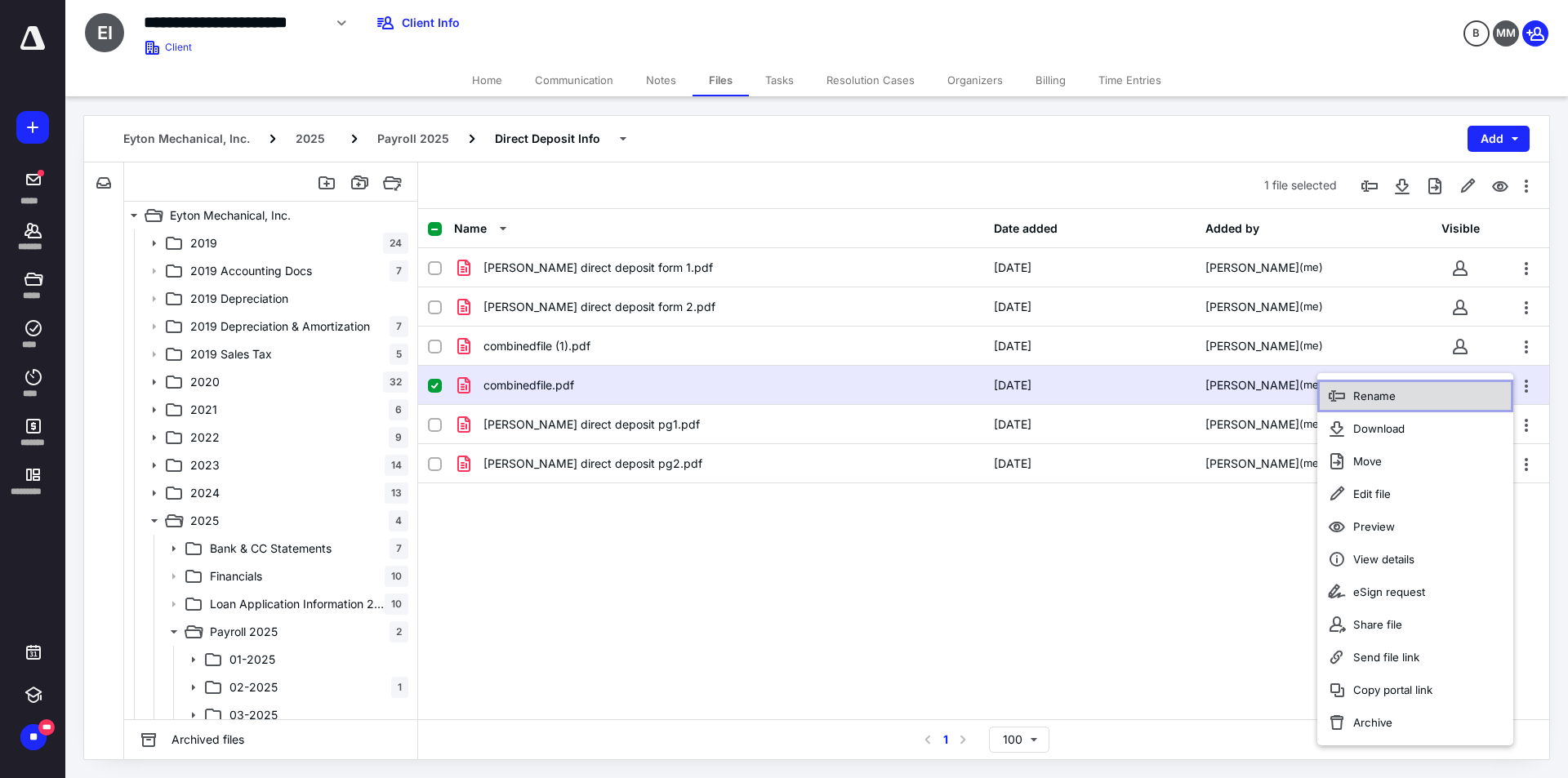 click on "Rename" at bounding box center [1374, 396] 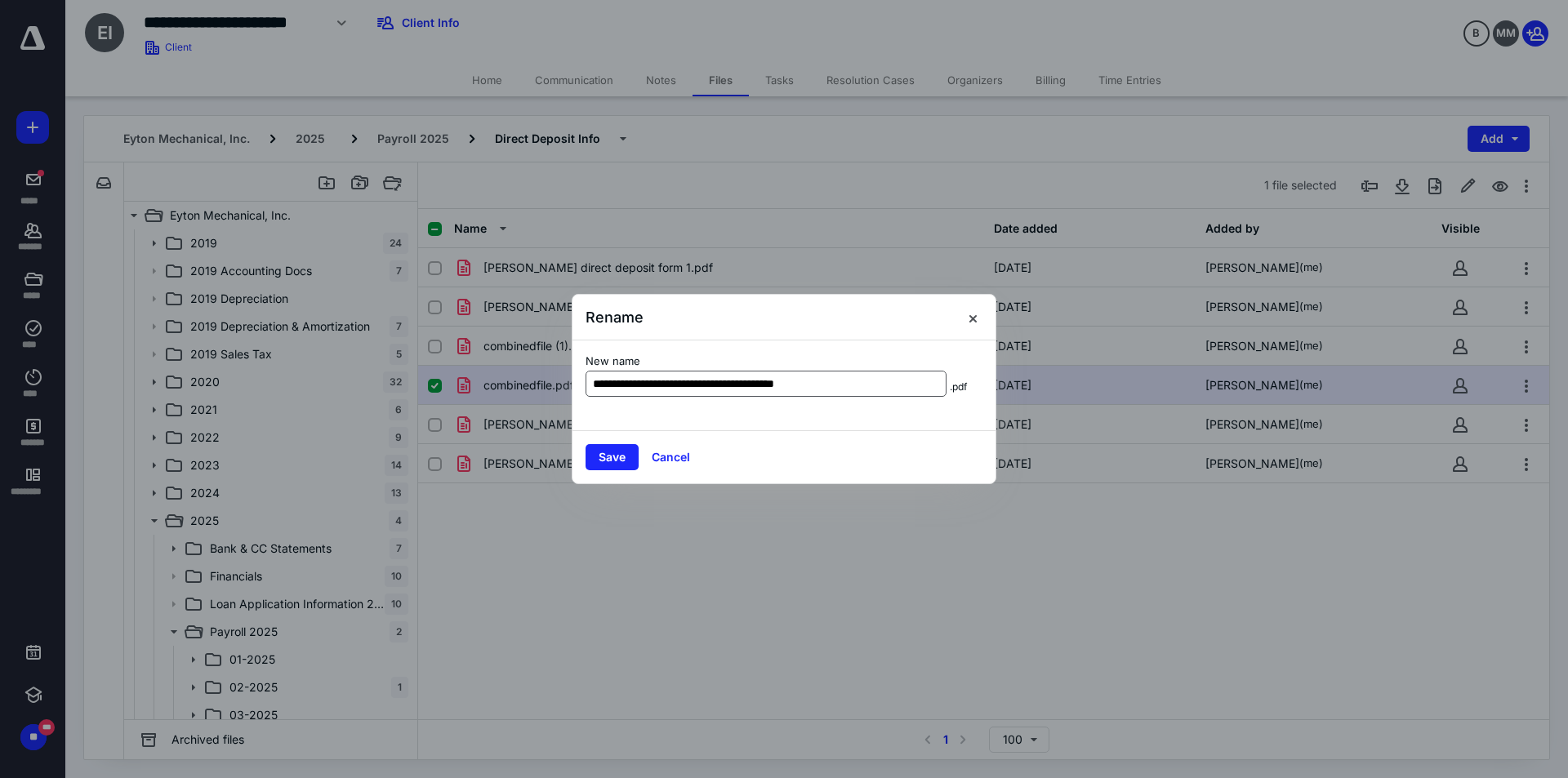 type on "**********" 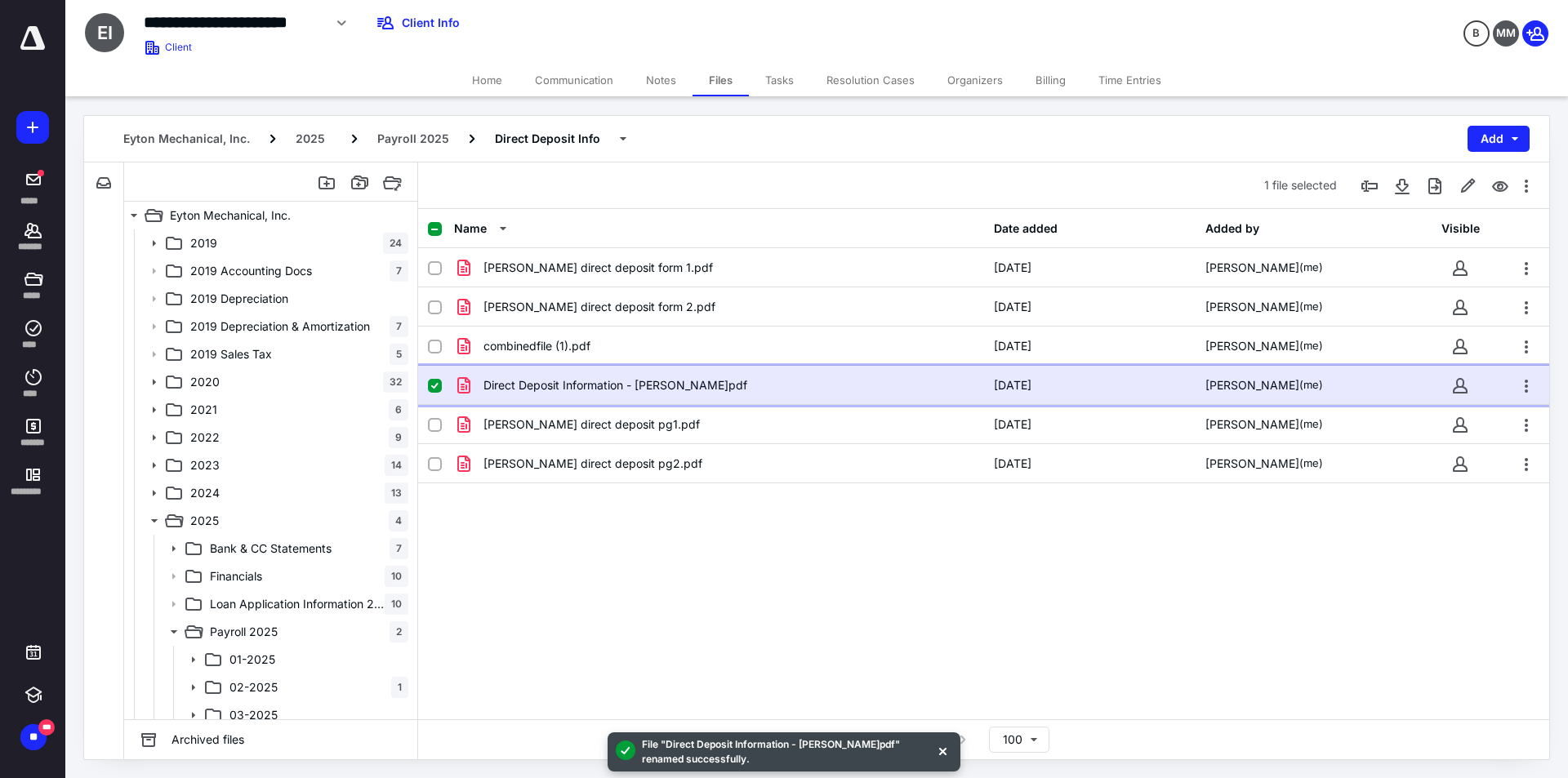 click on "Direct Deposit Information - Roger Bisick Jr.pdf" at bounding box center [719, 385] 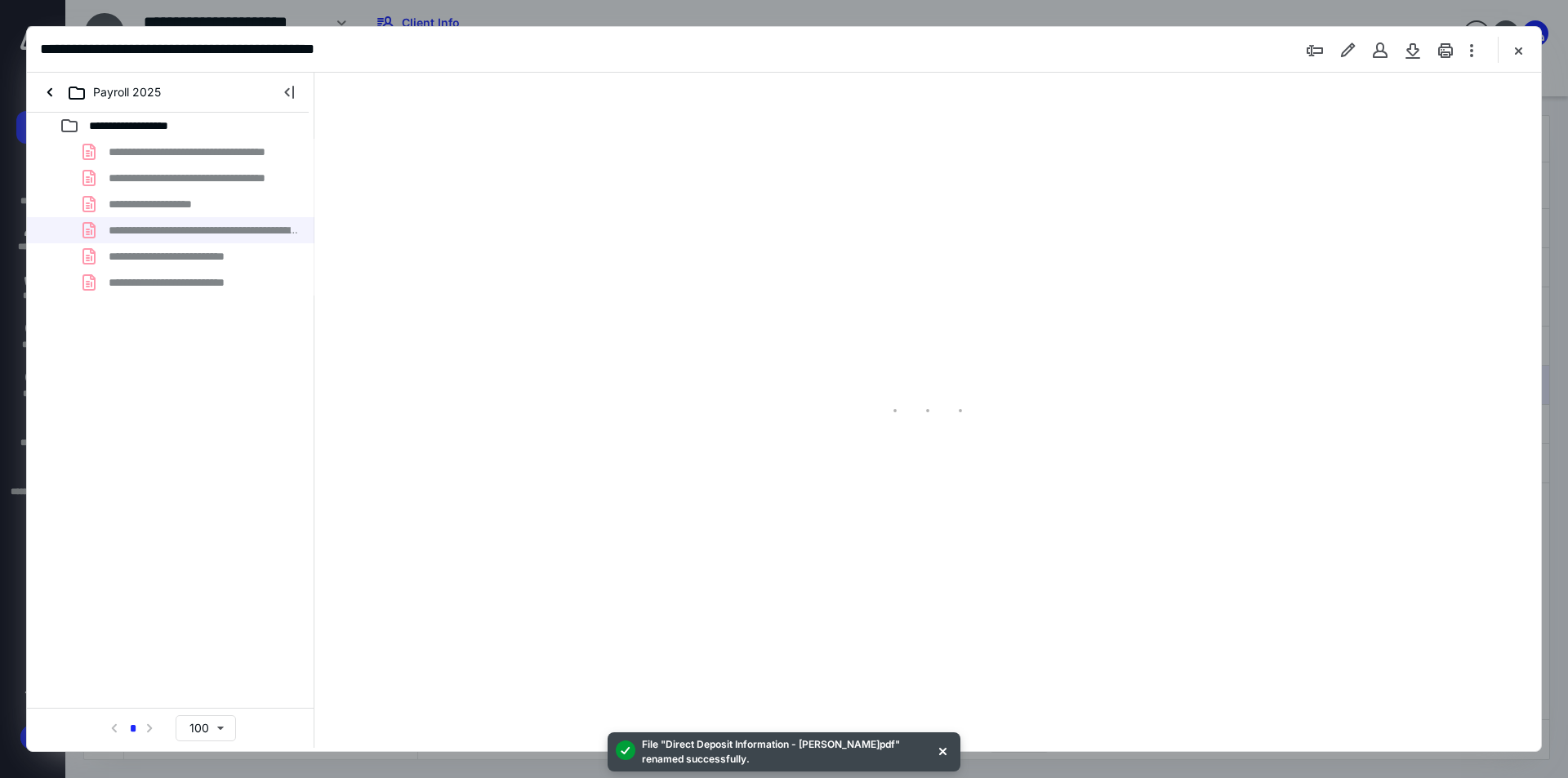 scroll, scrollTop: 0, scrollLeft: 0, axis: both 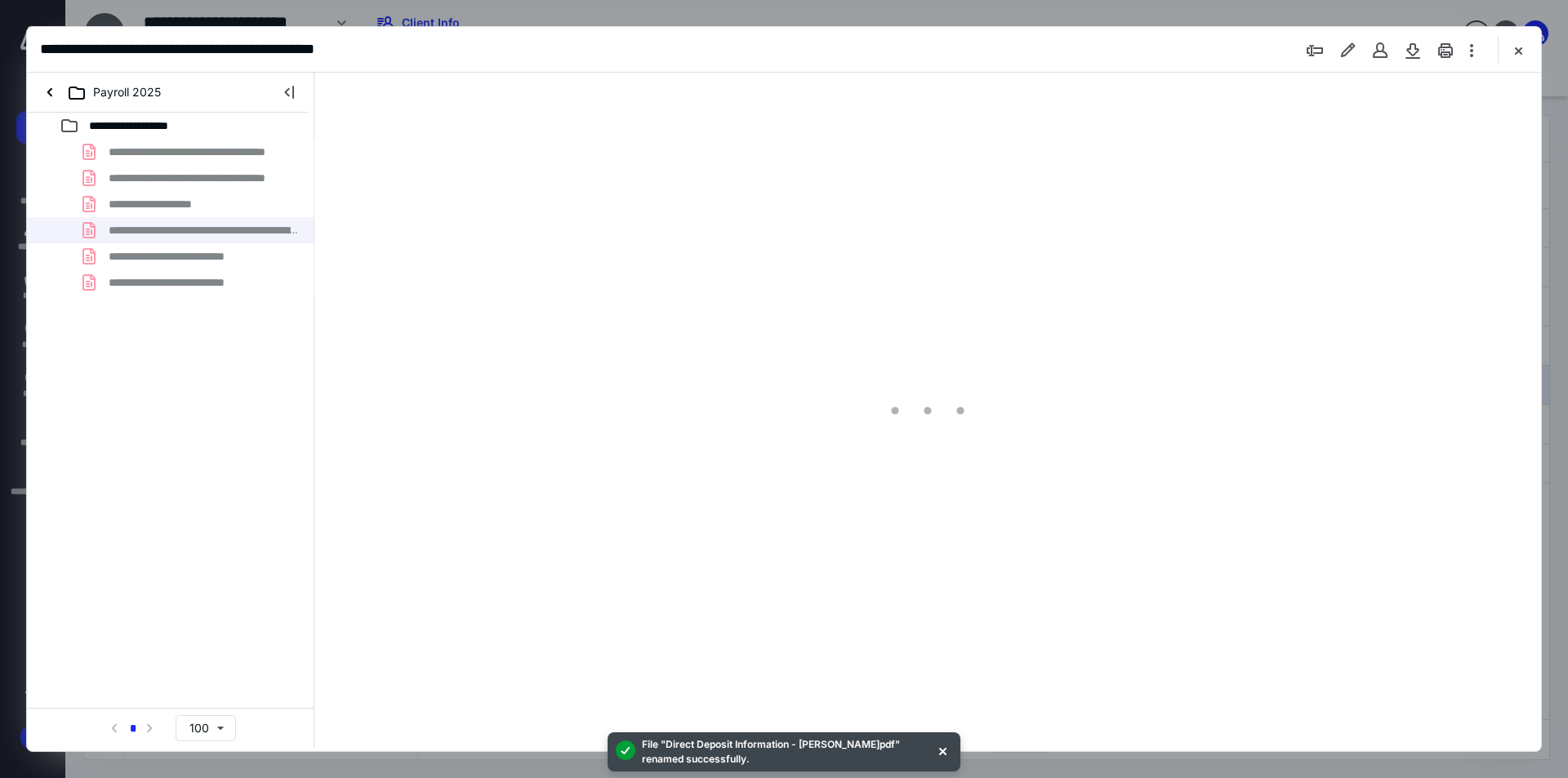 type on "94" 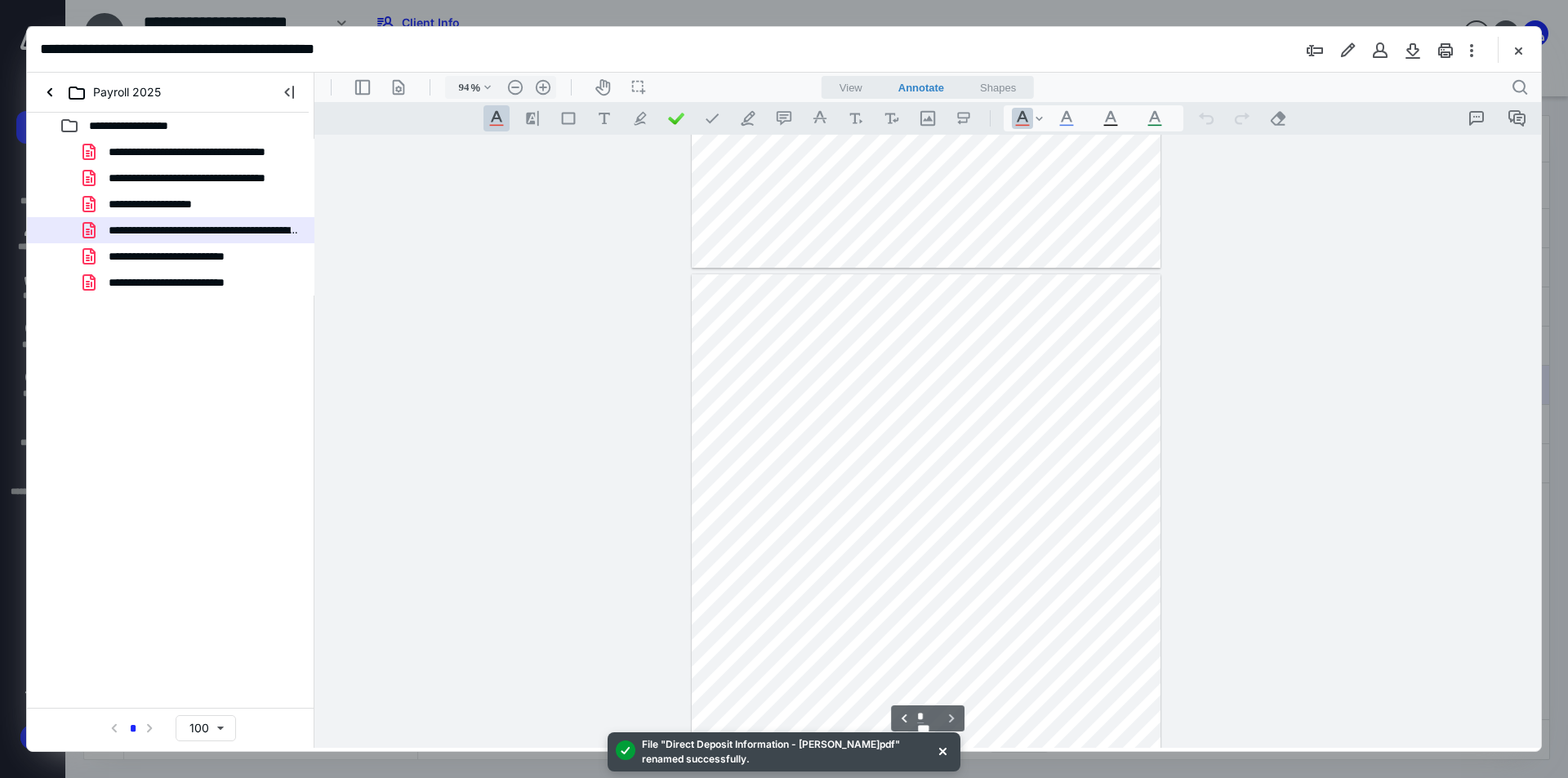 type on "*" 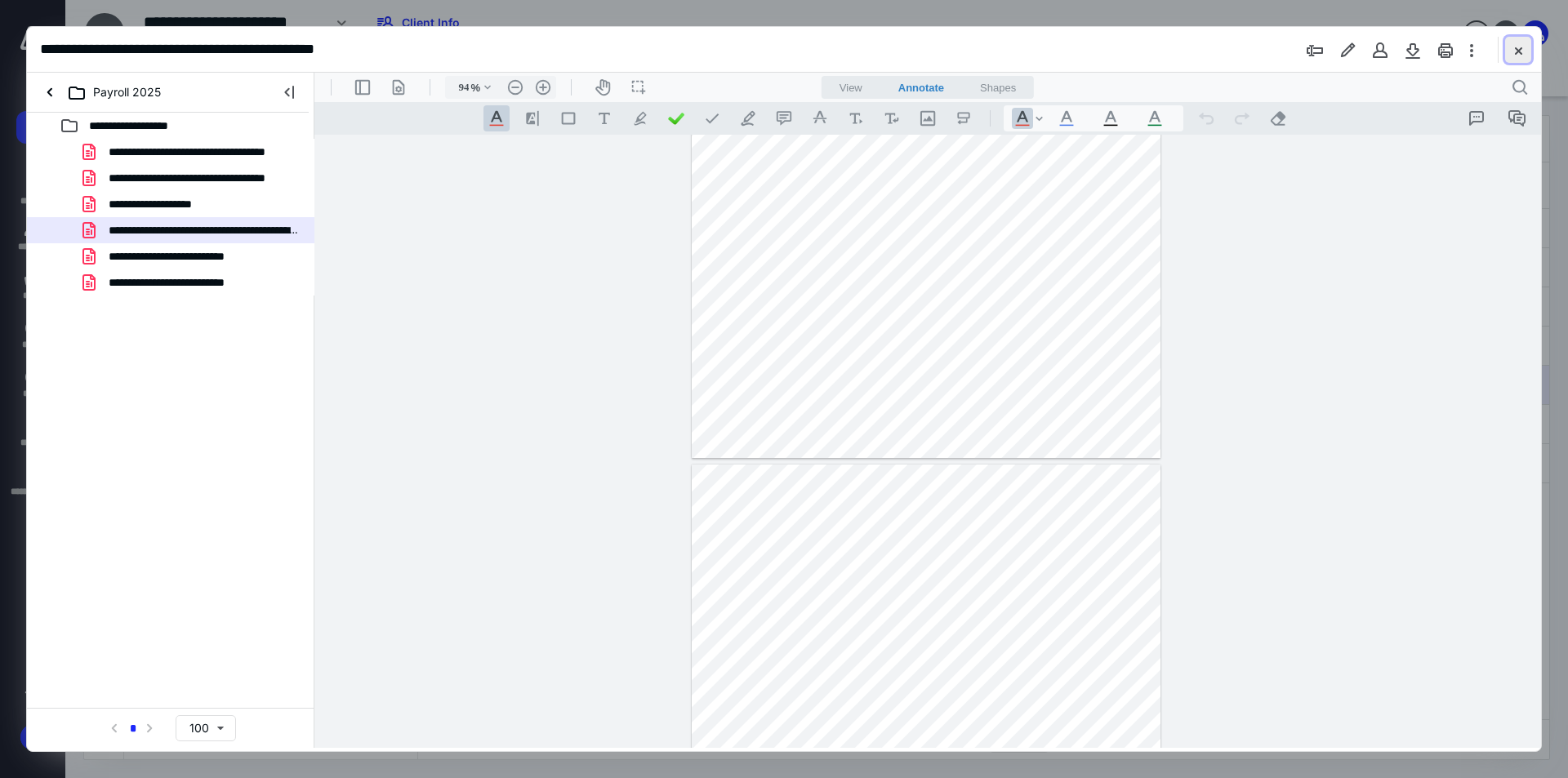 click at bounding box center (1518, 50) 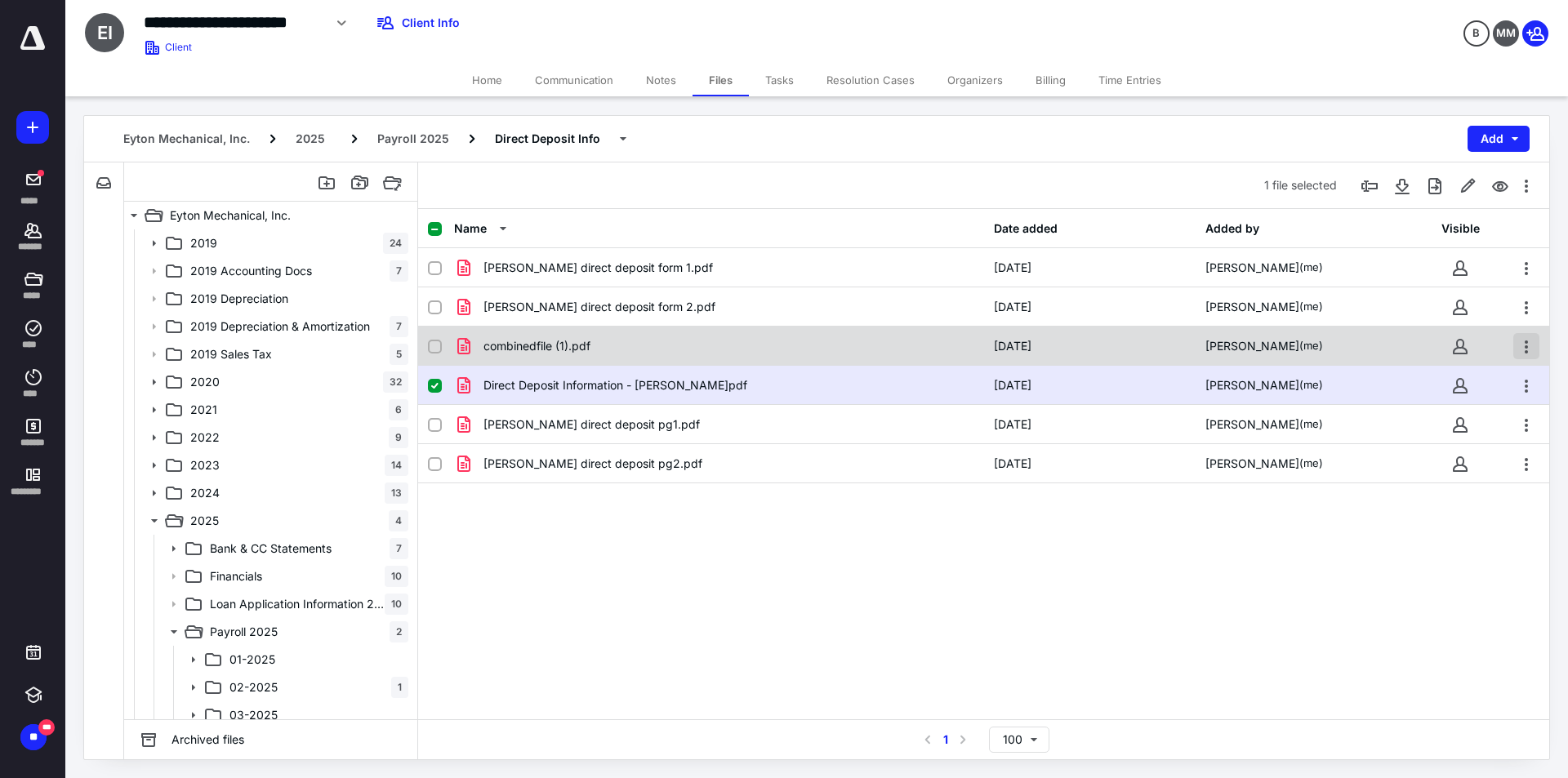 click at bounding box center (1526, 346) 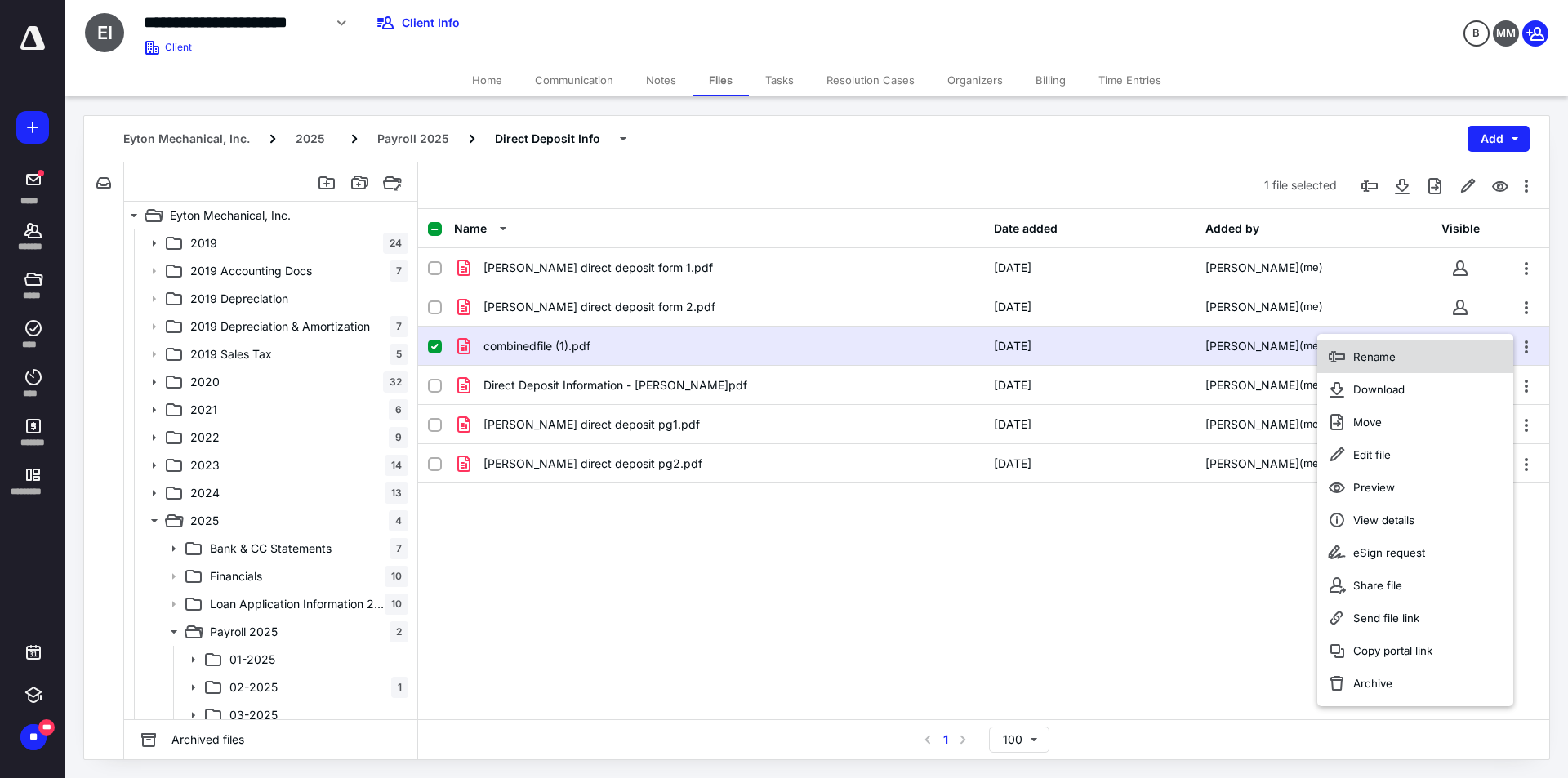 click on "Rename" at bounding box center (1415, 357) 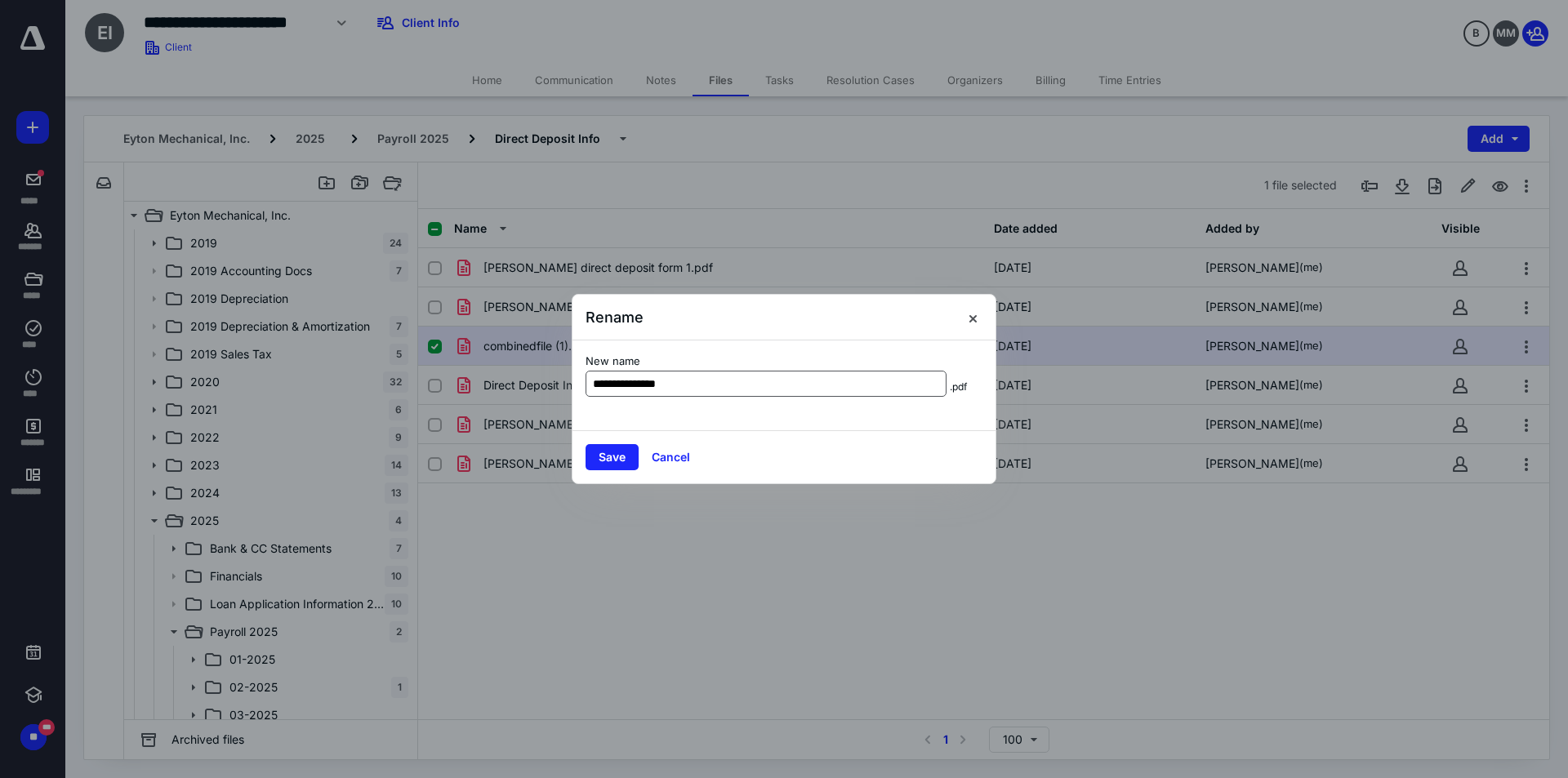 click on "**********" at bounding box center [766, 384] 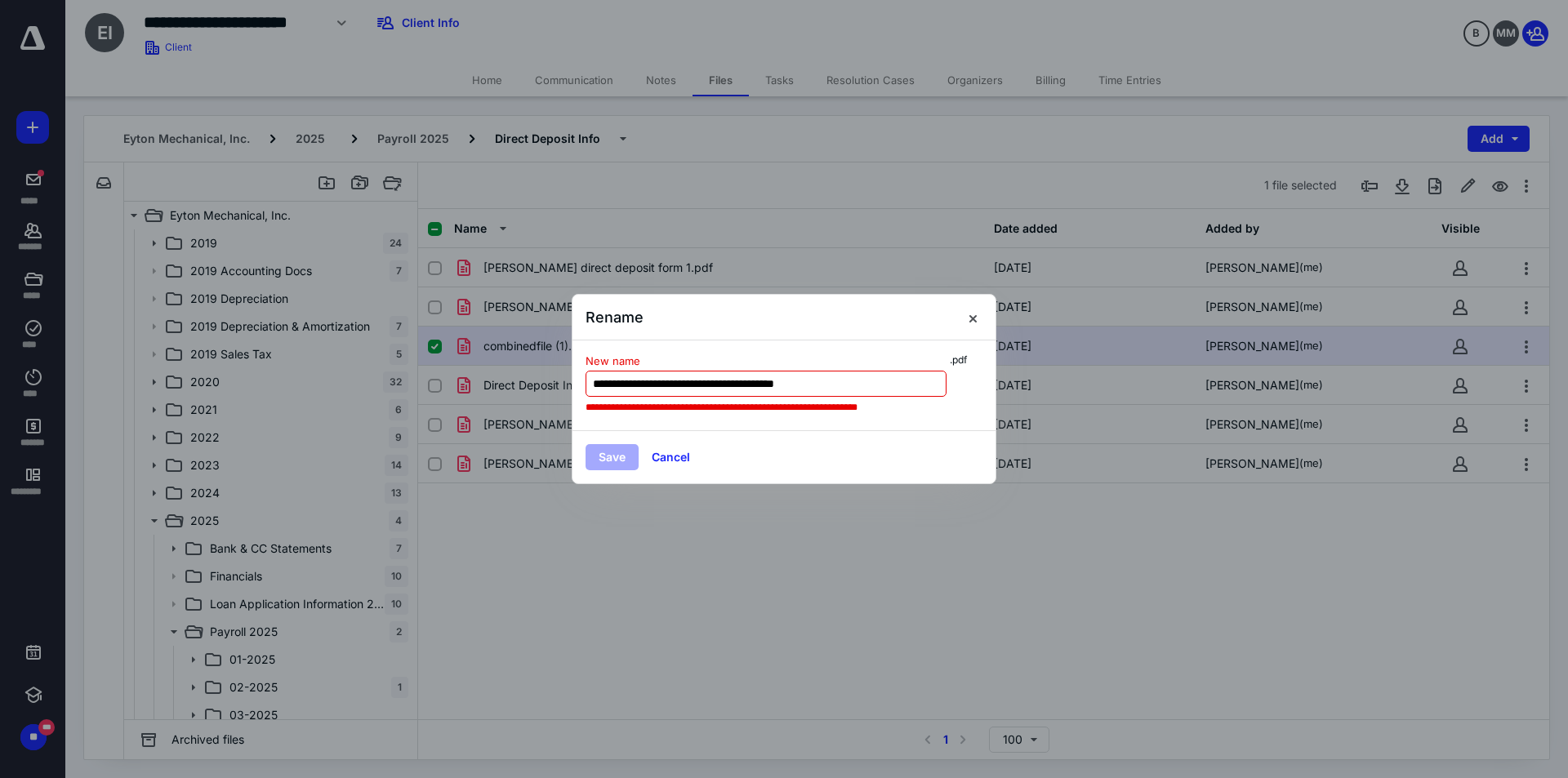 drag, startPoint x: 836, startPoint y: 383, endPoint x: 747, endPoint y: 389, distance: 89.20202 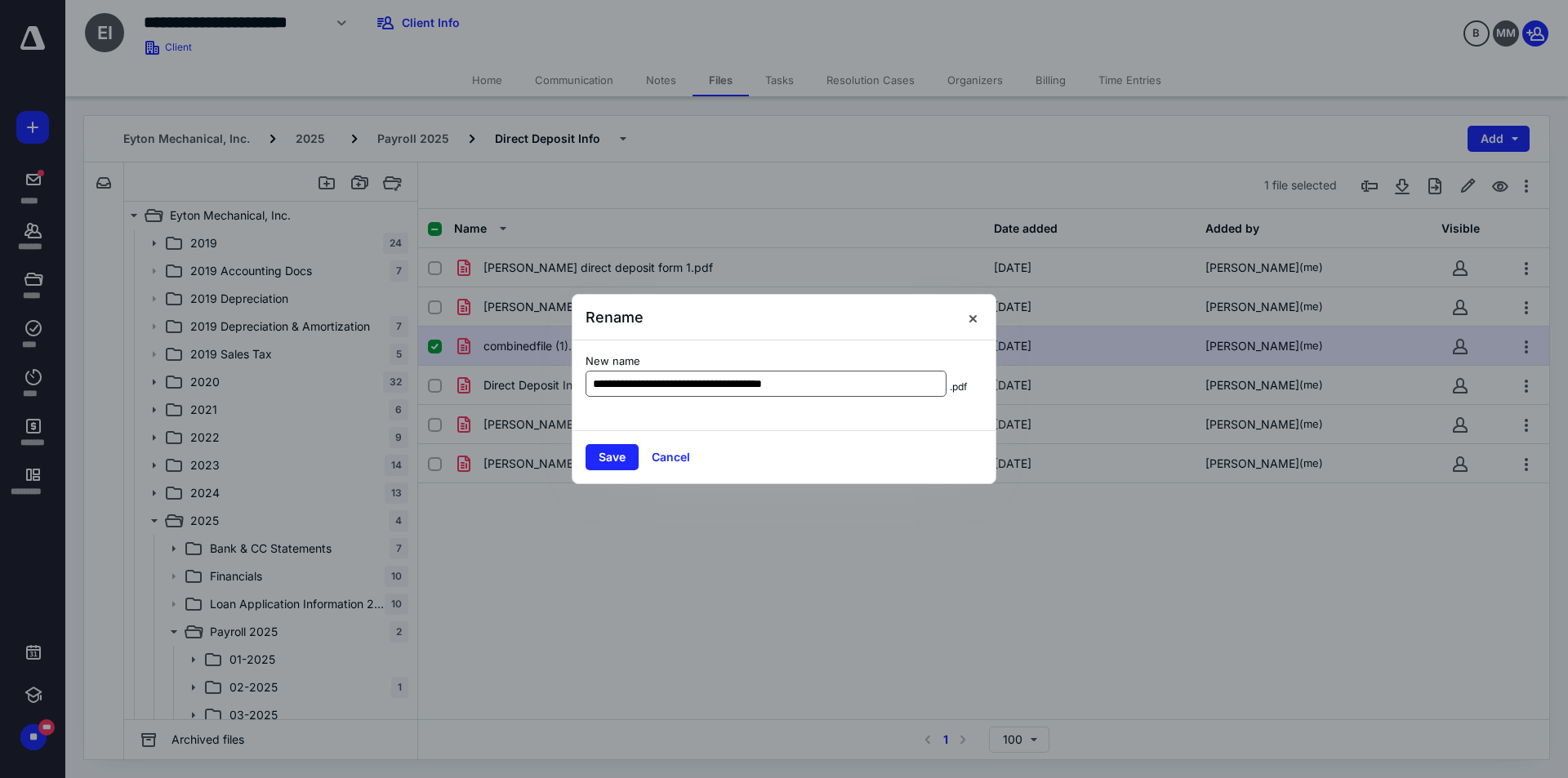 type on "**********" 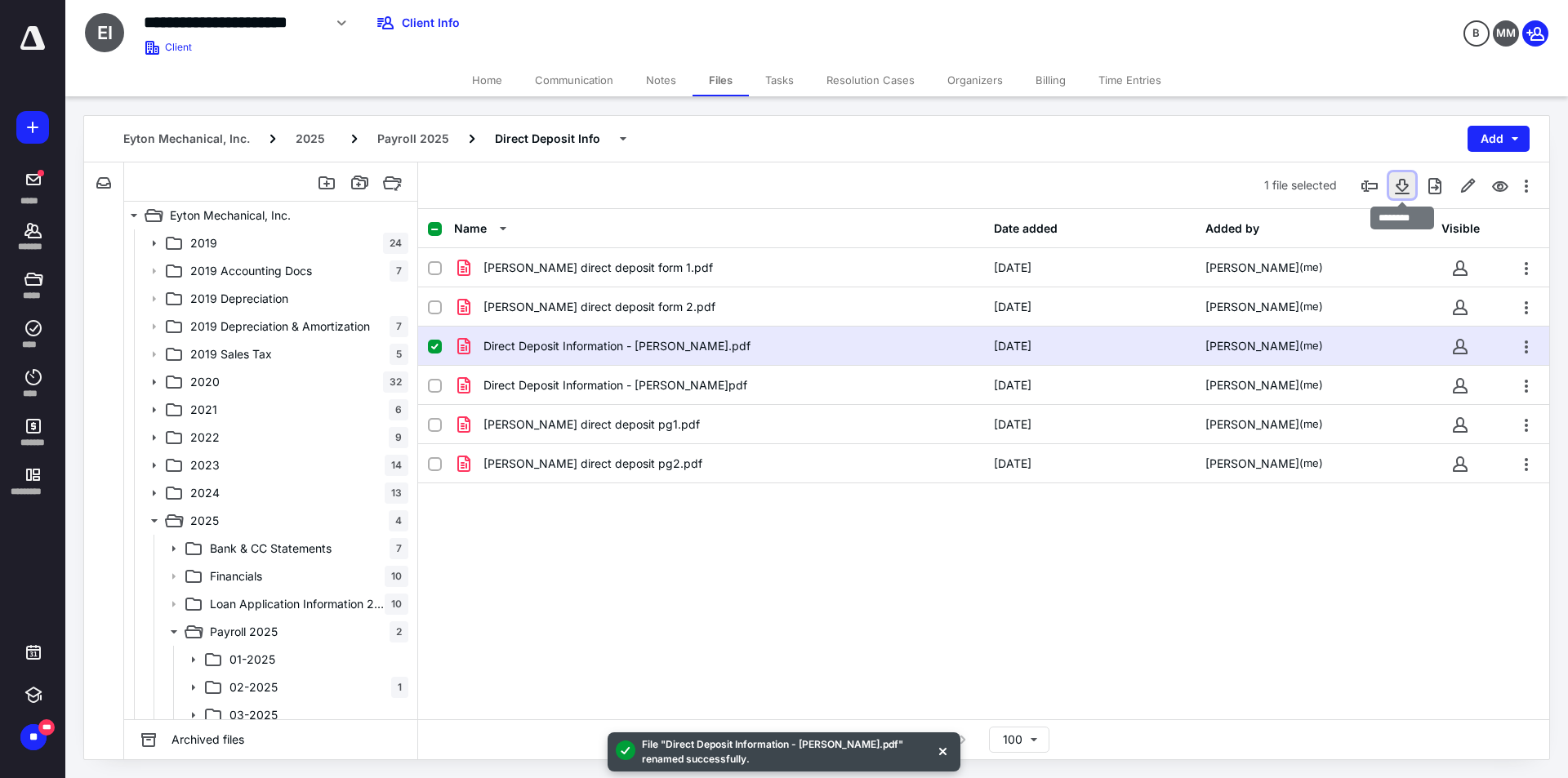 click at bounding box center [1402, 185] 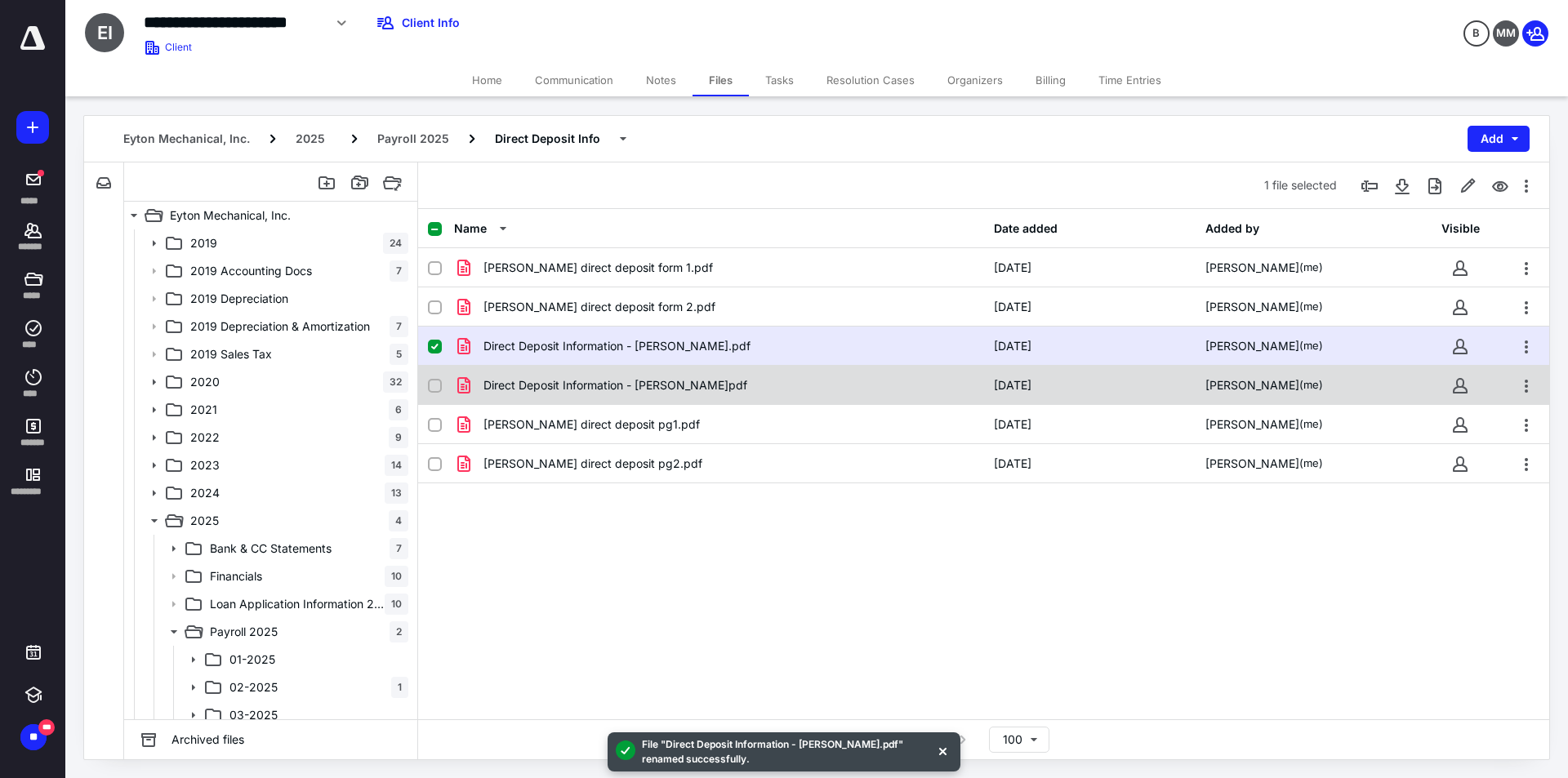 click 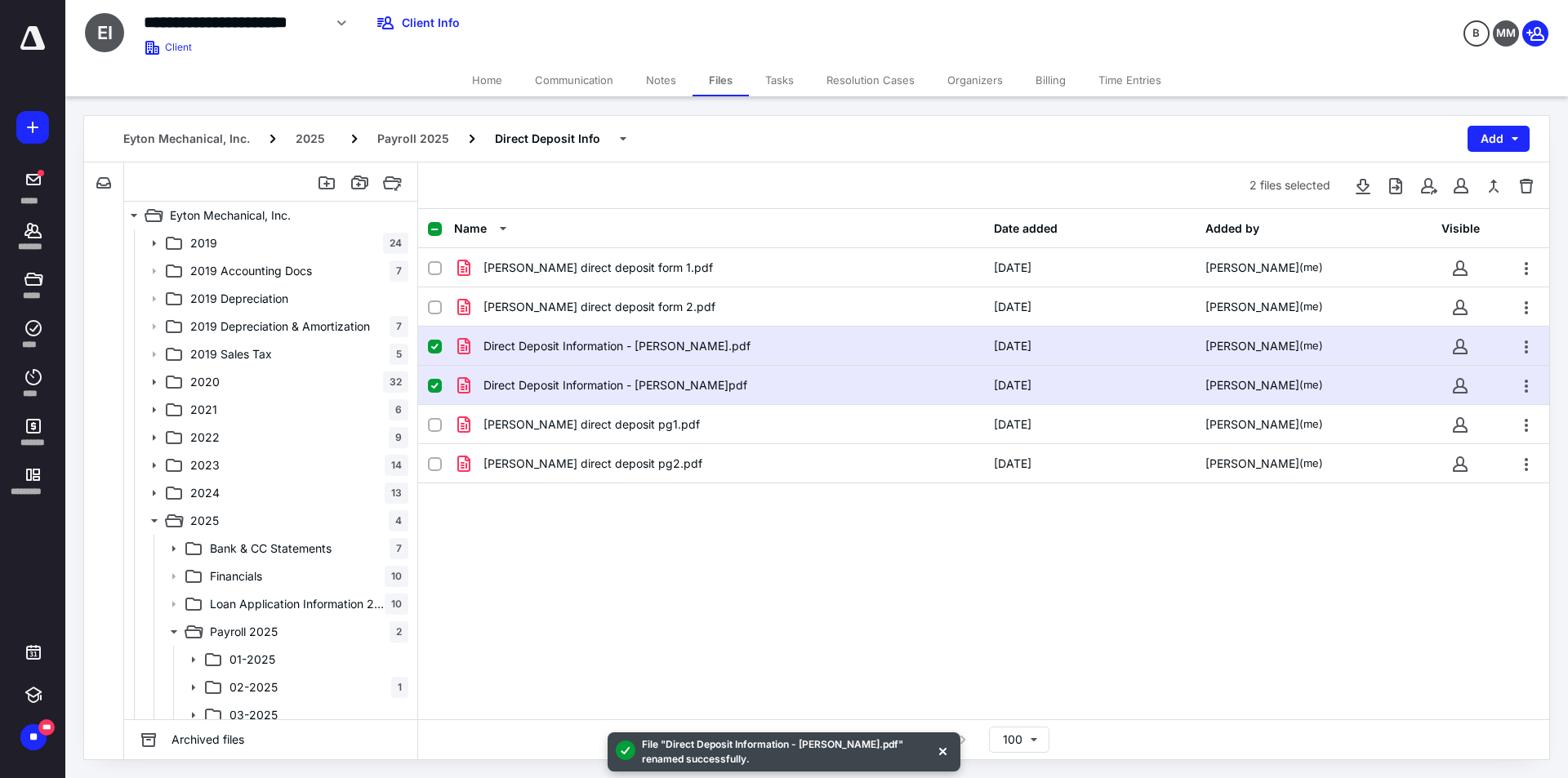 click at bounding box center (434, 347) 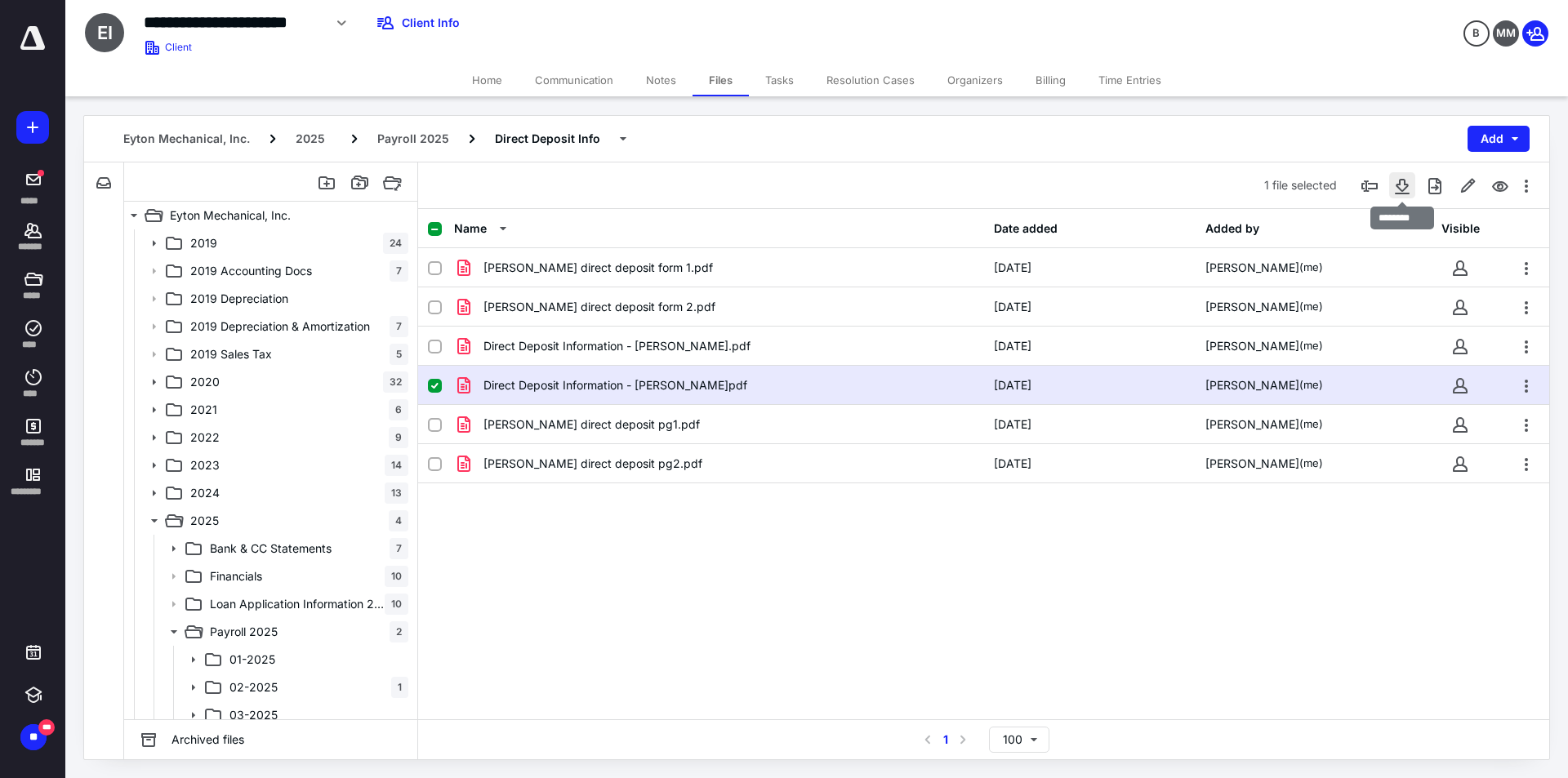 click at bounding box center [1402, 185] 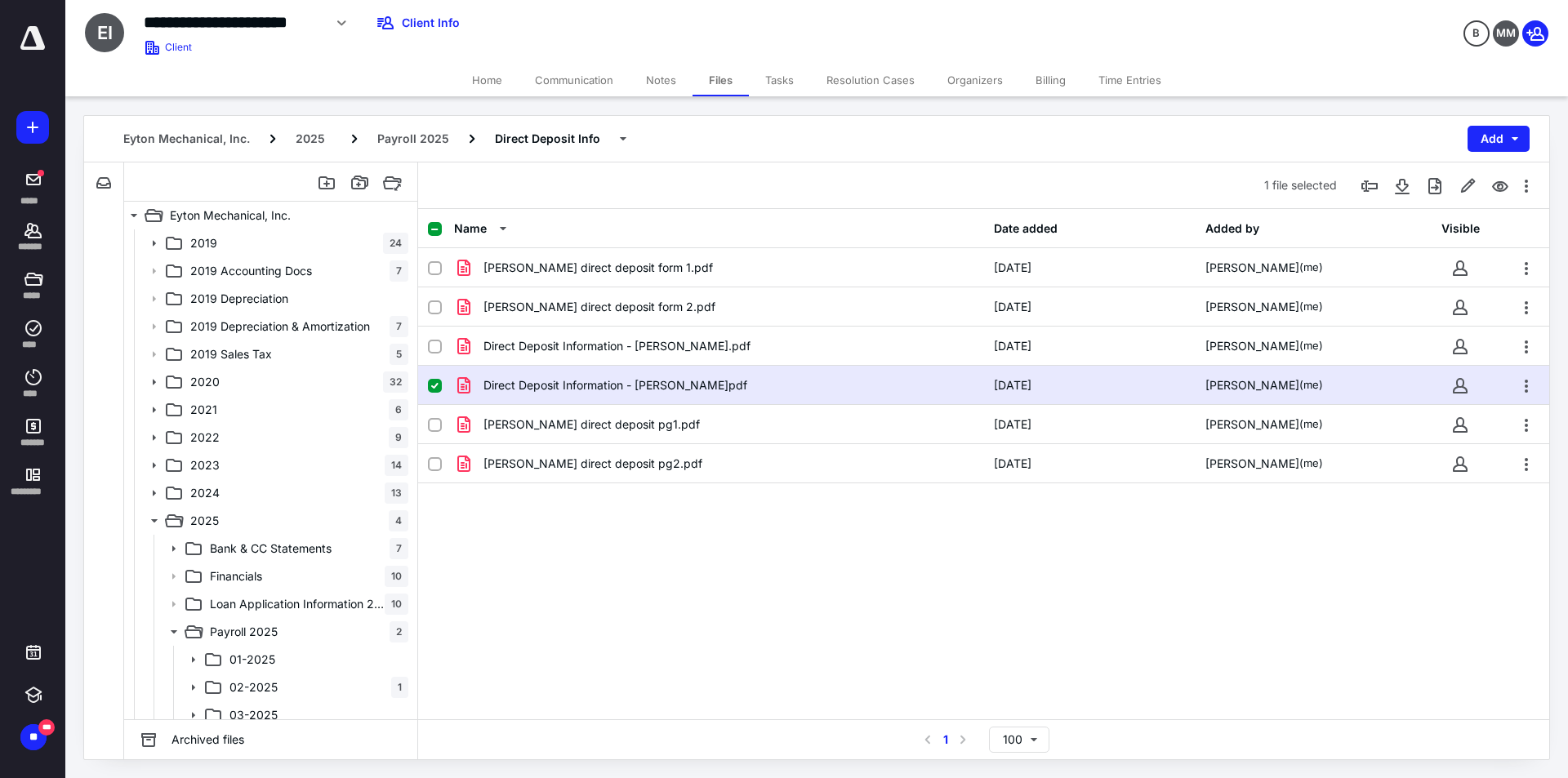 click on "Name Date added Added by Visible Chris Tarvin direct deposit form 1.pdf 5/21/2025 Marchell Balagot  (me) Chris Tarvin direct deposit form 2.pdf 5/21/2025 Marchell Balagot  (me) Direct Deposit Information - Chris Tarvin.pdf 7/10/2025 Marchell Balagot  (me) Direct Deposit Information - Roger Bisick Jr.pdf 7/10/2025 Marchell Balagot  (me) Roger direct deposit pg1.pdf 5/21/2025 Marchell Balagot  (me) Roger direct deposit pg2.pdf 5/21/2025 Marchell Balagot  (me)" at bounding box center [983, 464] 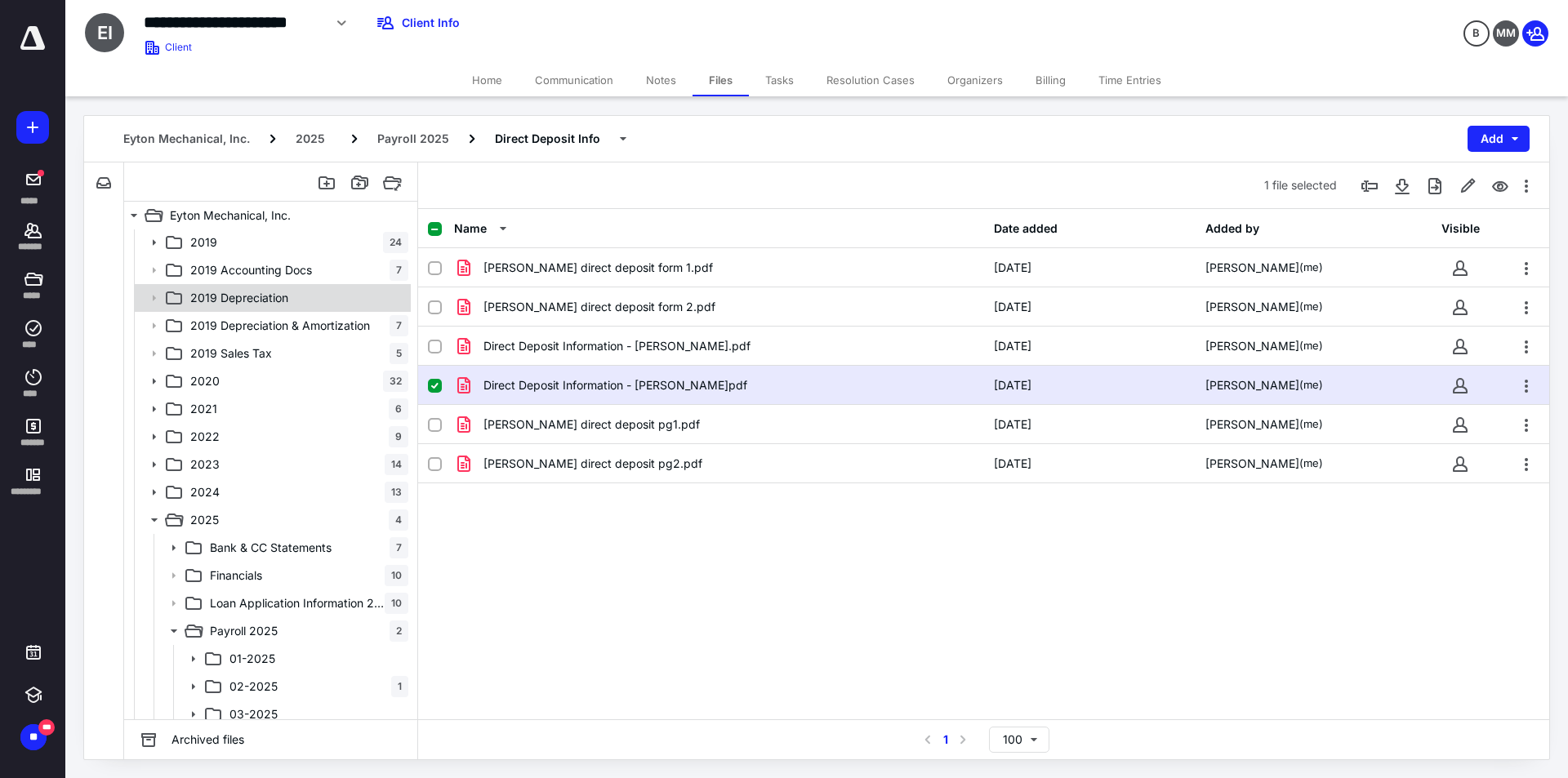 scroll, scrollTop: 0, scrollLeft: 0, axis: both 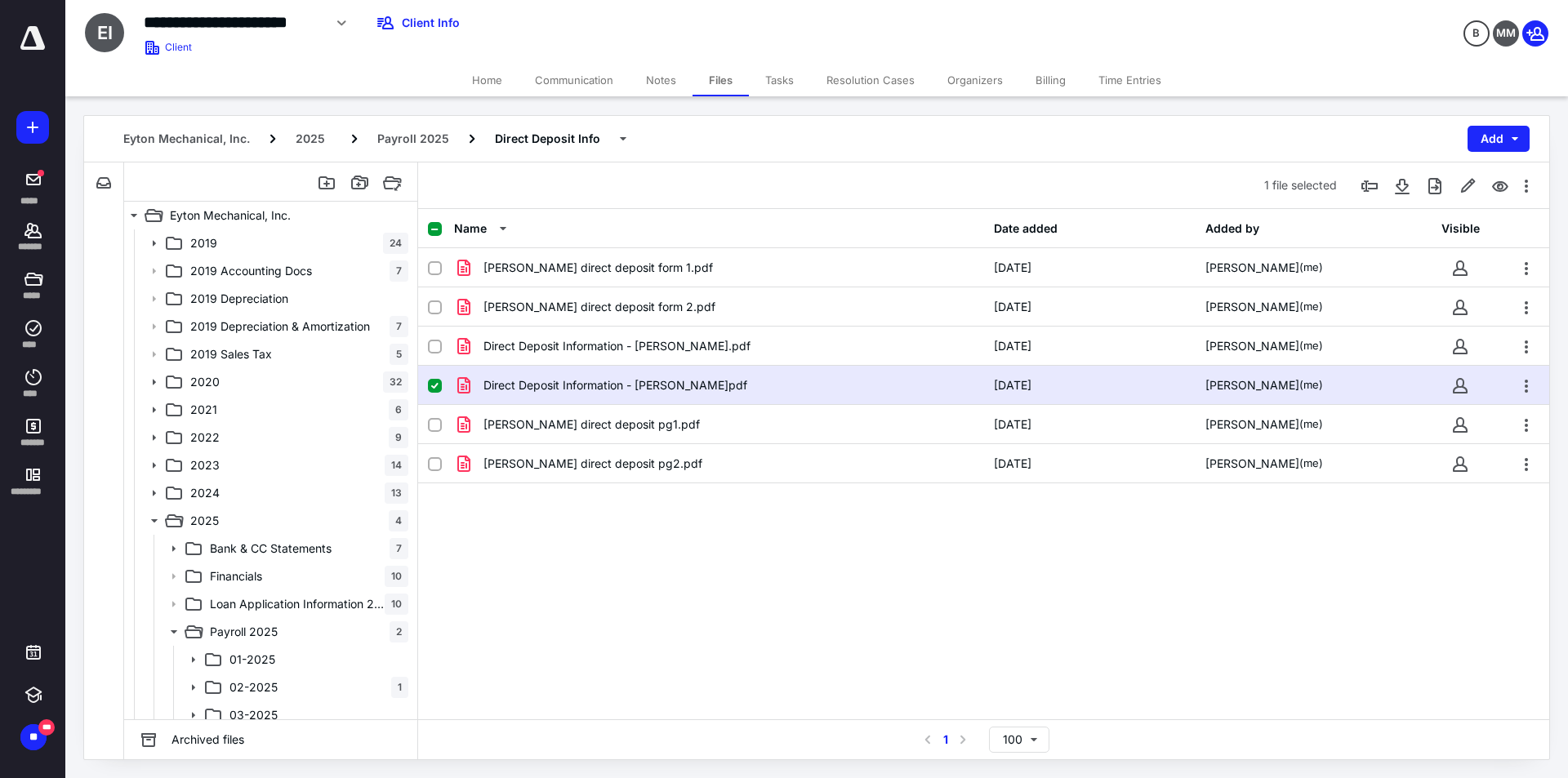 click on "Files" at bounding box center [720, 80] 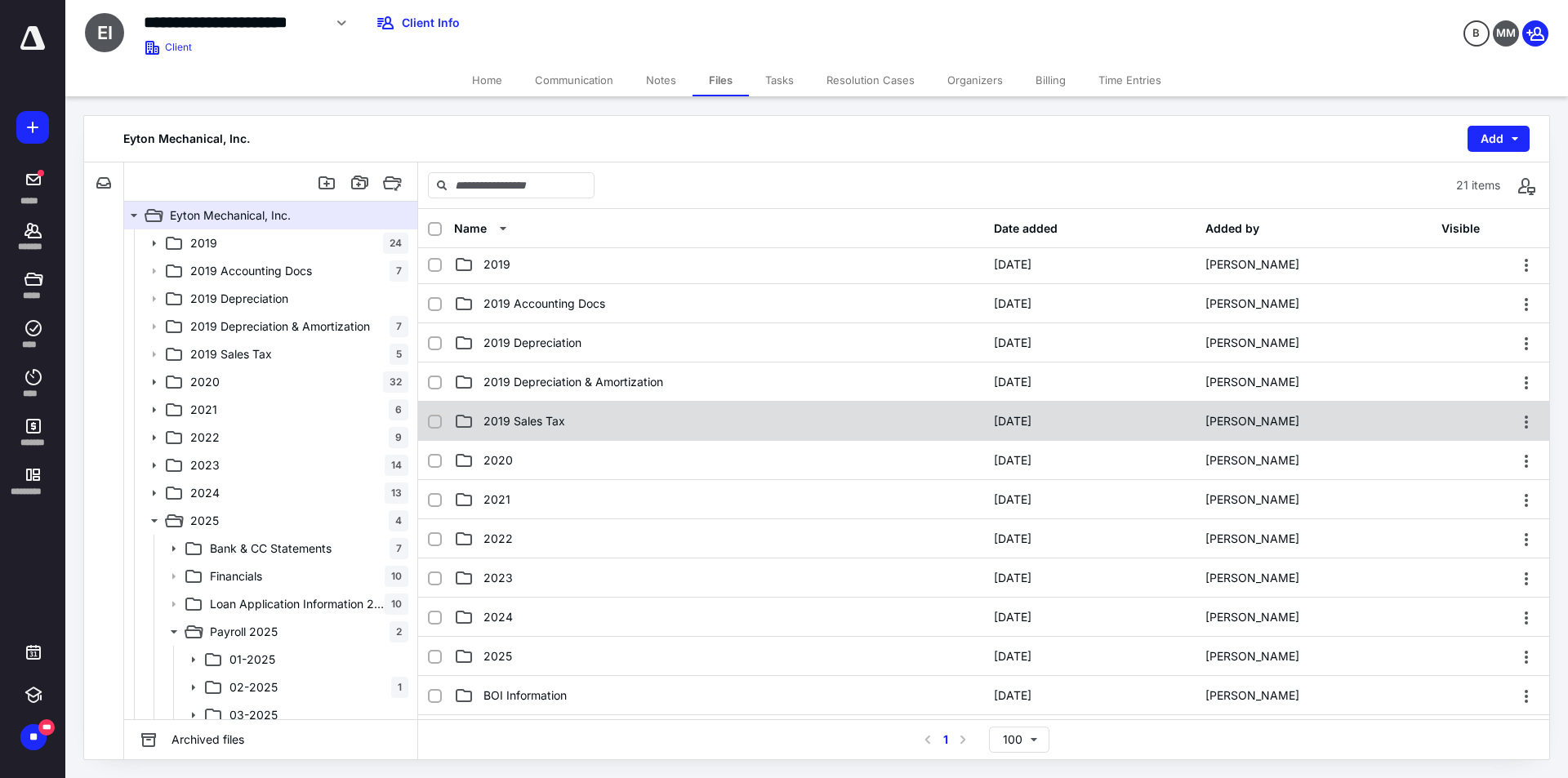 scroll, scrollTop: 0, scrollLeft: 0, axis: both 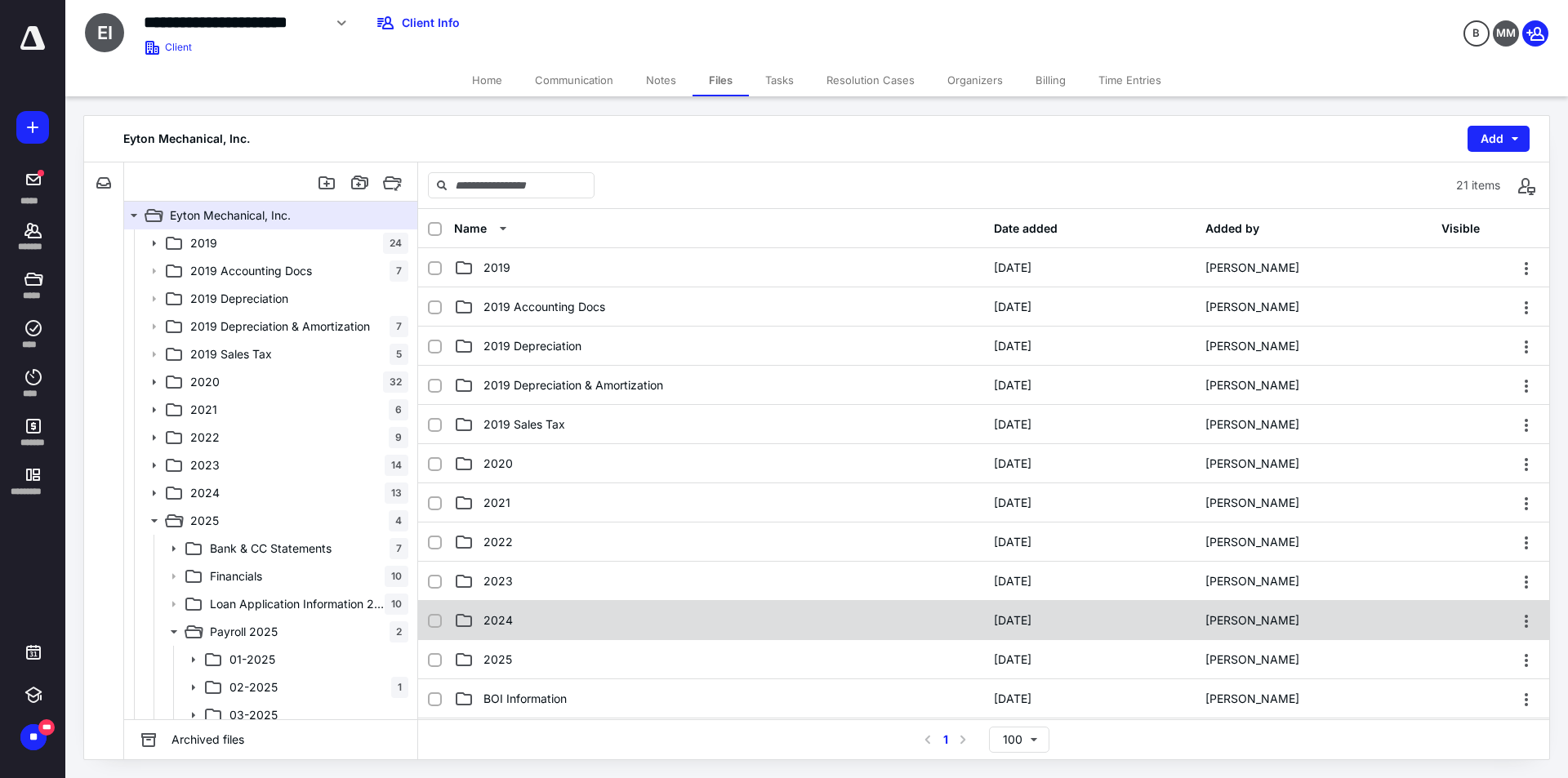 click on "2024" at bounding box center [719, 620] 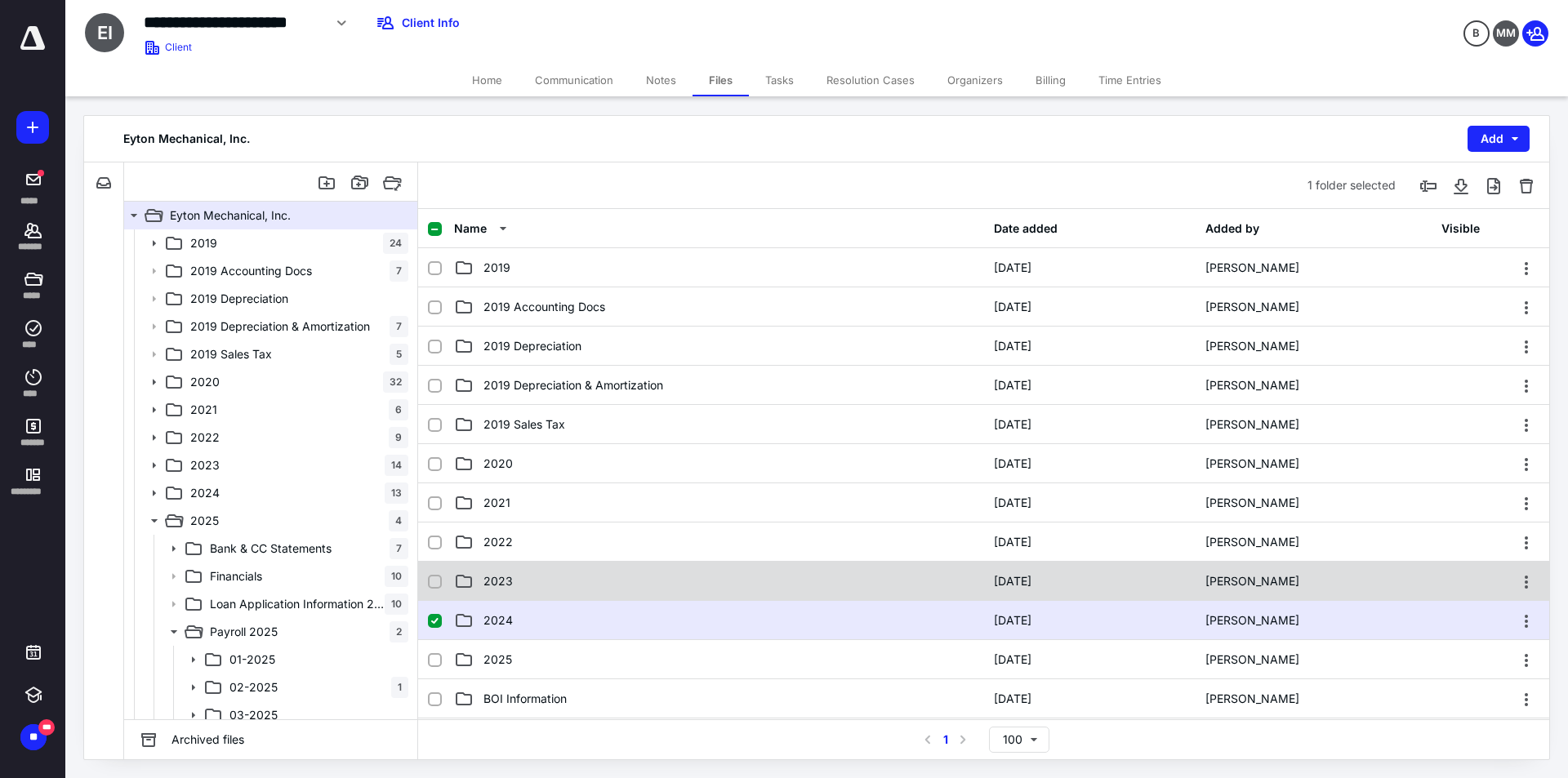 click on "2023" at bounding box center [719, 581] 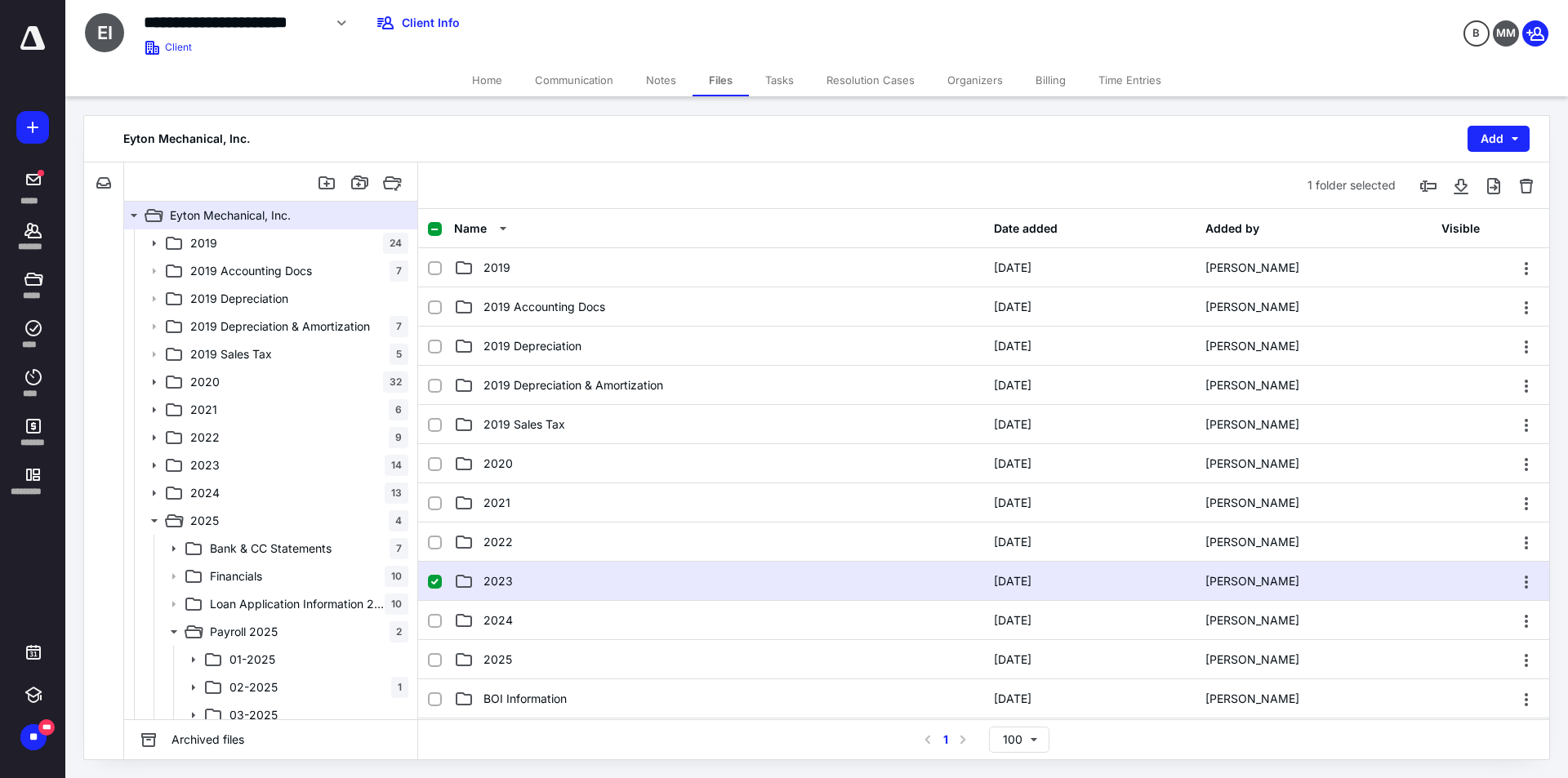 checkbox on "true" 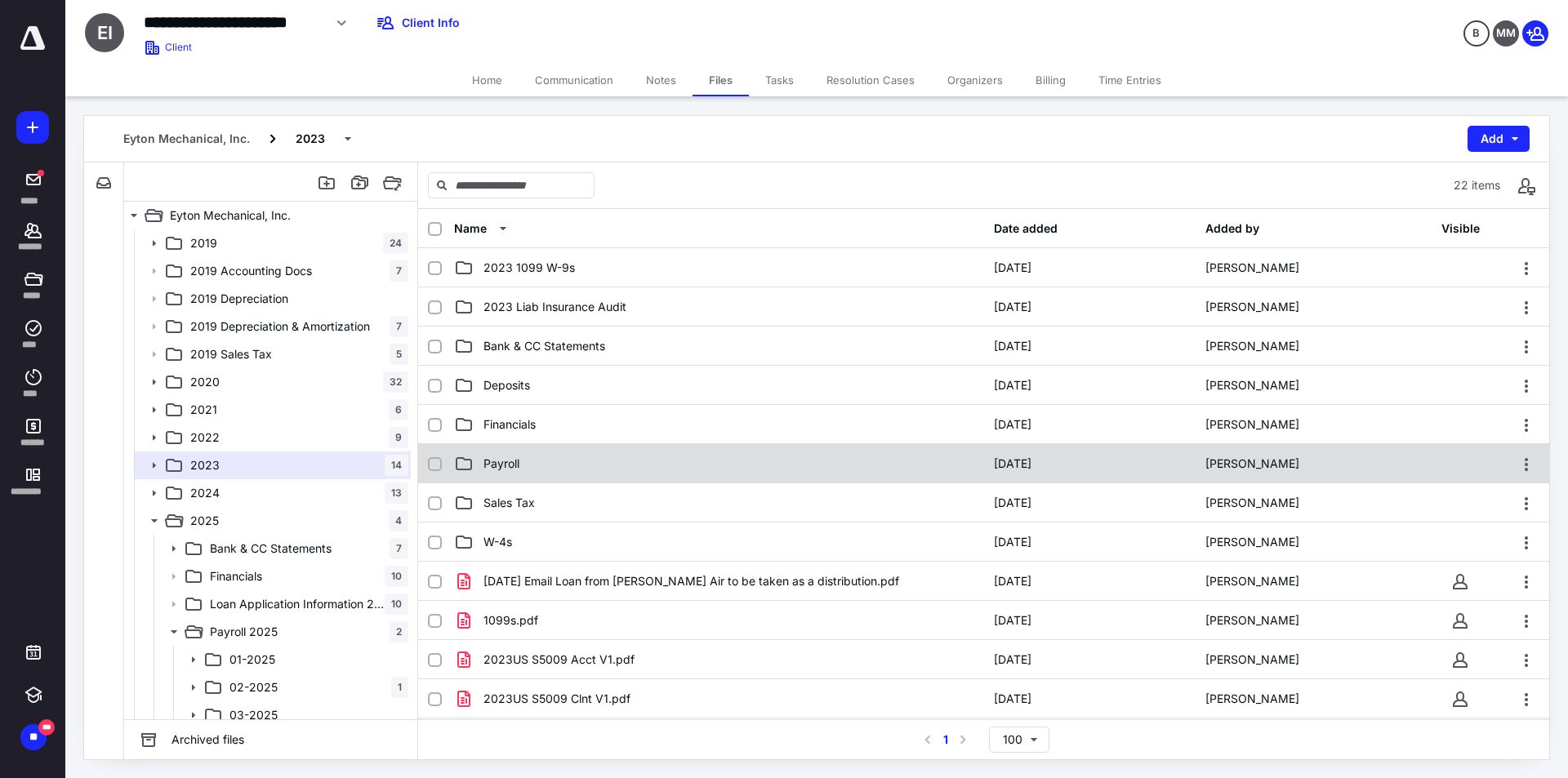 click on "Payroll" at bounding box center (719, 464) 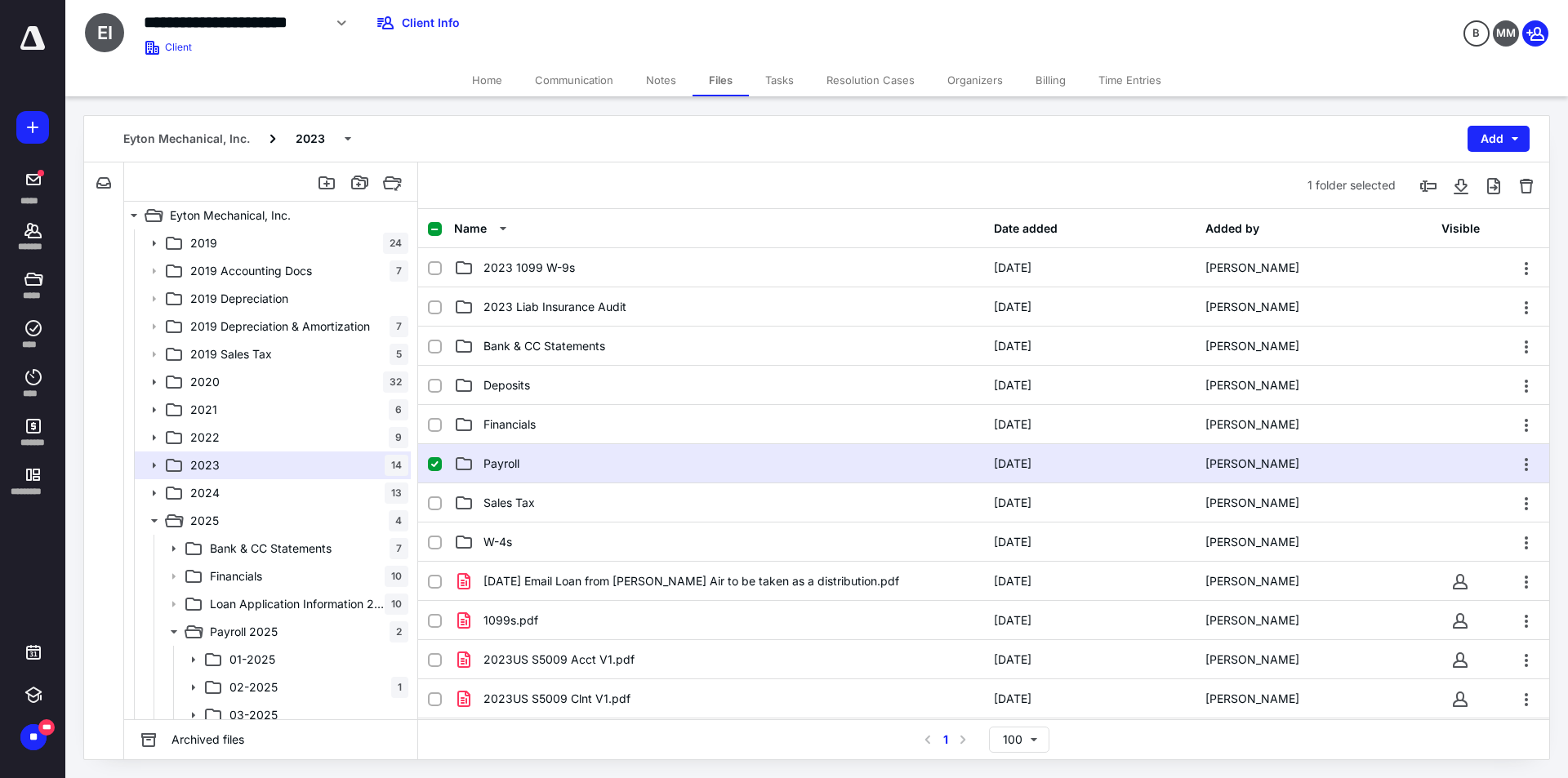 click on "Payroll" at bounding box center [719, 464] 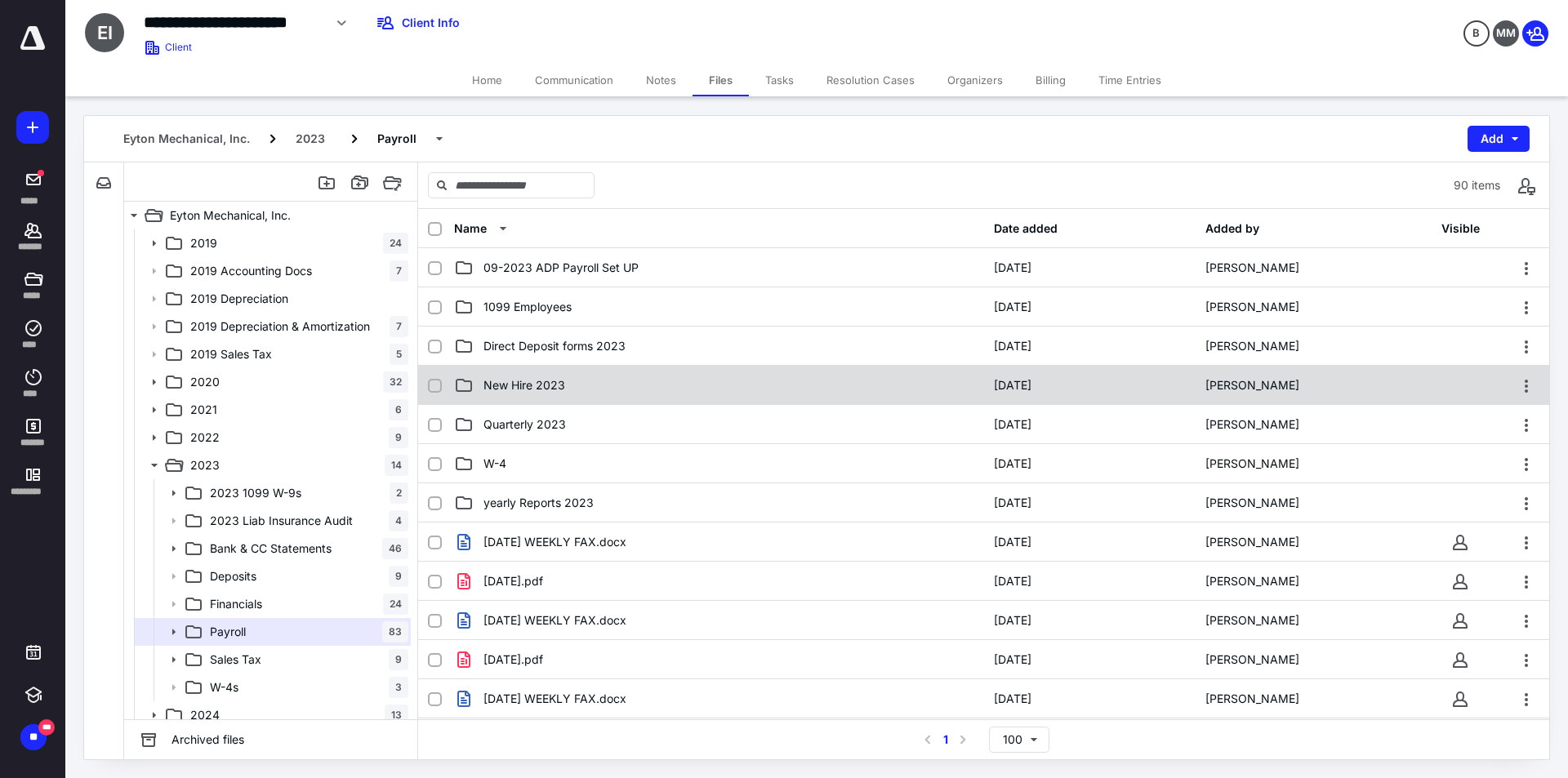 click on "New Hire 2023" at bounding box center [524, 385] 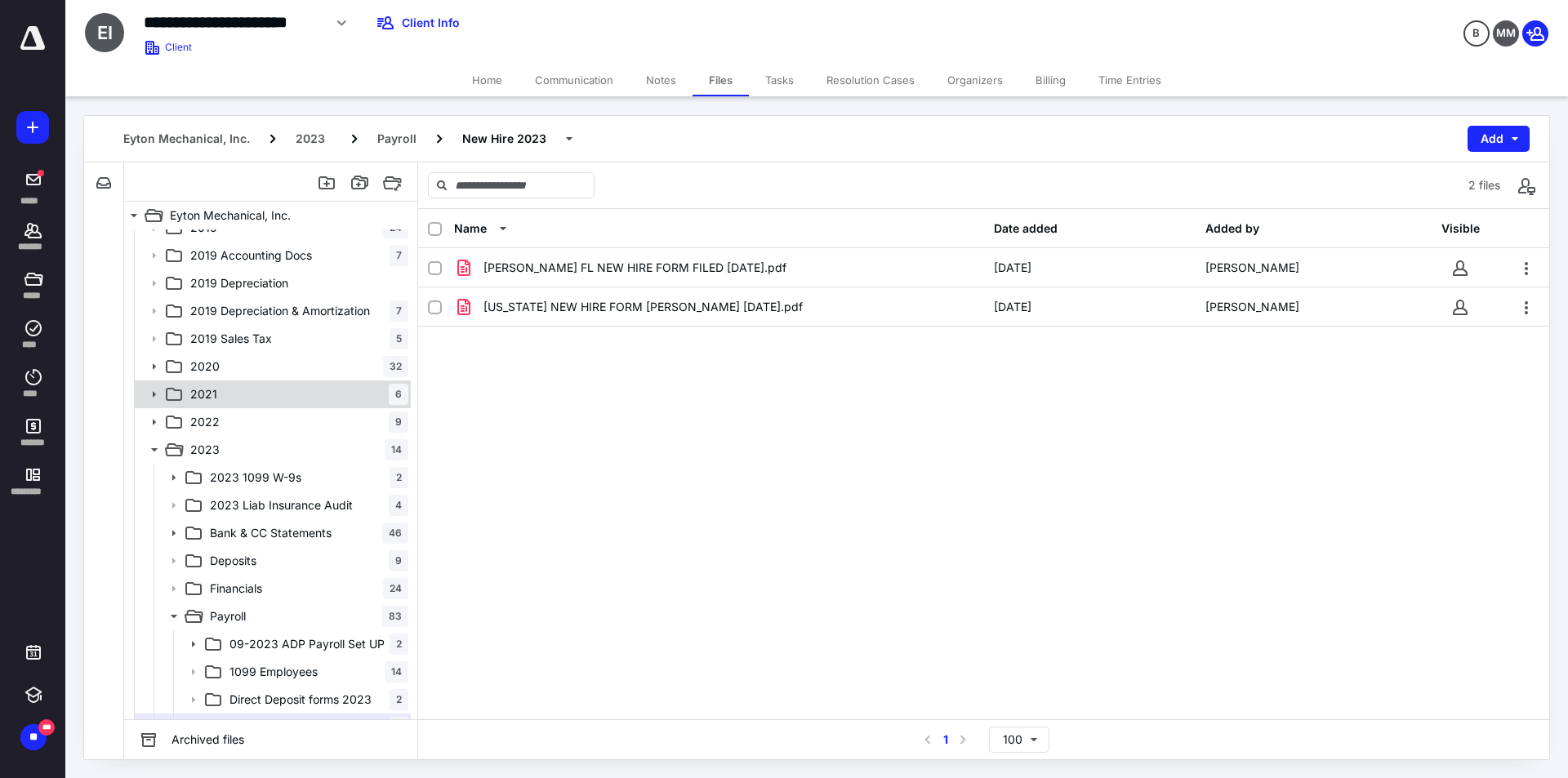 scroll, scrollTop: 0, scrollLeft: 0, axis: both 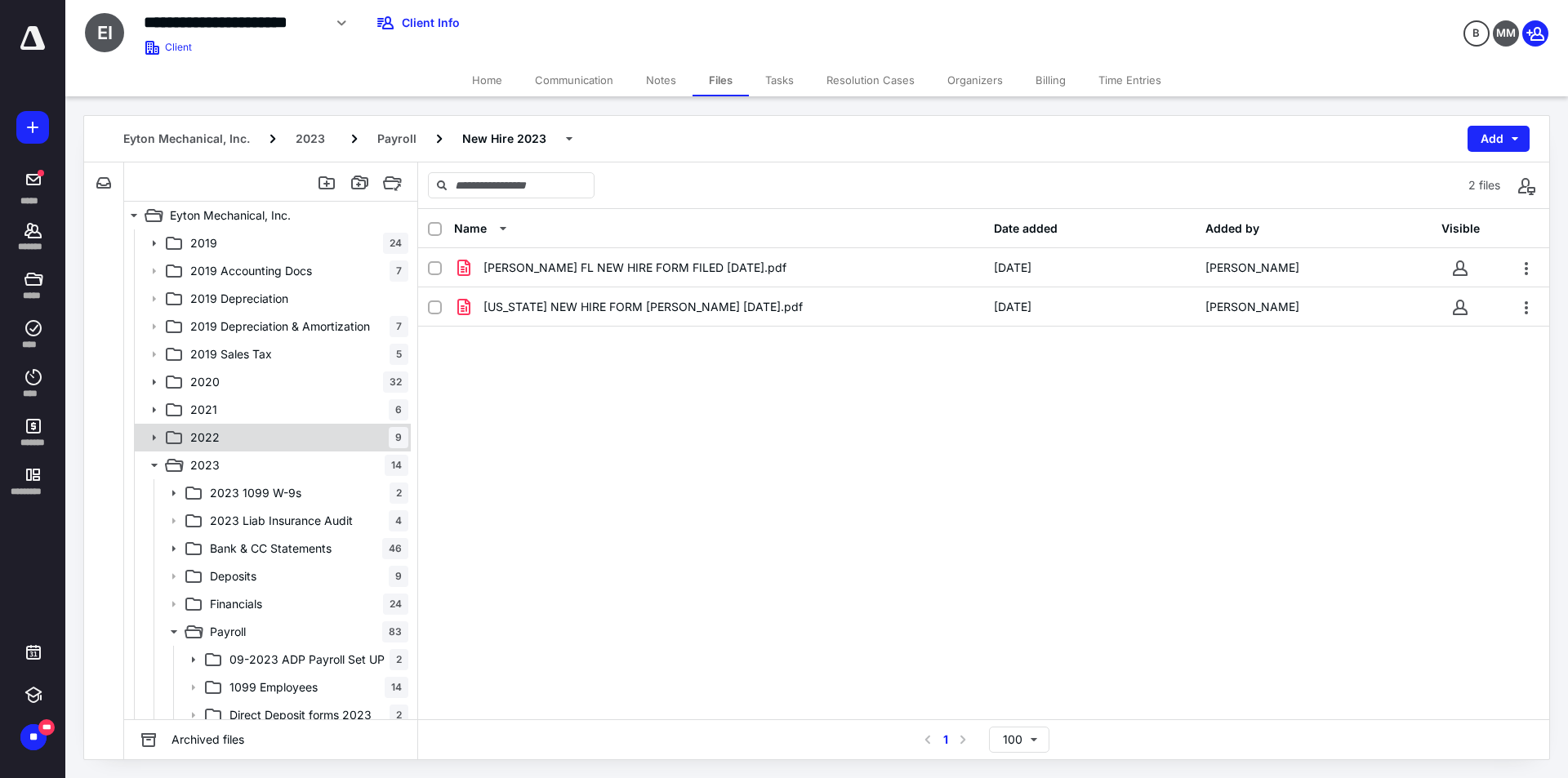 click on "2022 9" at bounding box center (296, 438) 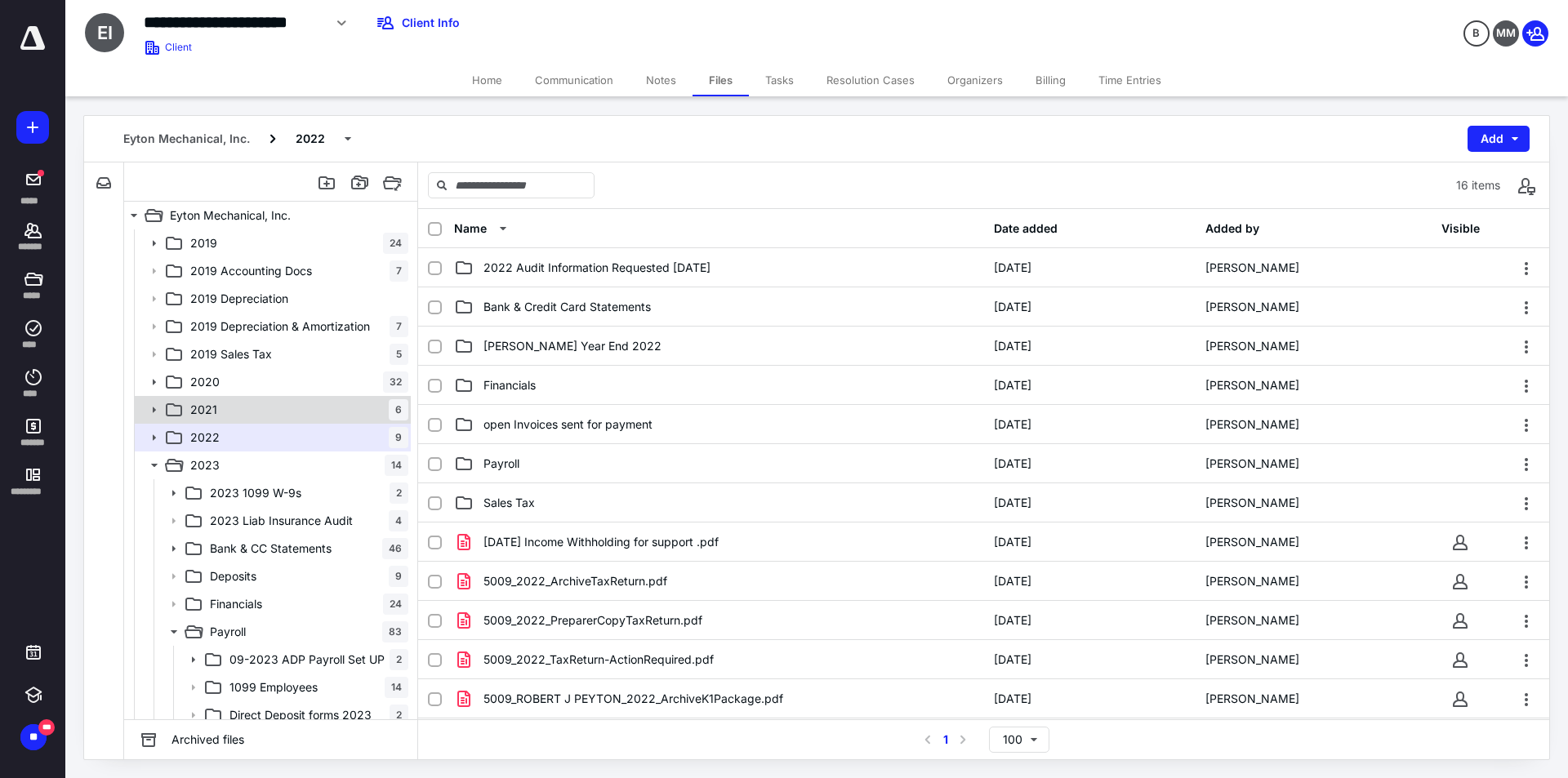 click on "2021 6" at bounding box center (296, 410) 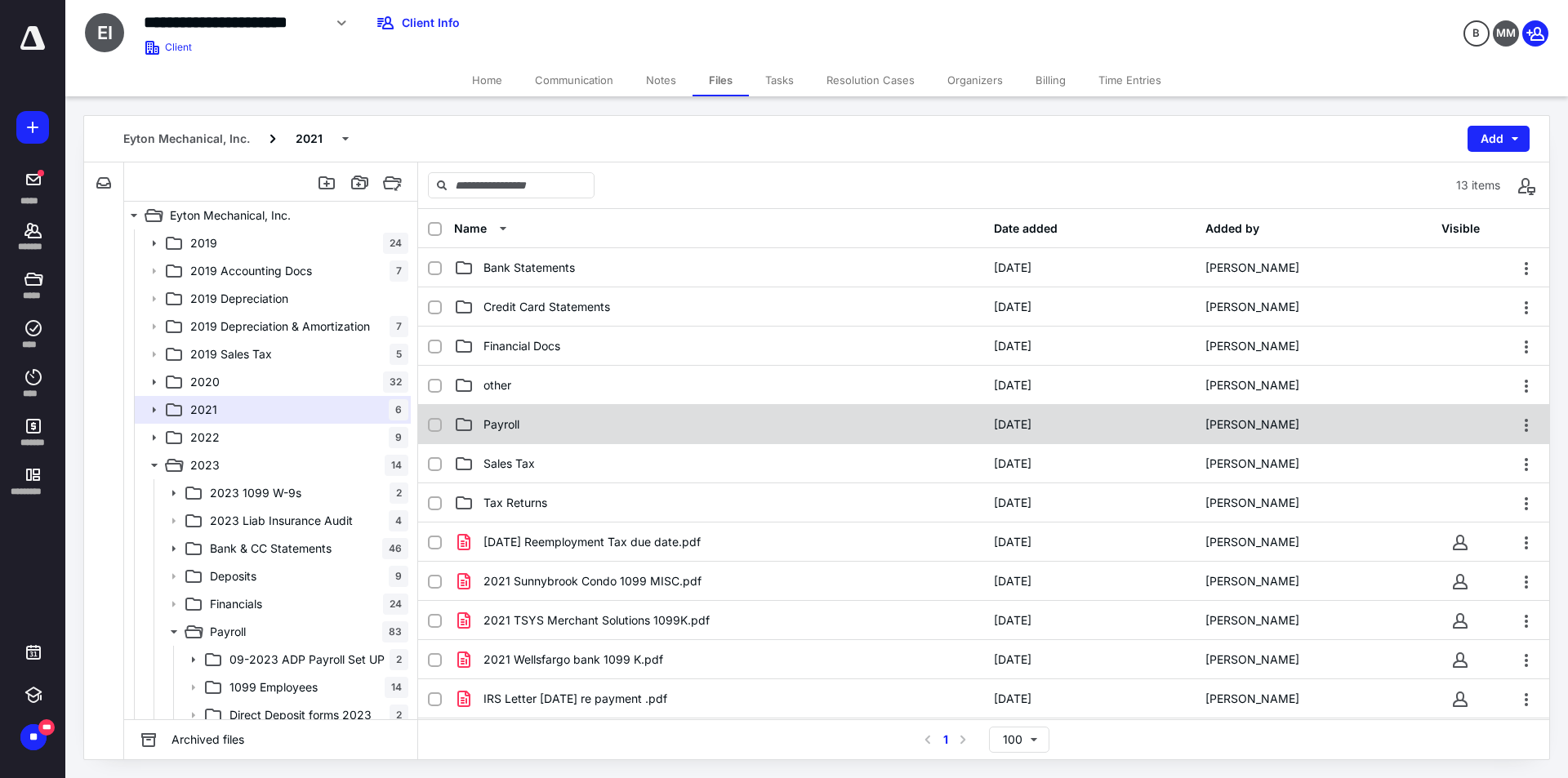 click on "Payroll" at bounding box center [719, 425] 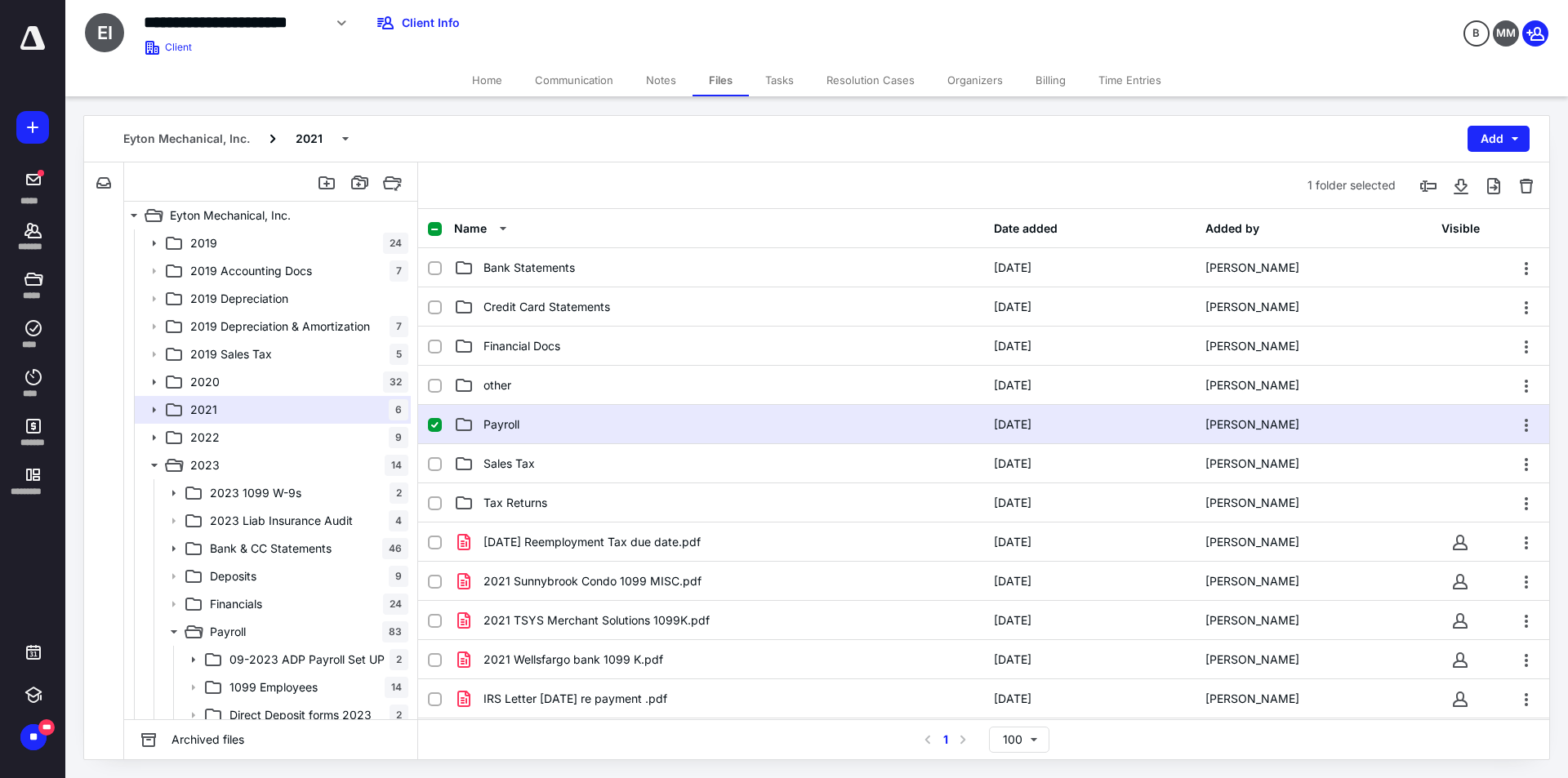 click on "Payroll" at bounding box center (719, 425) 